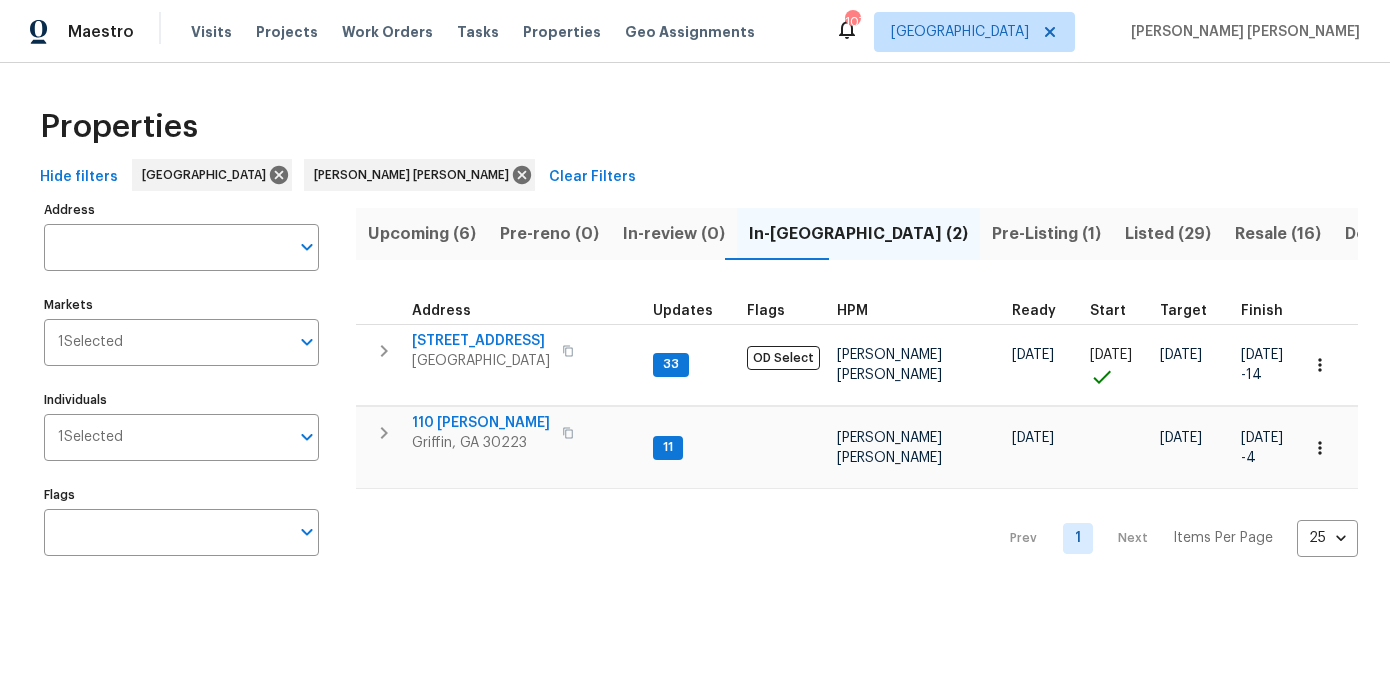 scroll, scrollTop: 0, scrollLeft: 0, axis: both 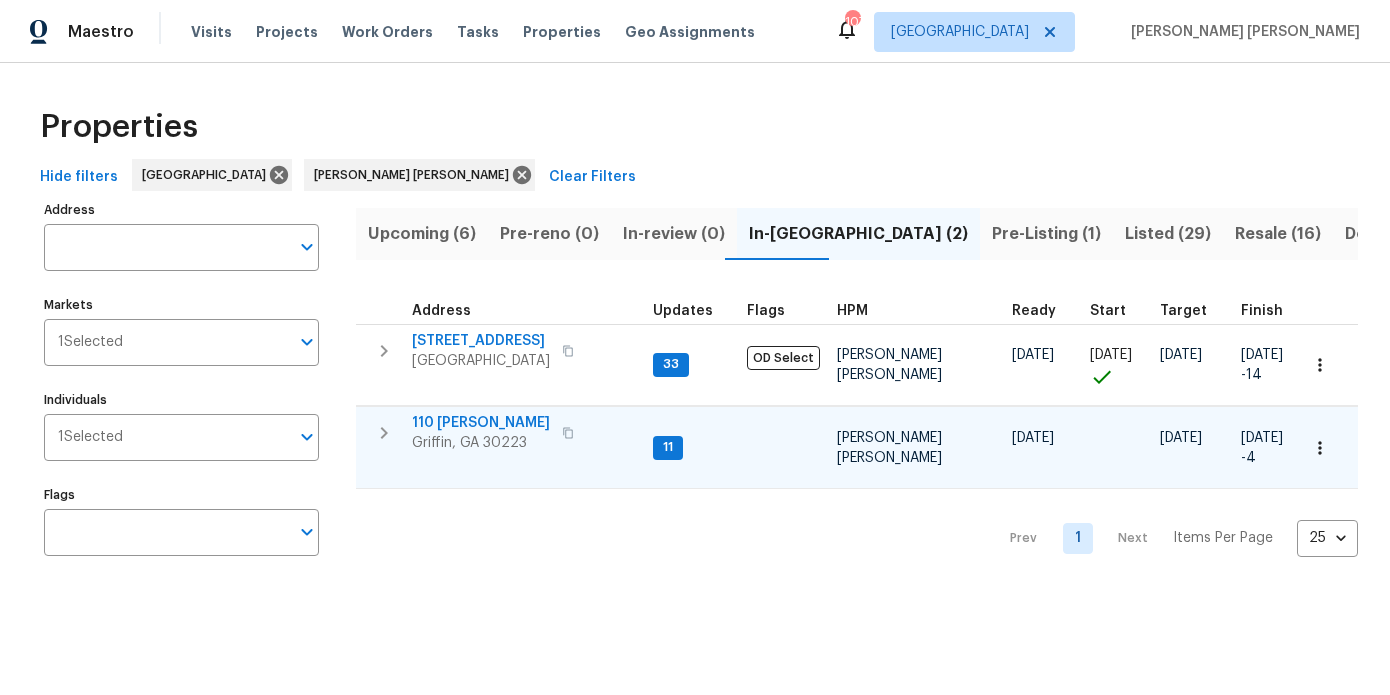 click on "110 Janie Ln" at bounding box center (481, 423) 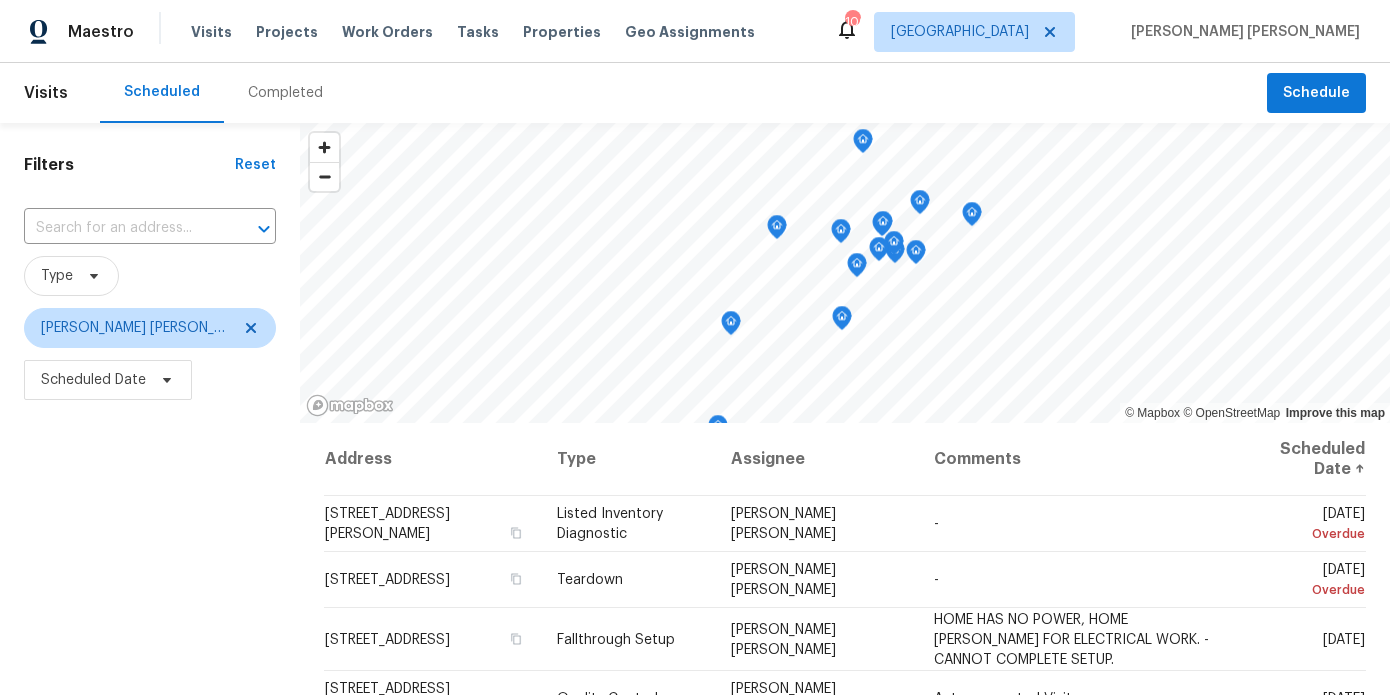 scroll, scrollTop: 0, scrollLeft: 0, axis: both 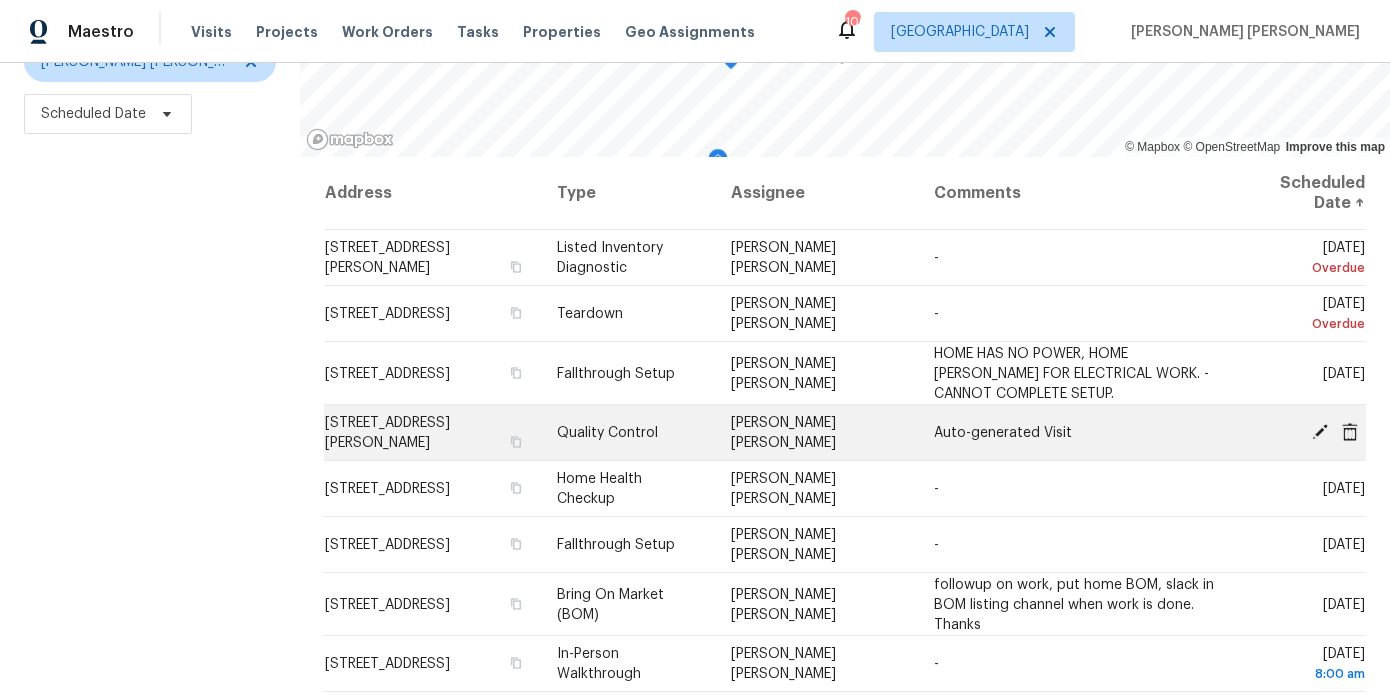 click 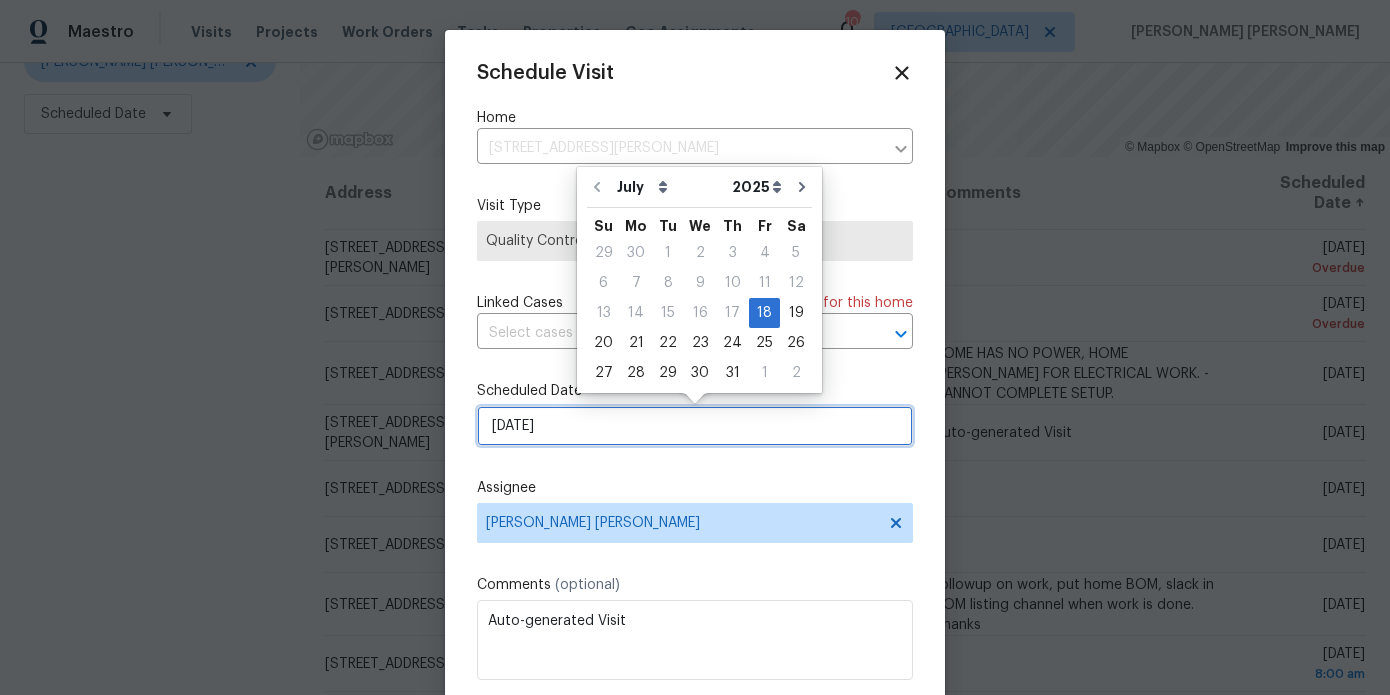click on "[DATE]" at bounding box center (695, 426) 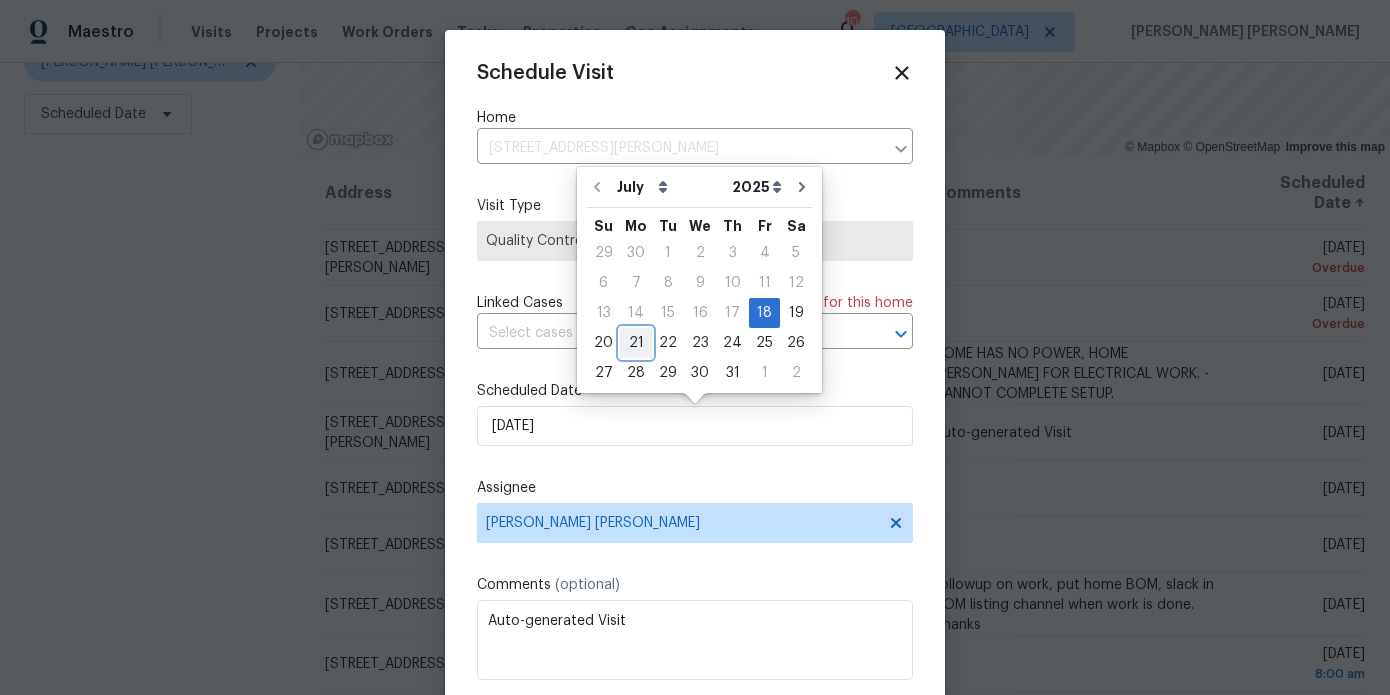 click on "21" at bounding box center (636, 343) 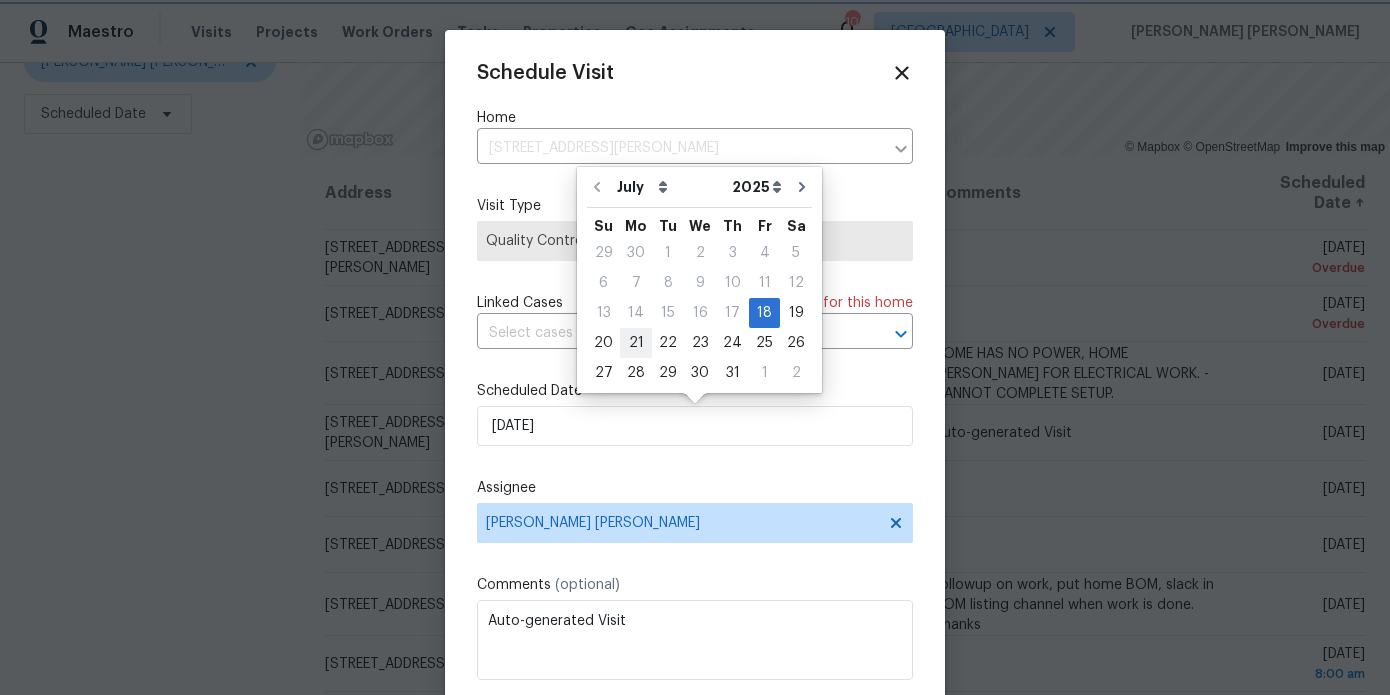 type on "7/21/2025" 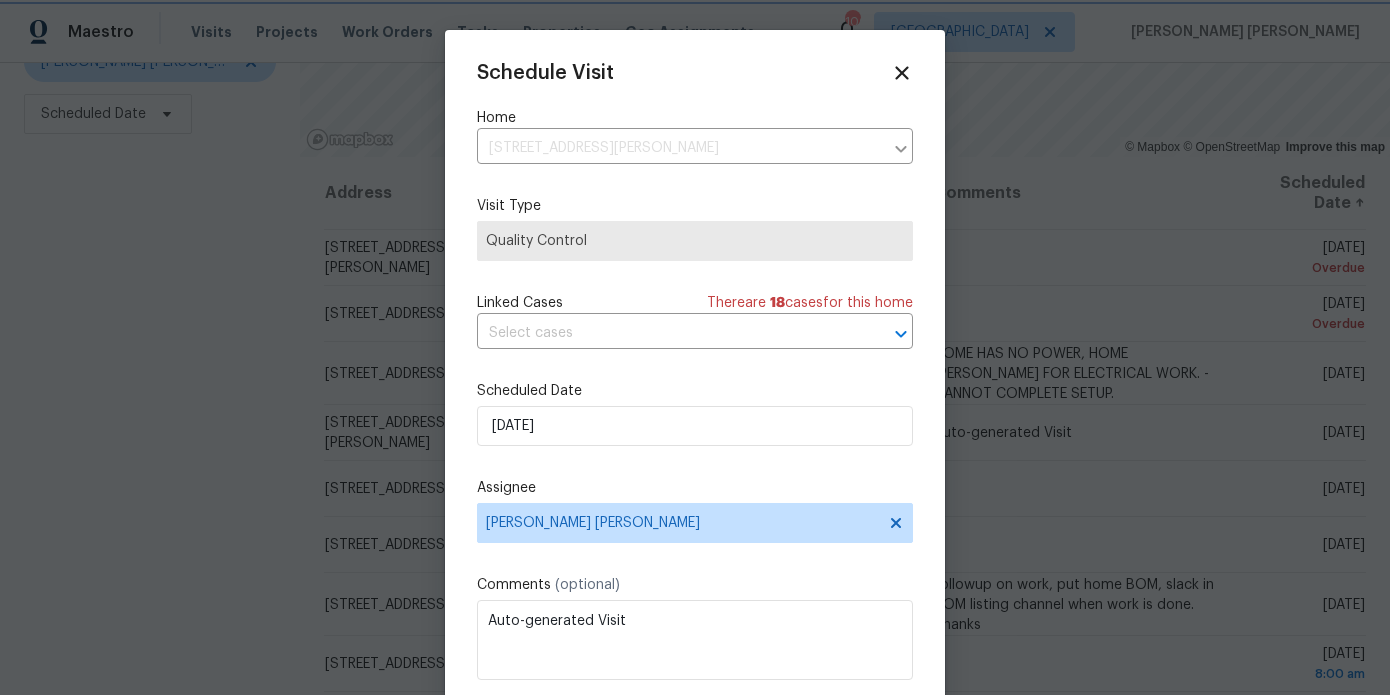 scroll, scrollTop: 36, scrollLeft: 0, axis: vertical 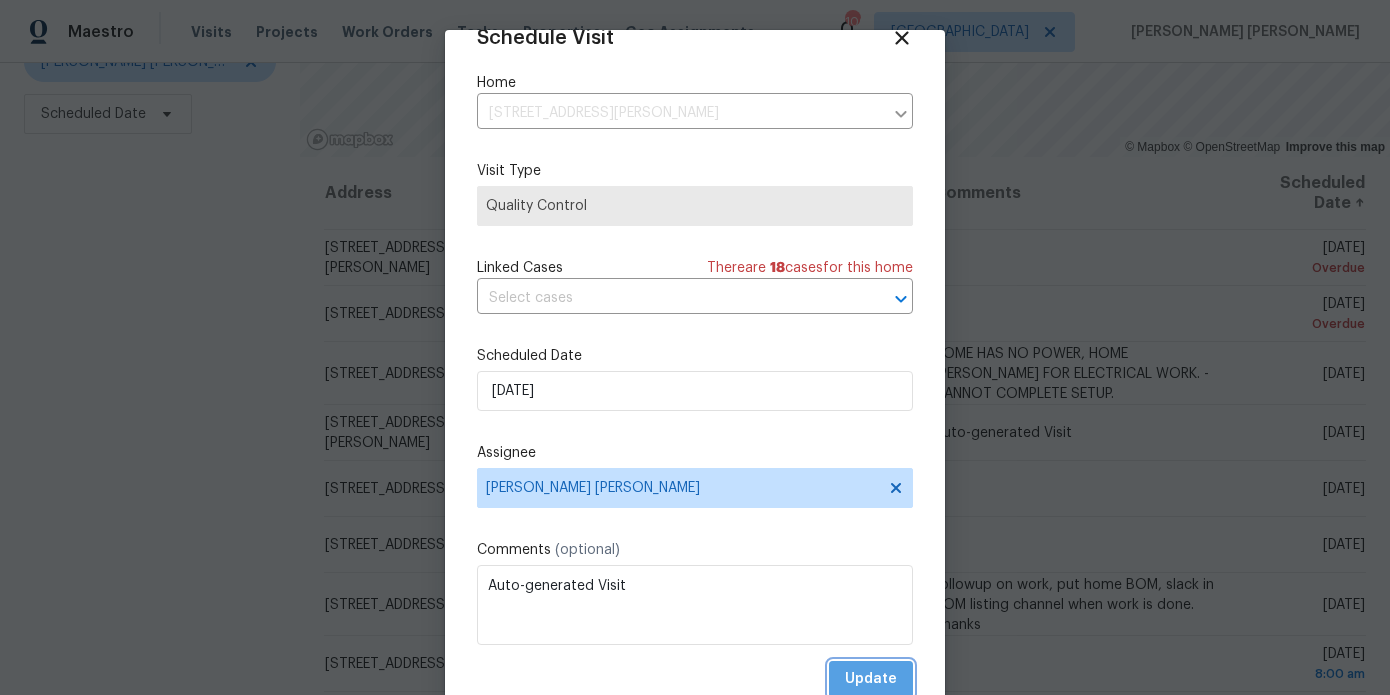 click on "Update" at bounding box center (871, 679) 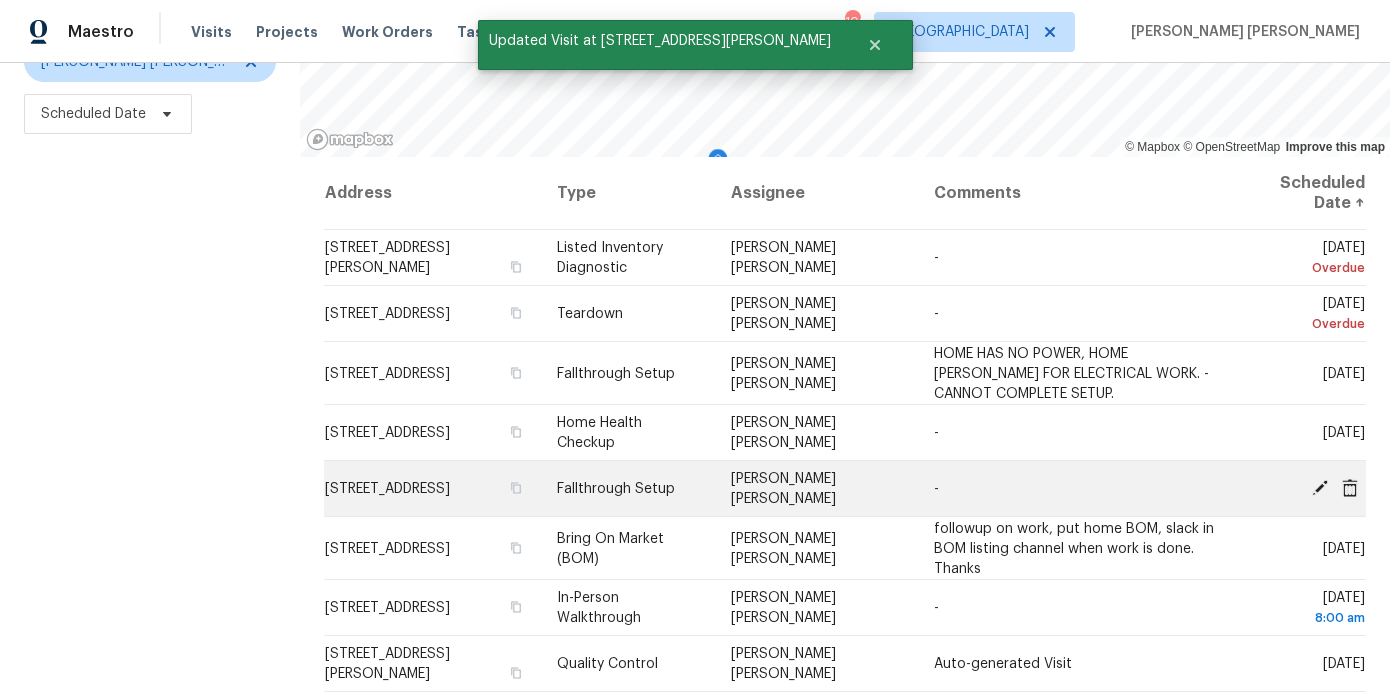 click 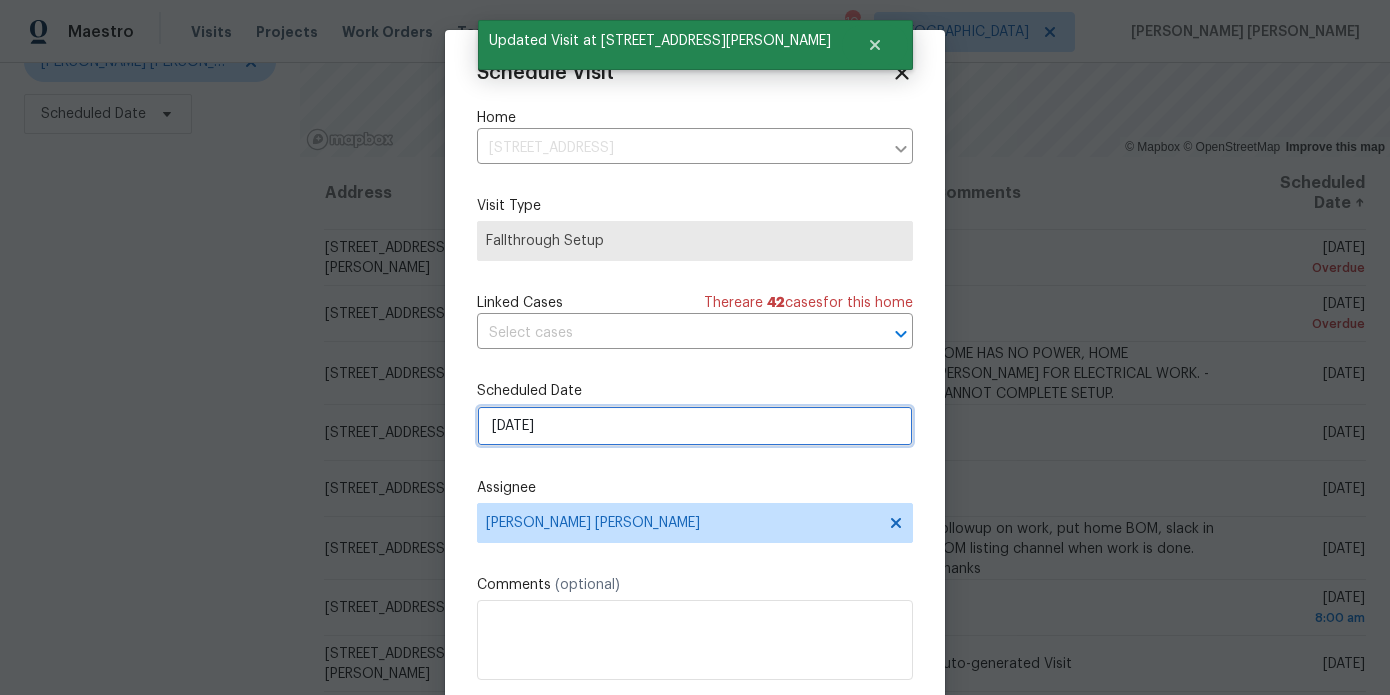 click on "7/19/2025" at bounding box center (695, 426) 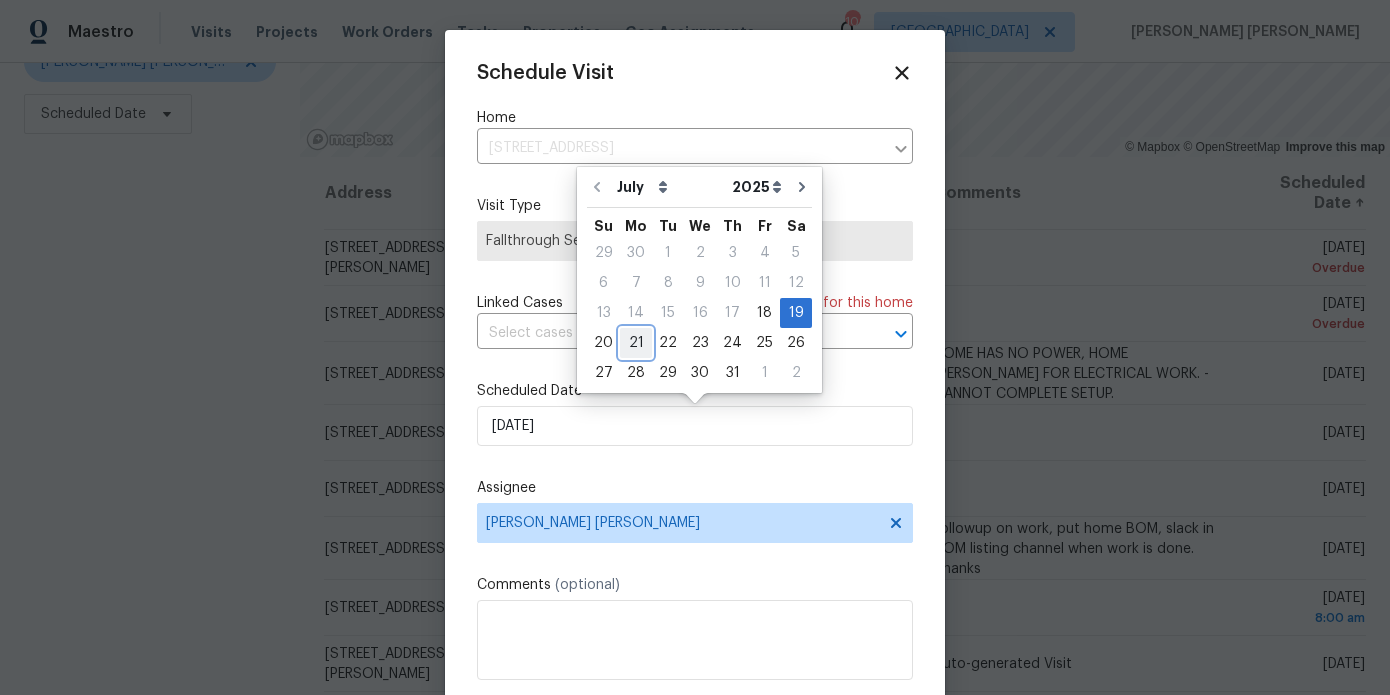 click on "21" at bounding box center [636, 343] 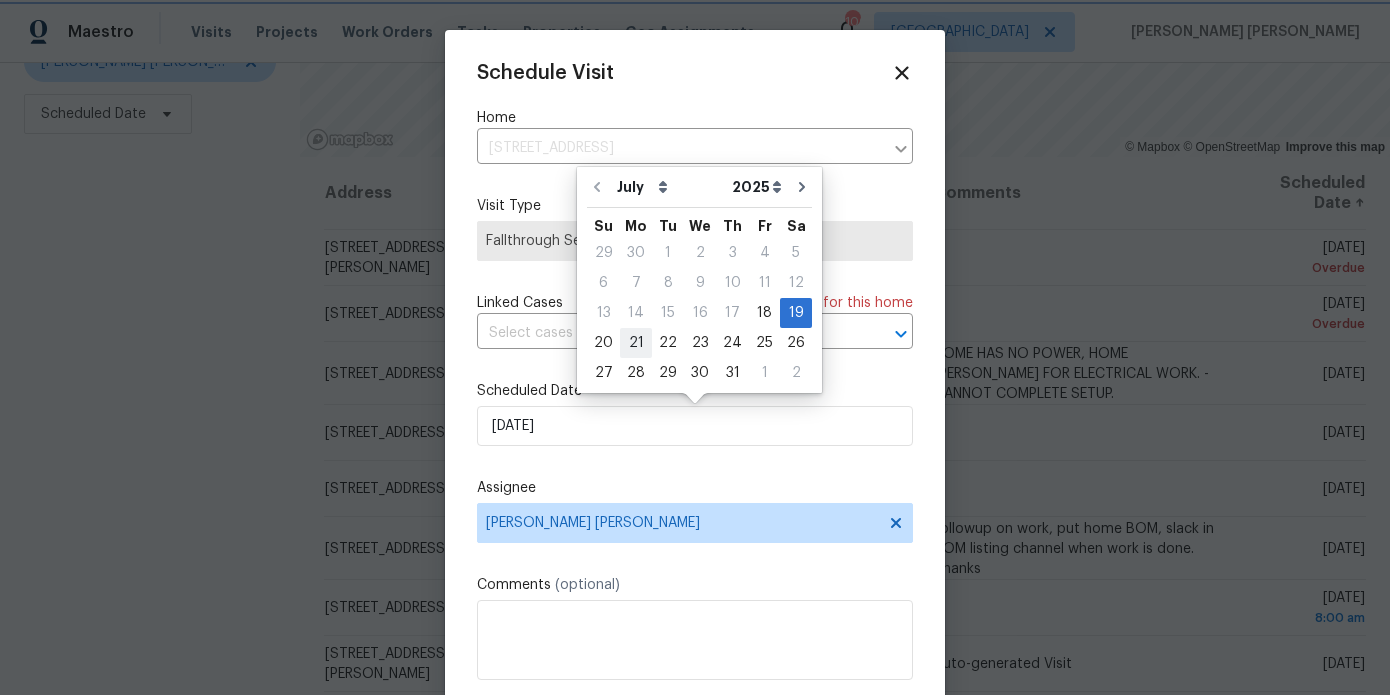 type on "7/21/2025" 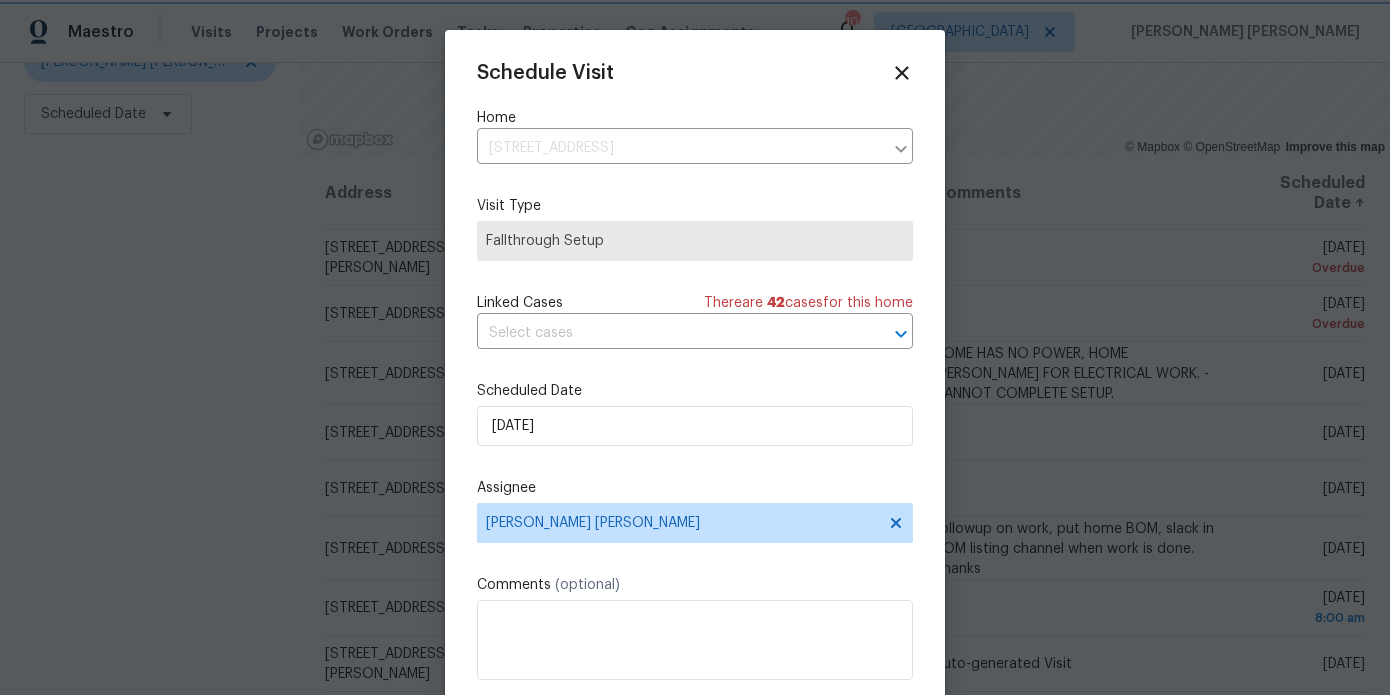 scroll, scrollTop: 36, scrollLeft: 0, axis: vertical 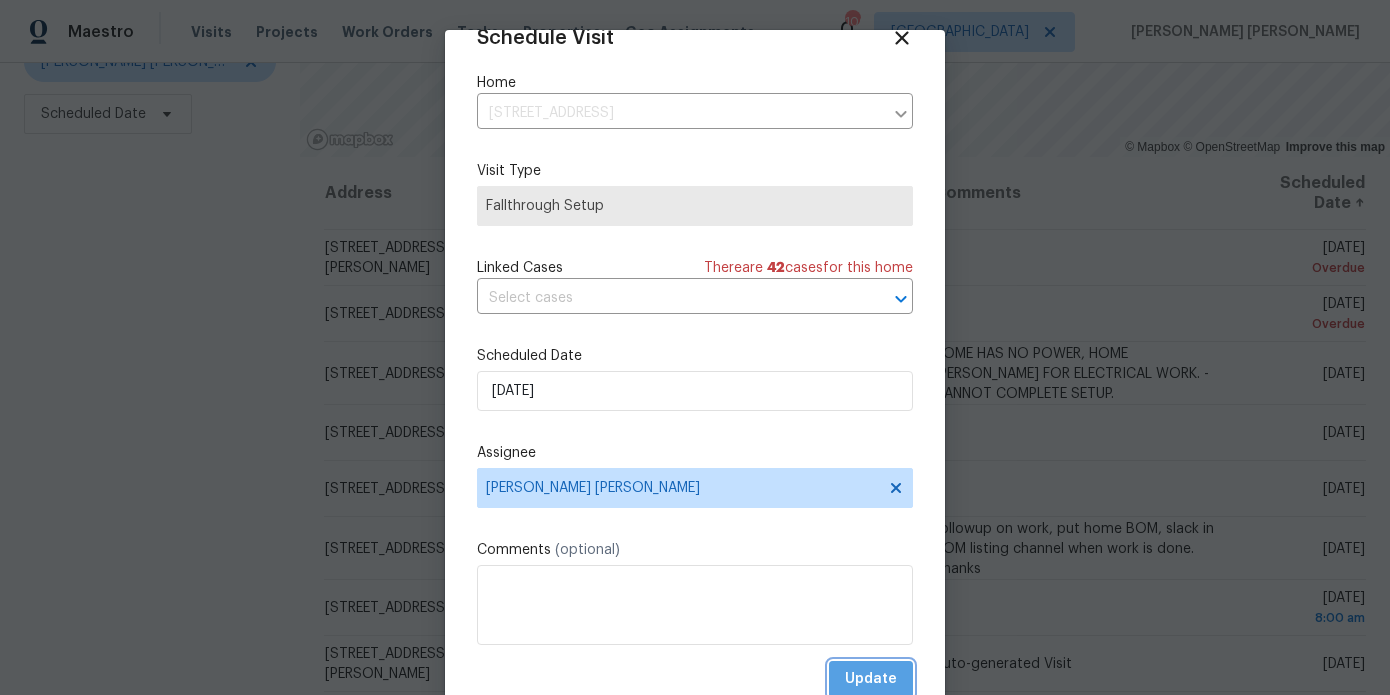 click on "Update" at bounding box center (871, 679) 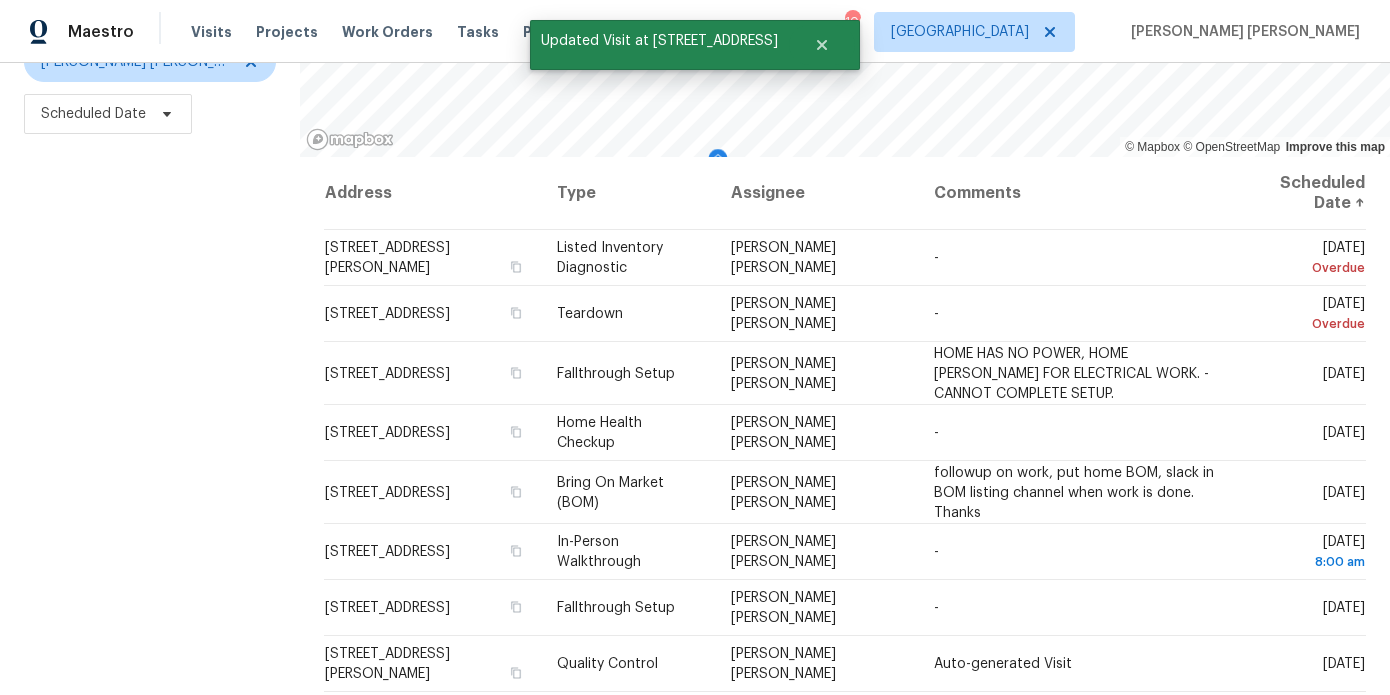 scroll, scrollTop: 98, scrollLeft: 0, axis: vertical 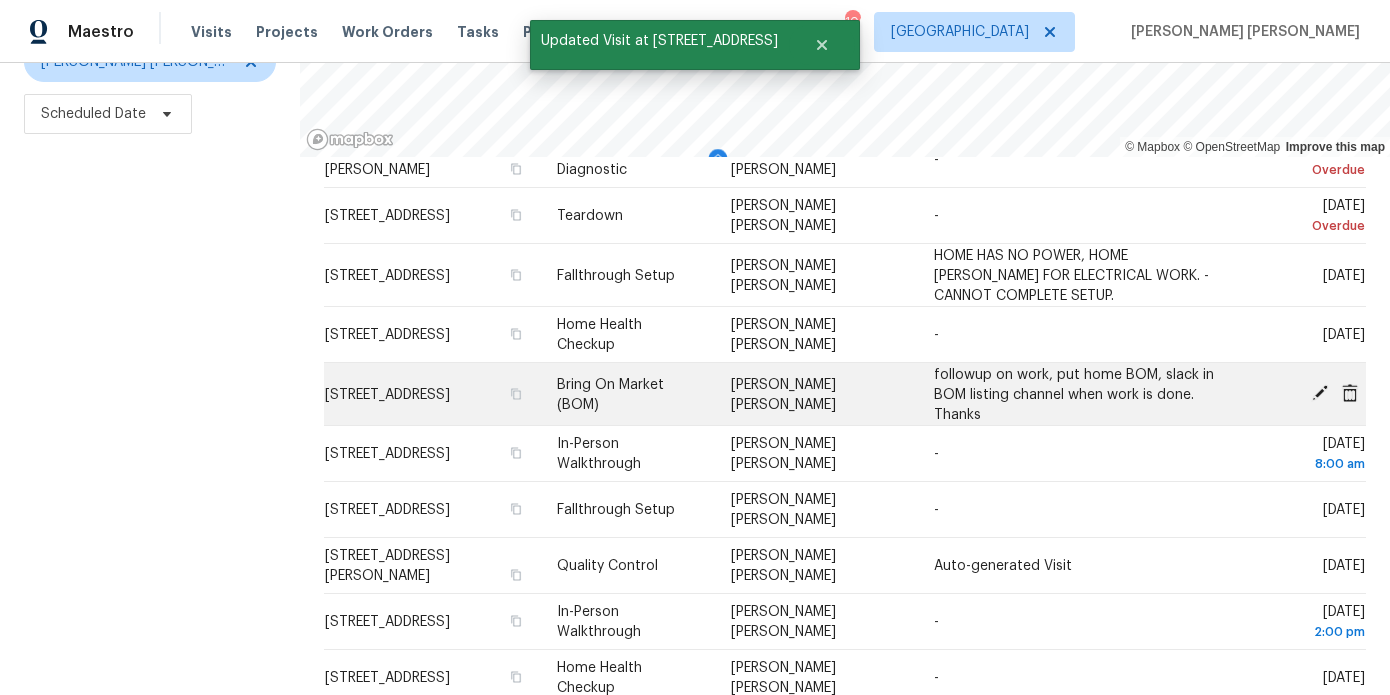 click 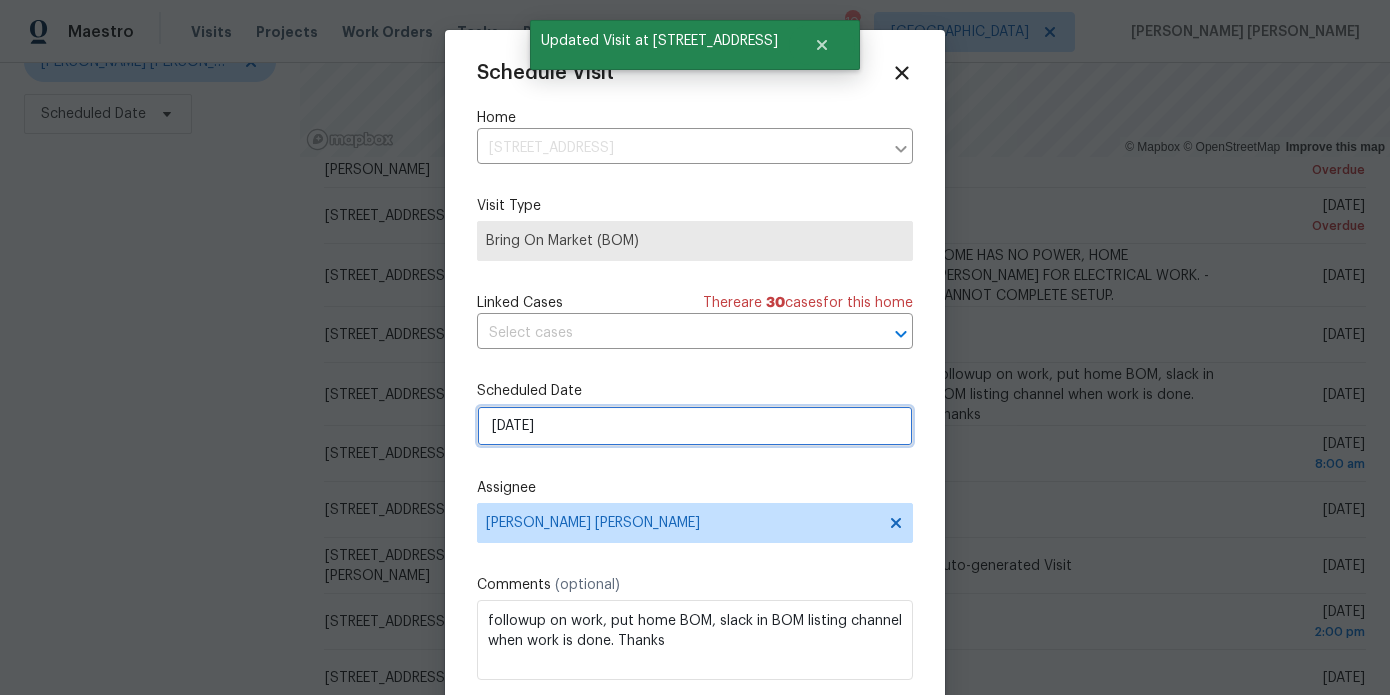 click on "7/21/2025" at bounding box center [695, 426] 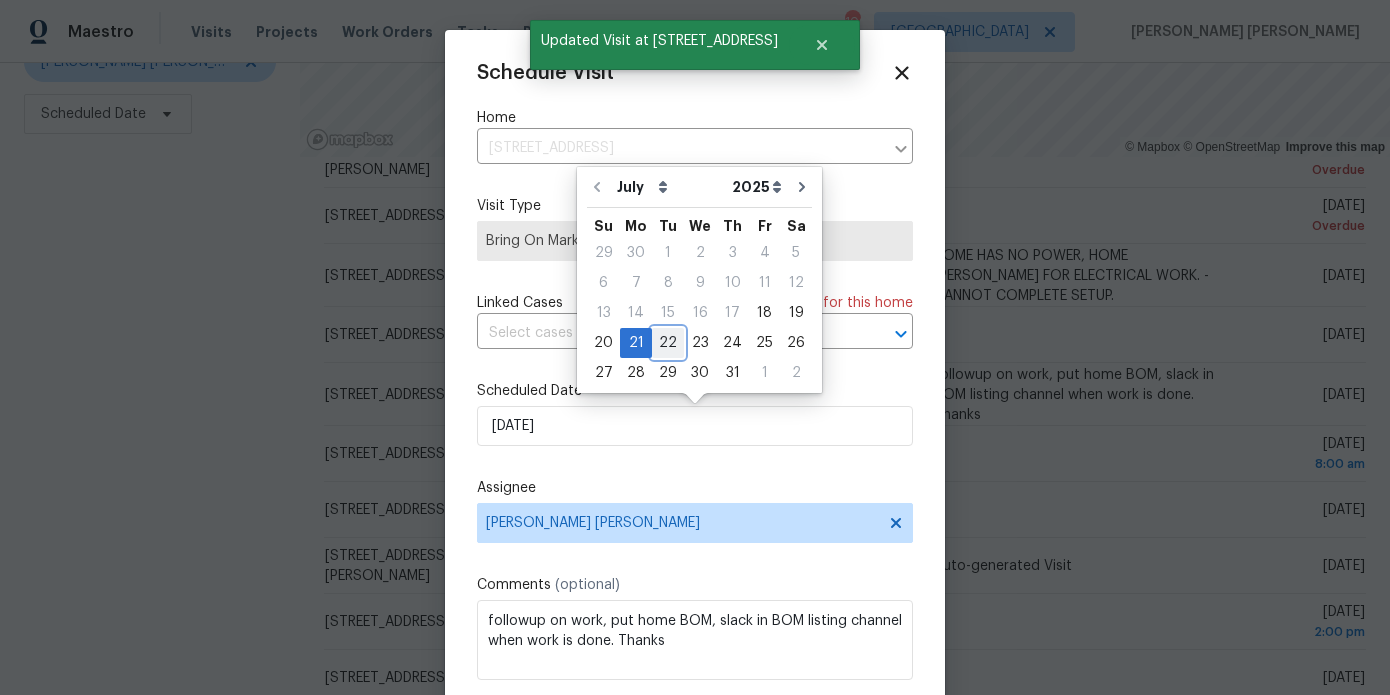 click on "22" at bounding box center (668, 343) 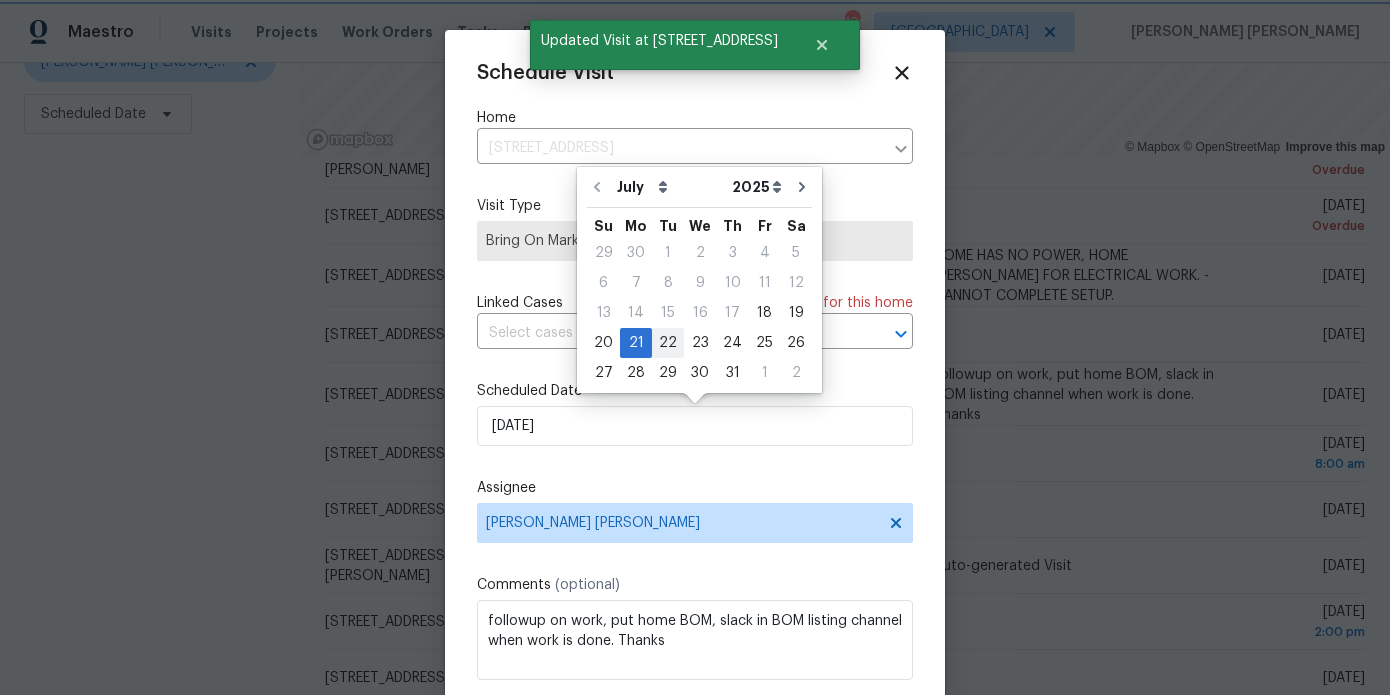 type on "7/22/2025" 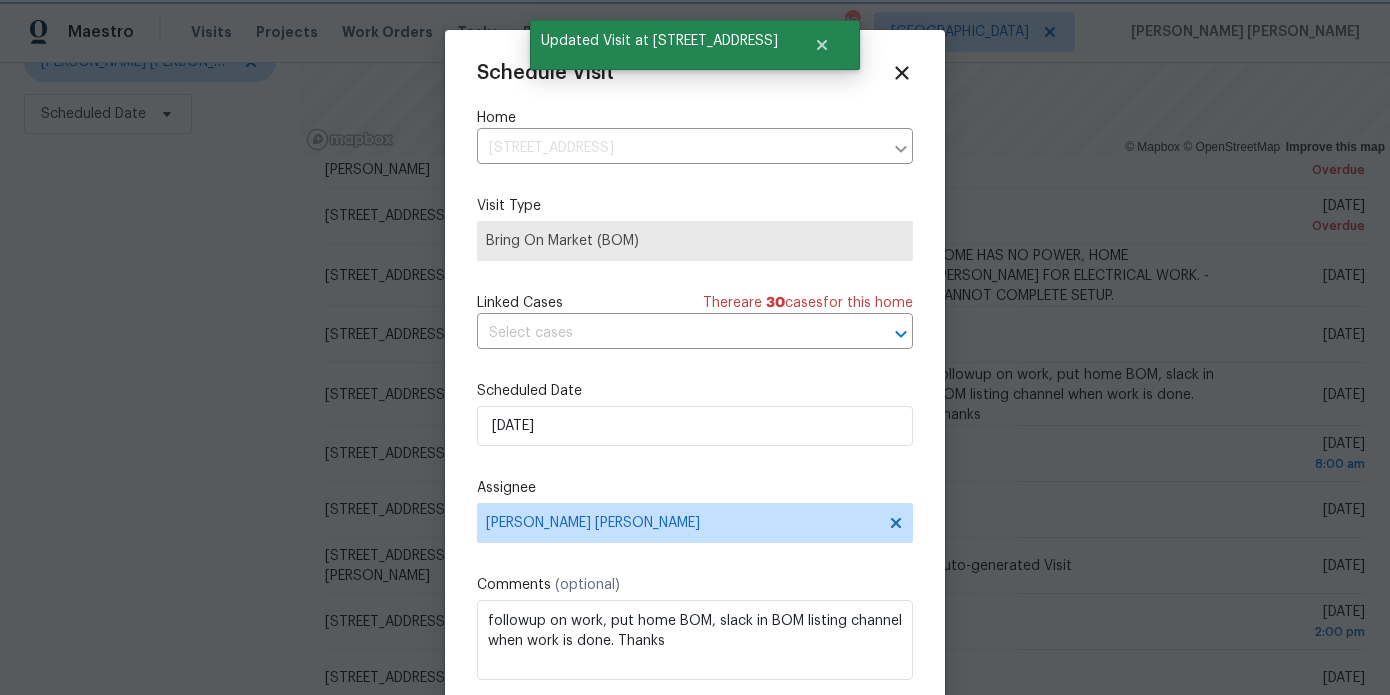 scroll, scrollTop: 36, scrollLeft: 0, axis: vertical 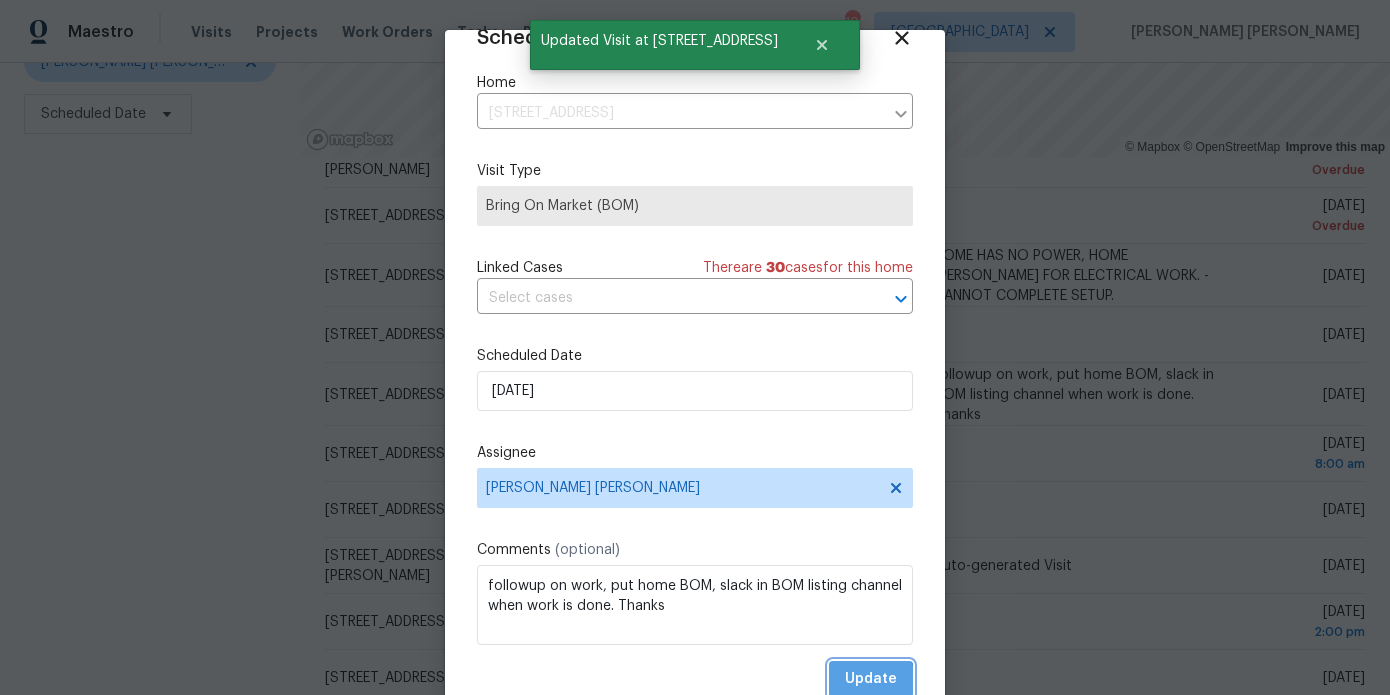 click on "Update" at bounding box center (871, 679) 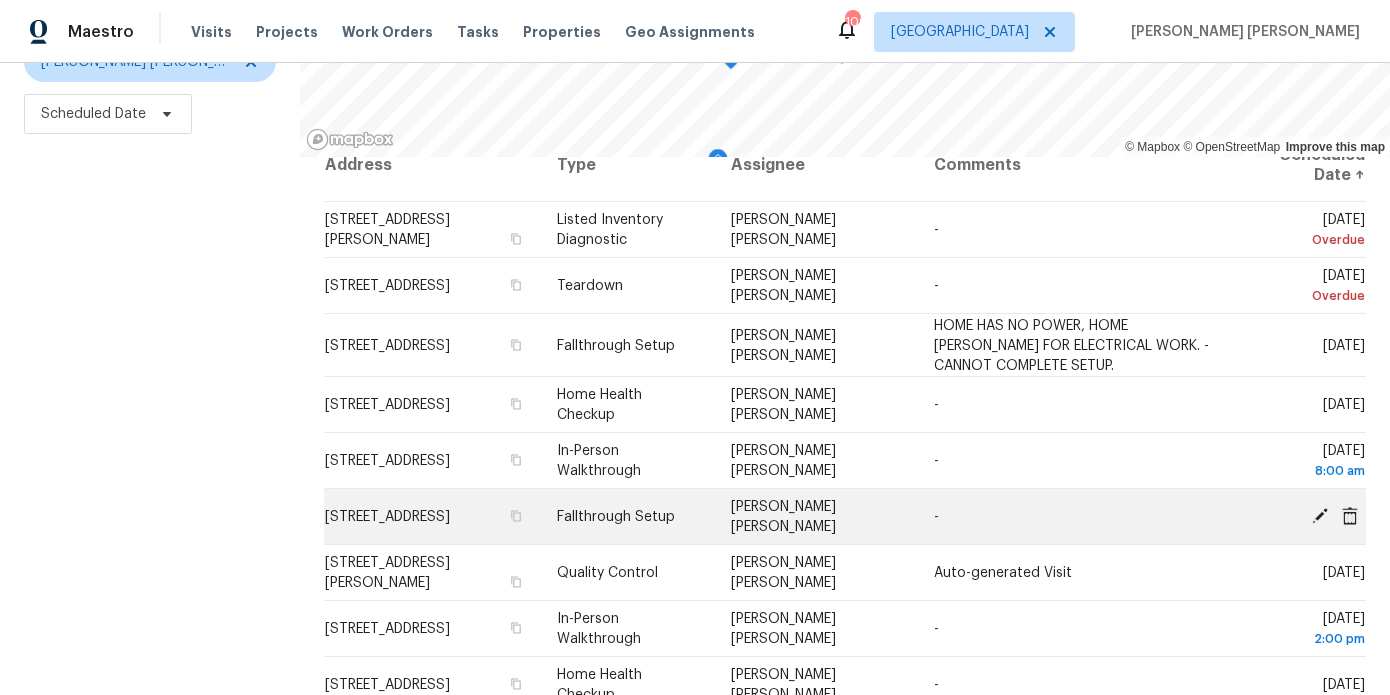 scroll, scrollTop: 14, scrollLeft: 0, axis: vertical 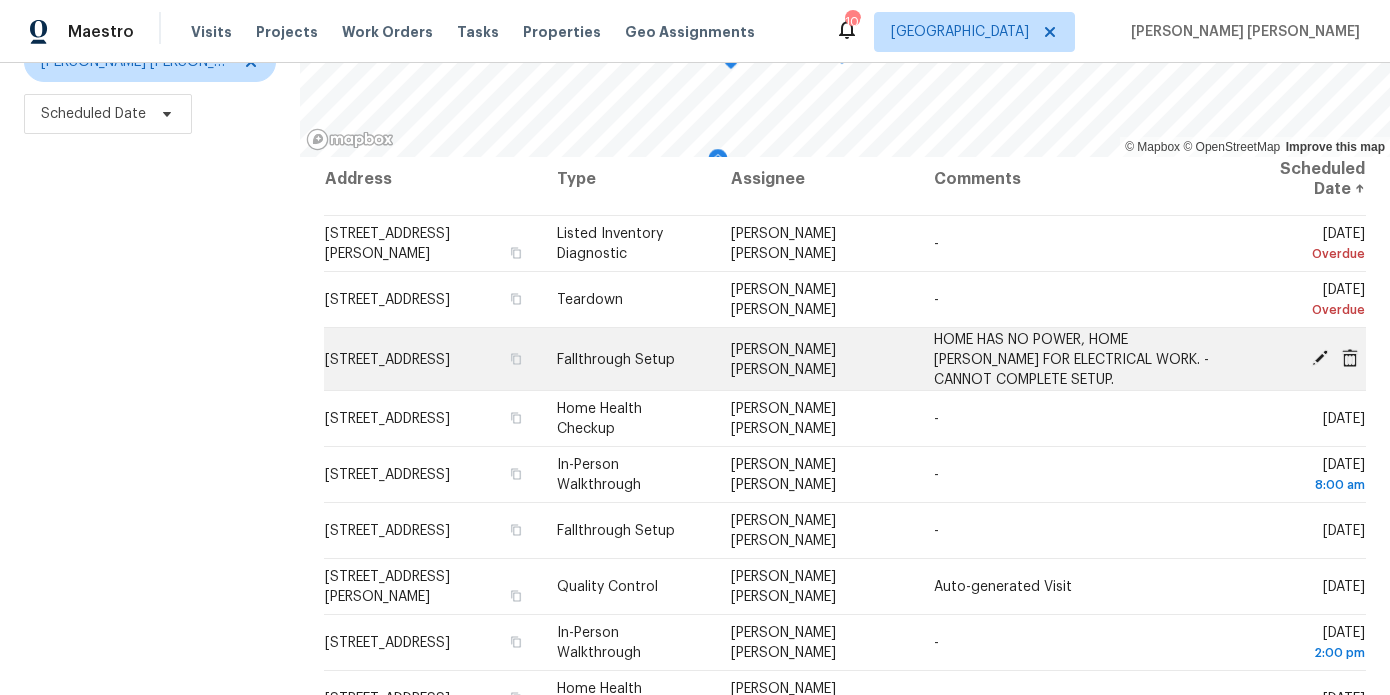 click on "[STREET_ADDRESS]" at bounding box center [432, 359] 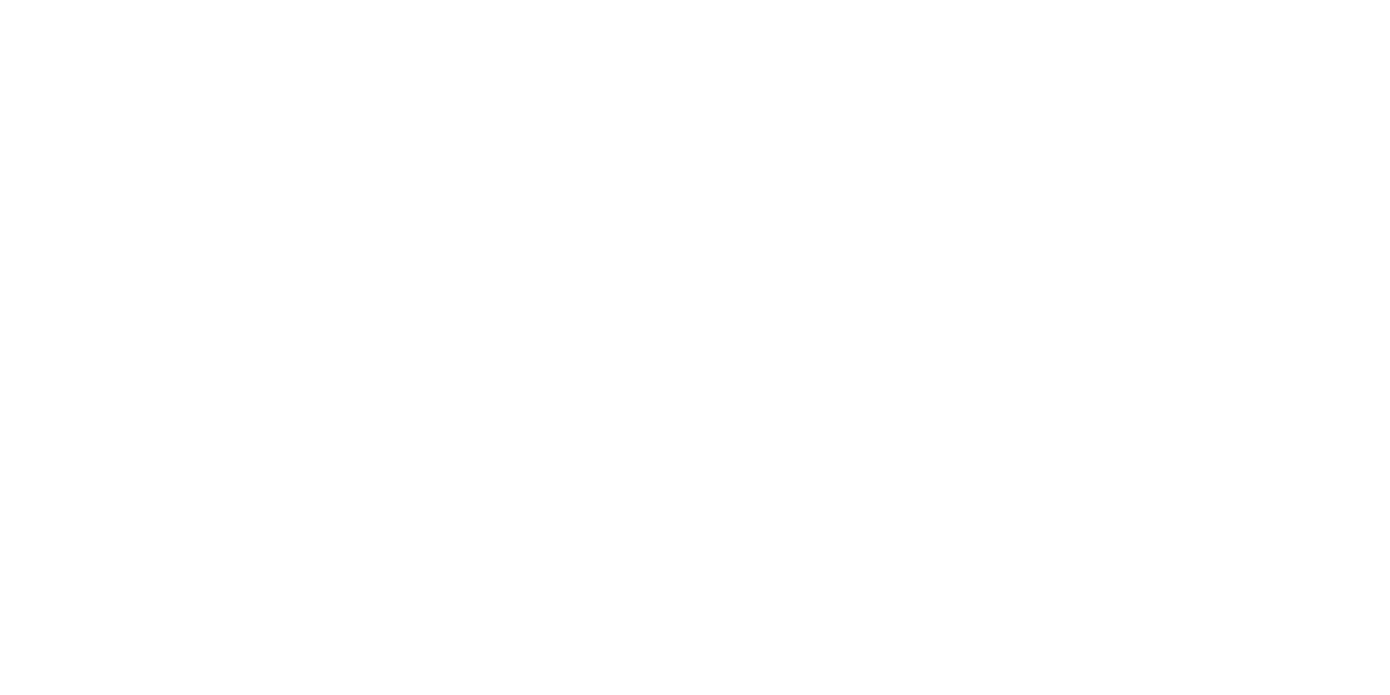 scroll, scrollTop: 0, scrollLeft: 0, axis: both 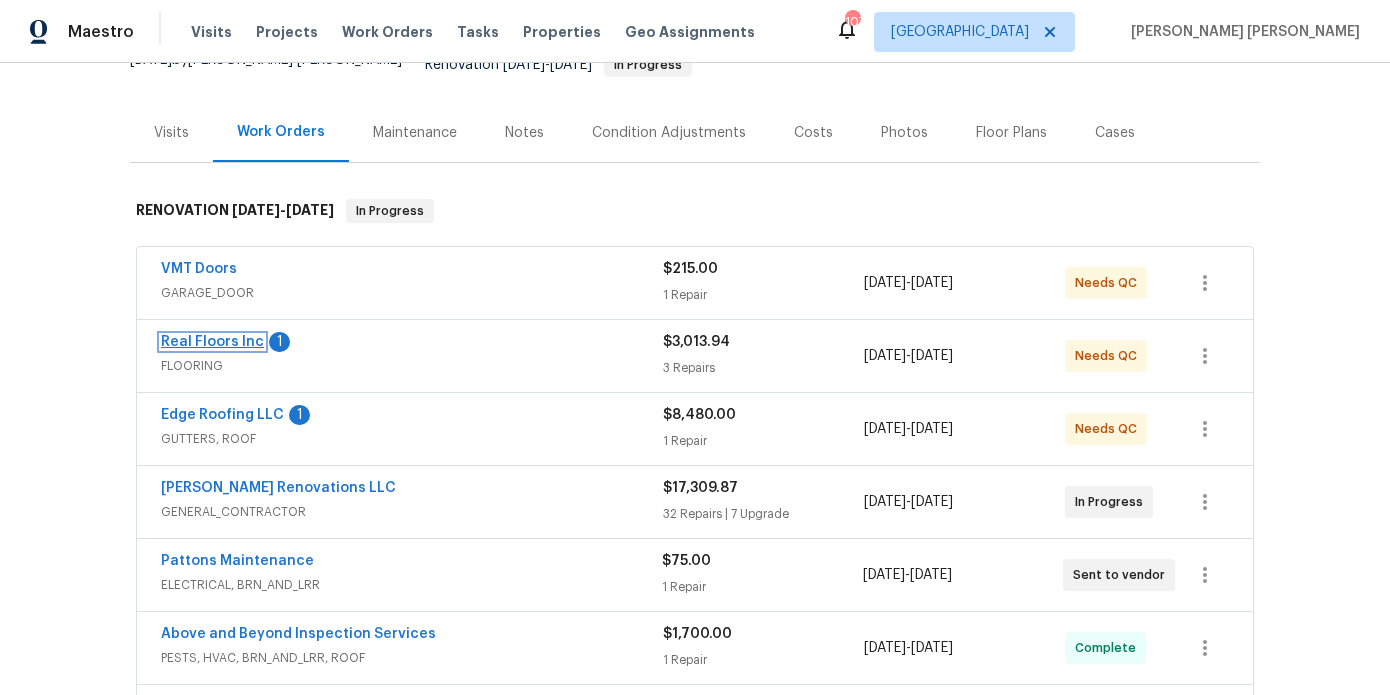 click on "Real Floors Inc" at bounding box center (212, 342) 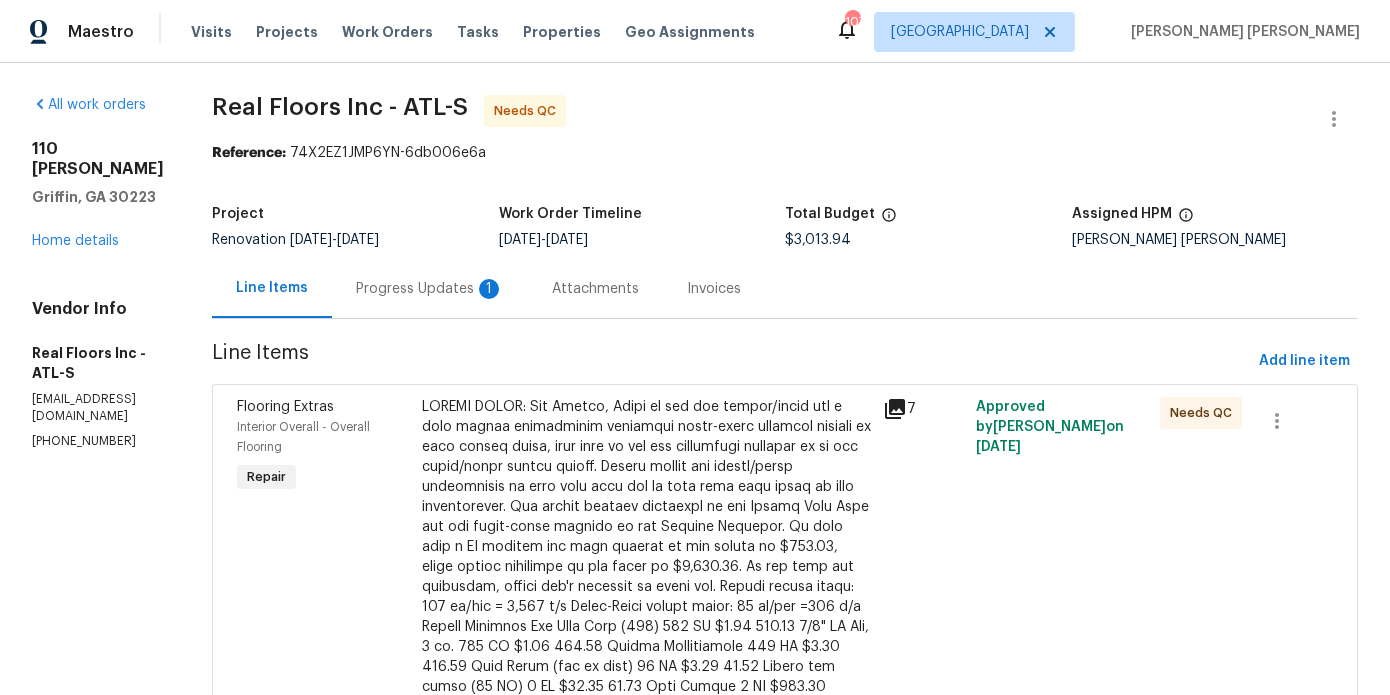 click on "1" at bounding box center (489, 289) 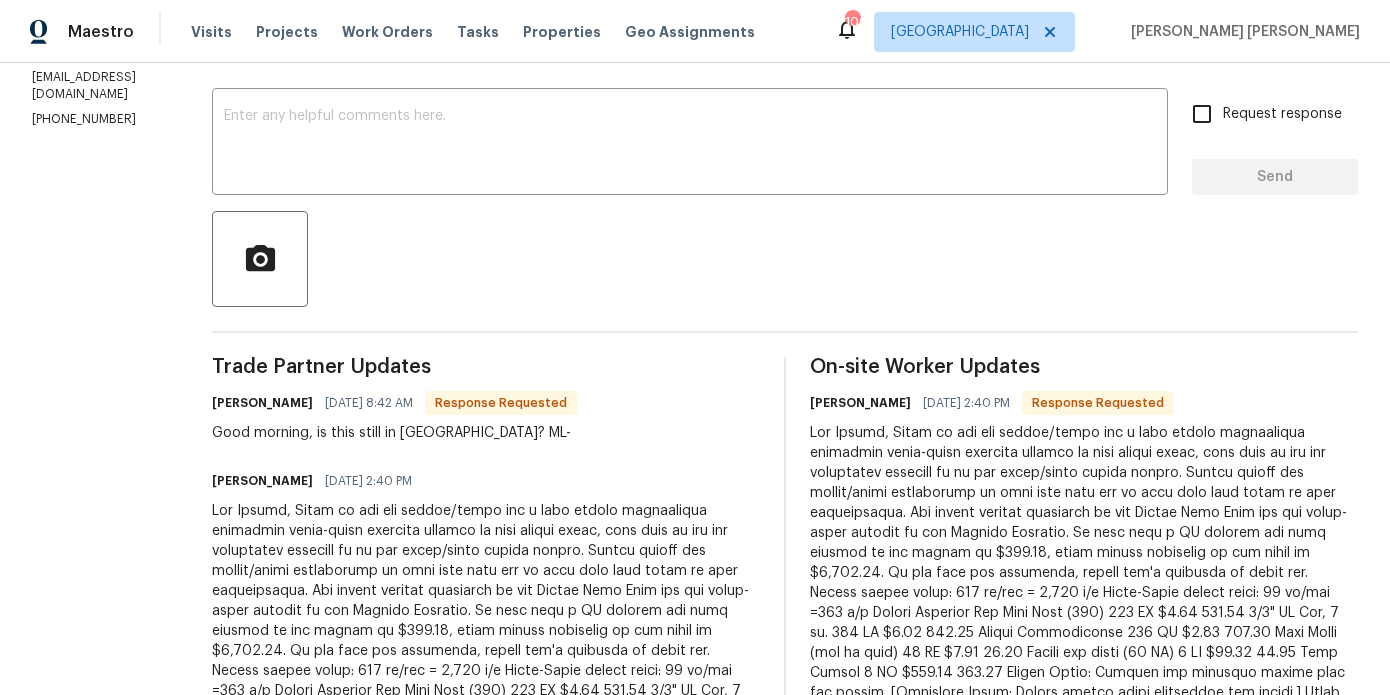 scroll, scrollTop: 0, scrollLeft: 0, axis: both 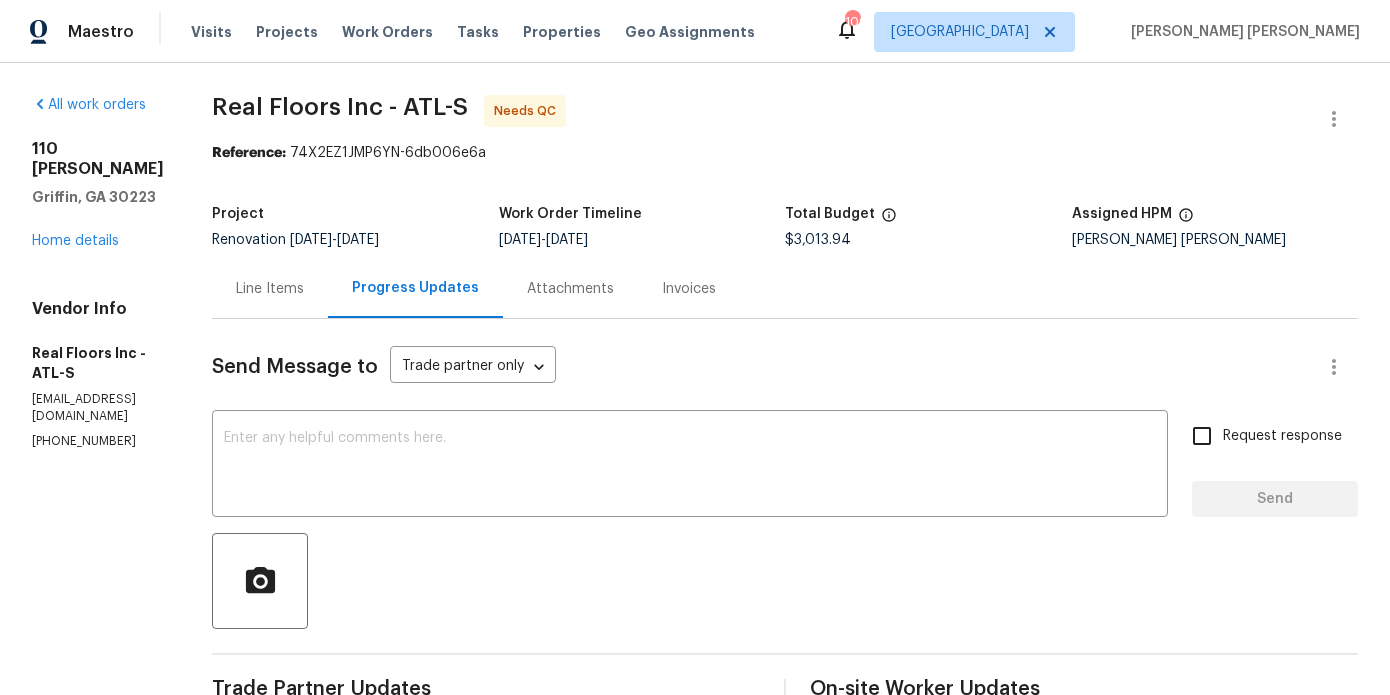 click on "Line Items" at bounding box center (270, 289) 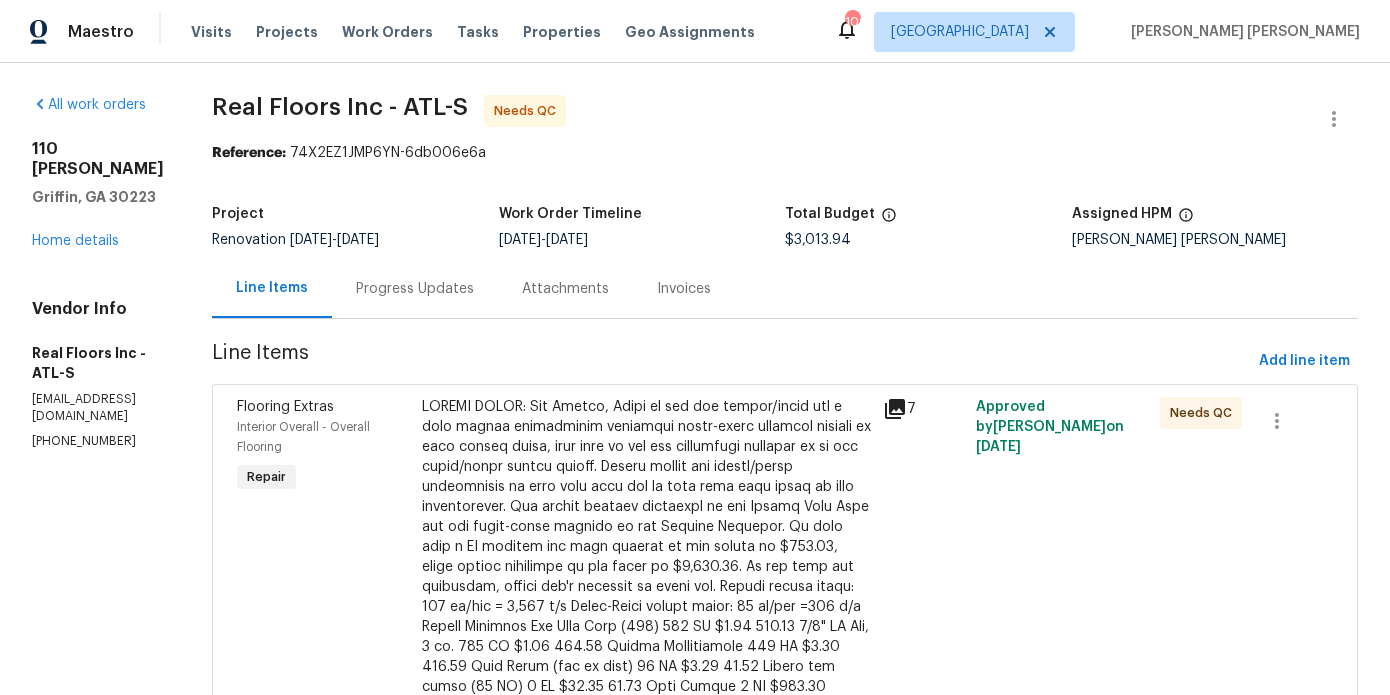 click at bounding box center [647, 657] 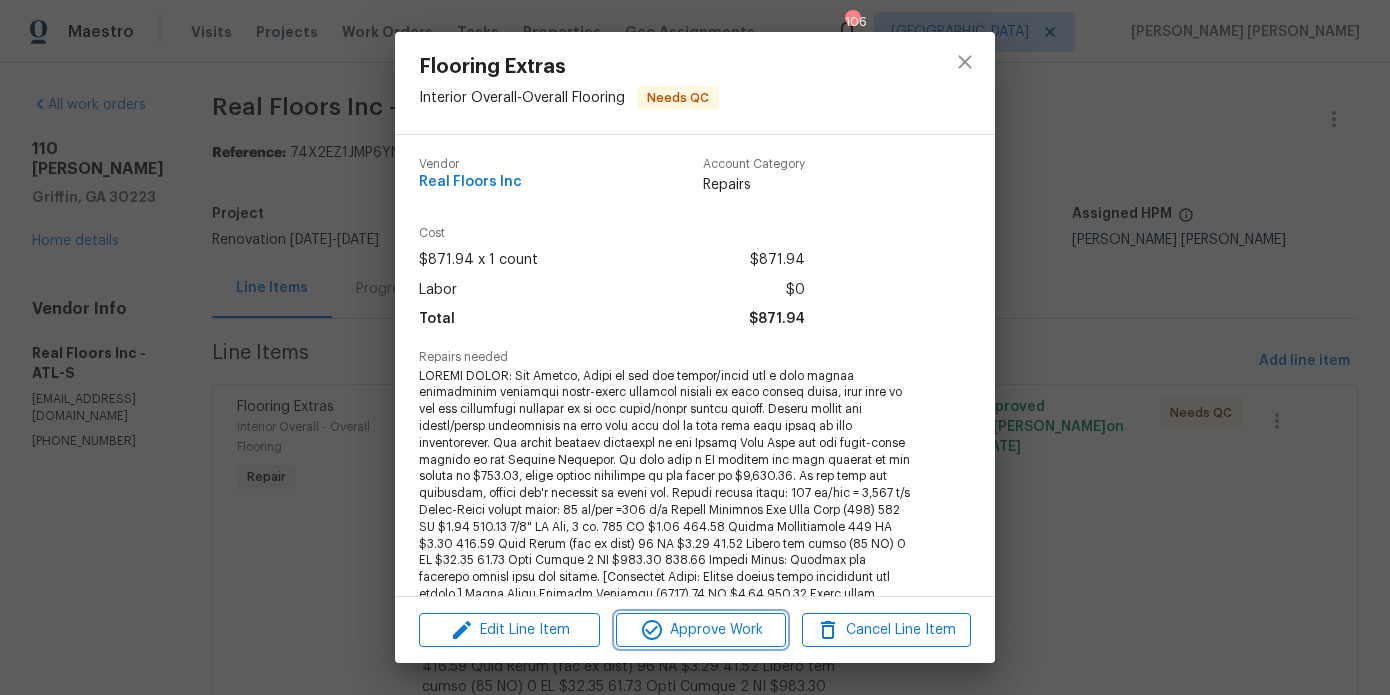 click on "Approve Work" at bounding box center (700, 630) 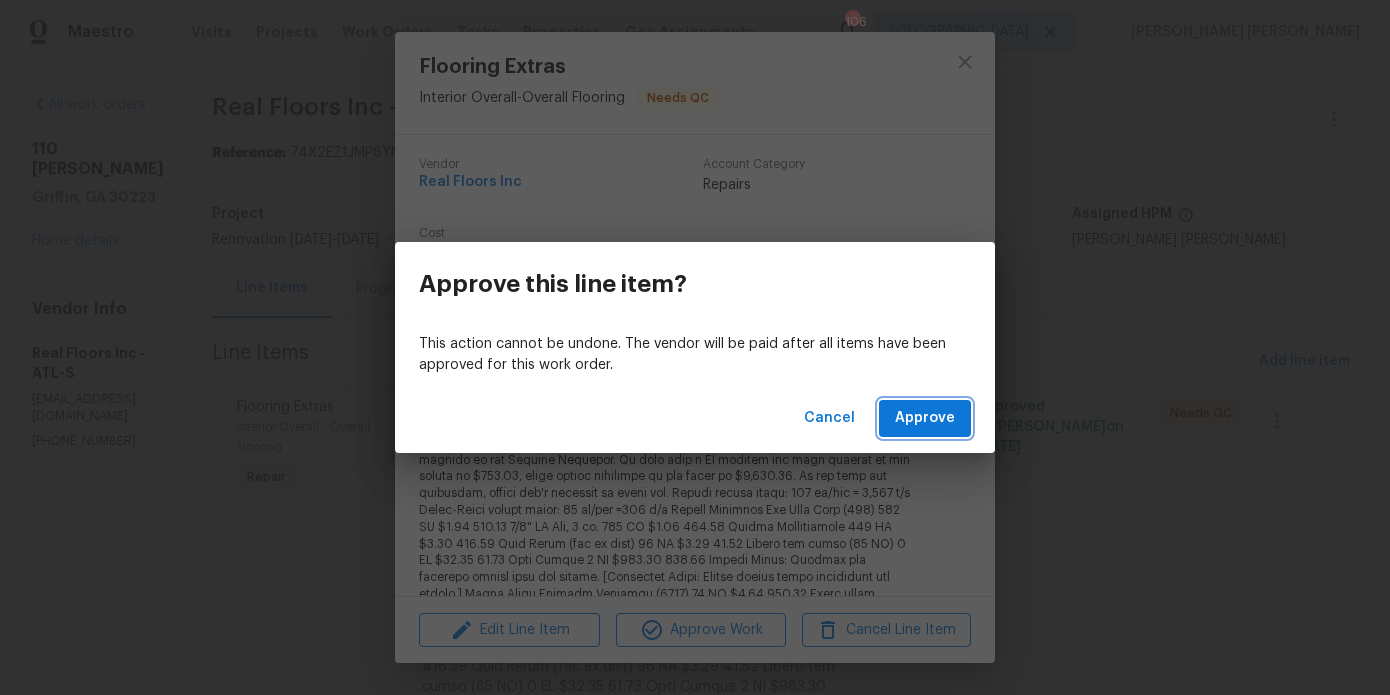 click on "Approve" at bounding box center [925, 418] 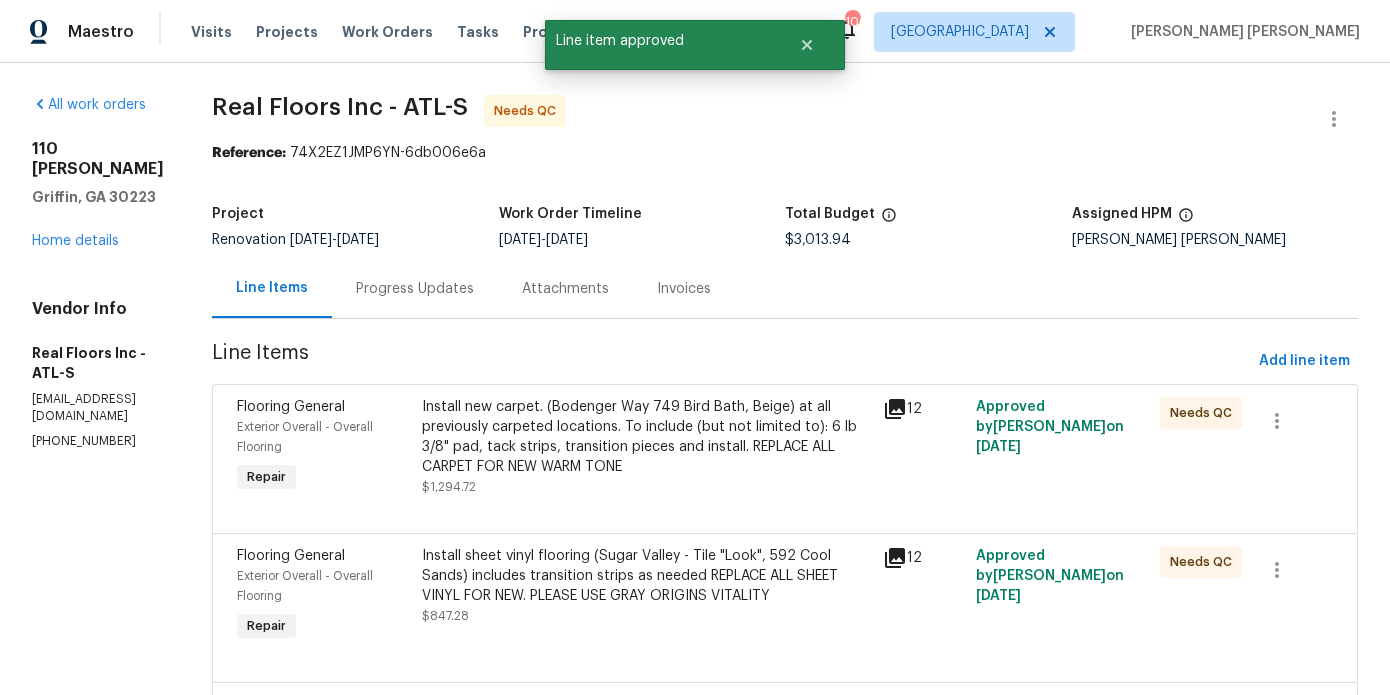 click on "Install new carpet. (Bodenger Way 749 Bird Bath, Beige) at all previously carpeted locations. To include (but not limited to): 6 lb 3/8" pad, tack strips, transition pieces and install. REPLACE ALL CARPET FOR NEW WARM TONE" at bounding box center (647, 437) 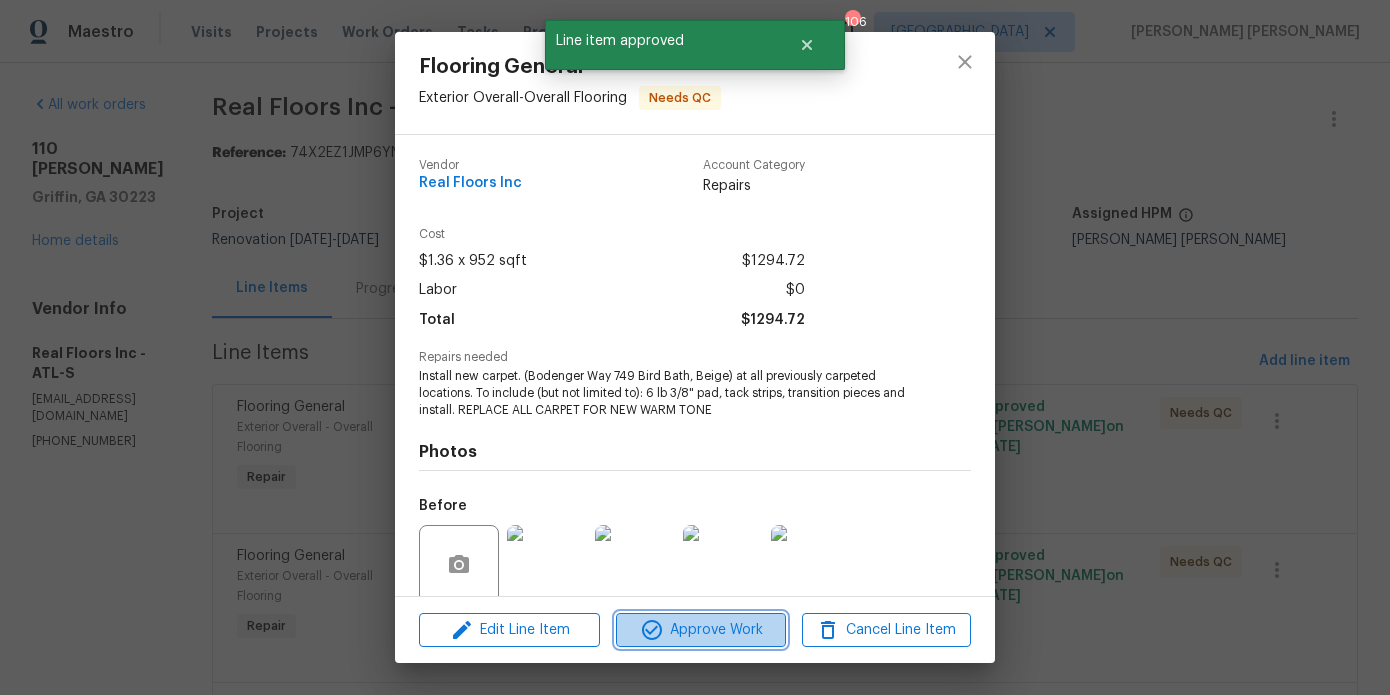 click on "Approve Work" at bounding box center [700, 630] 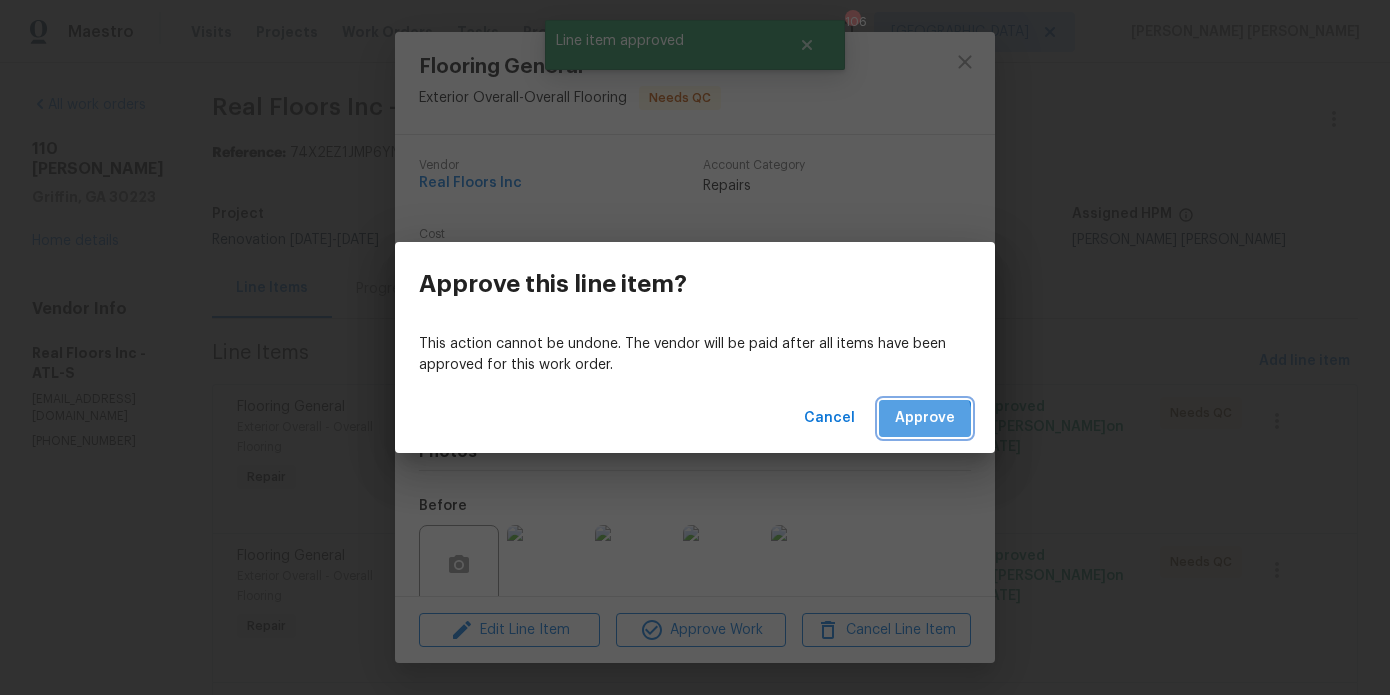 click on "Approve" at bounding box center [925, 418] 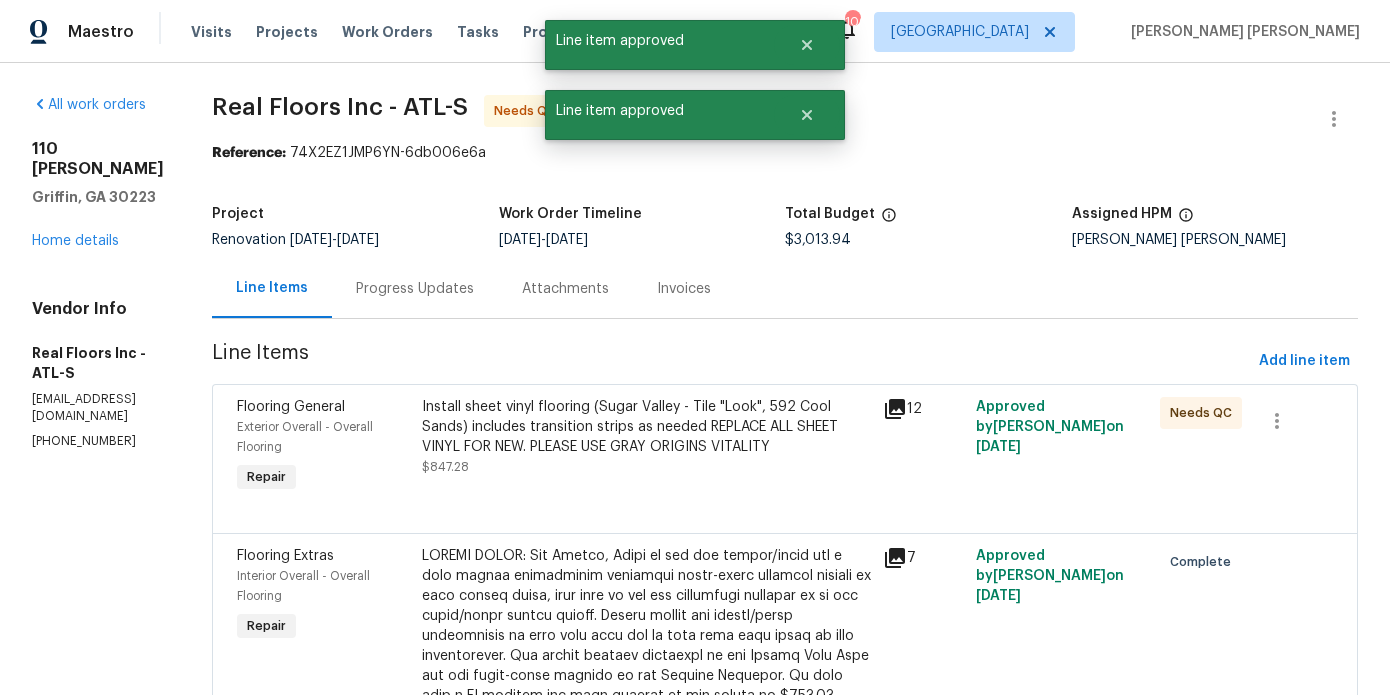 click on "Install sheet vinyl flooring (Sugar Valley - Tile "Look", 592 Cool Sands) includes transition strips as needed REPLACE ALL SHEET VINYL FOR NEW. PLEASE USE GRAY ORIGINS VITALITY" at bounding box center [647, 427] 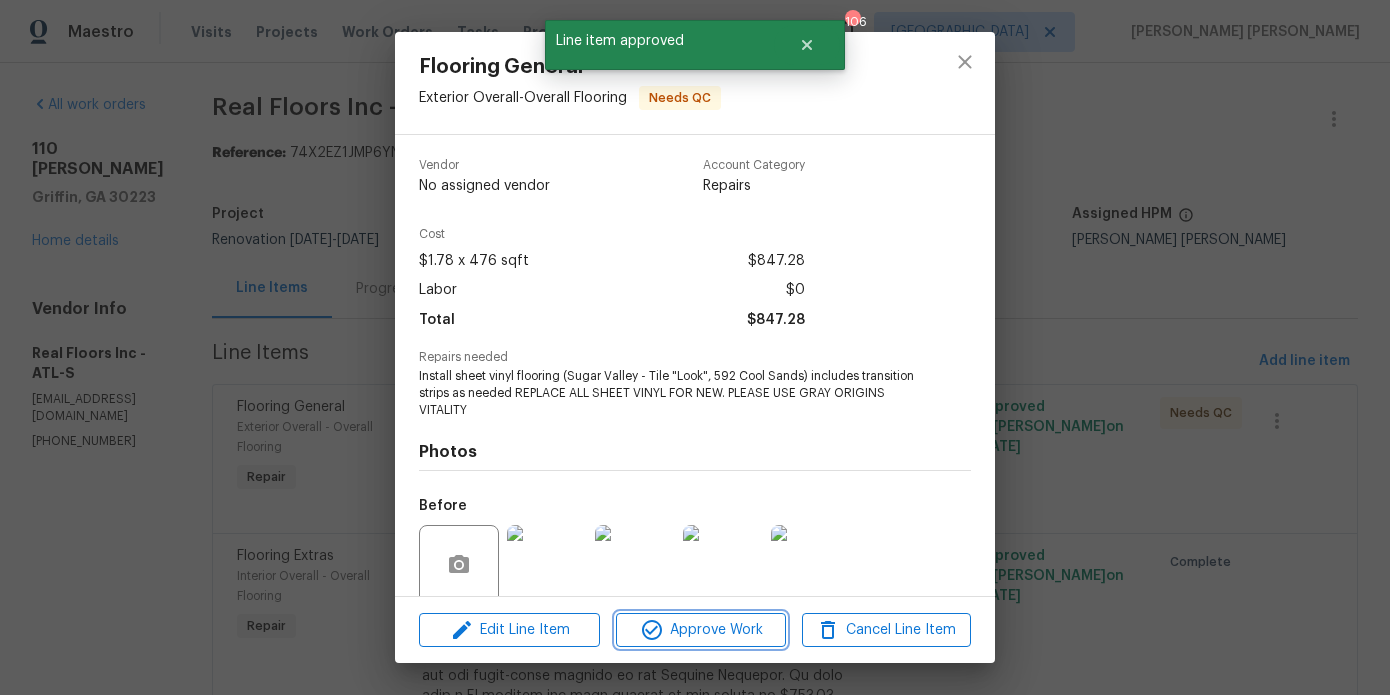 click on "Approve Work" at bounding box center [700, 630] 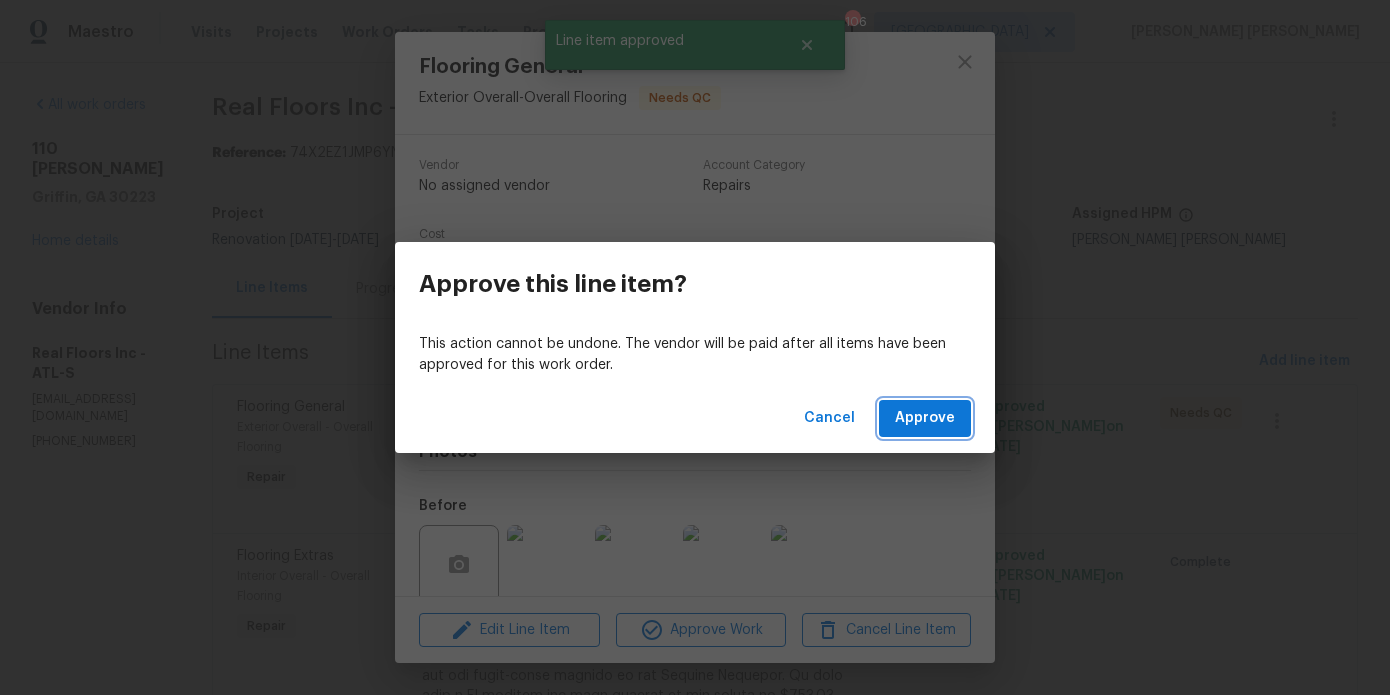 click on "Approve" at bounding box center [925, 418] 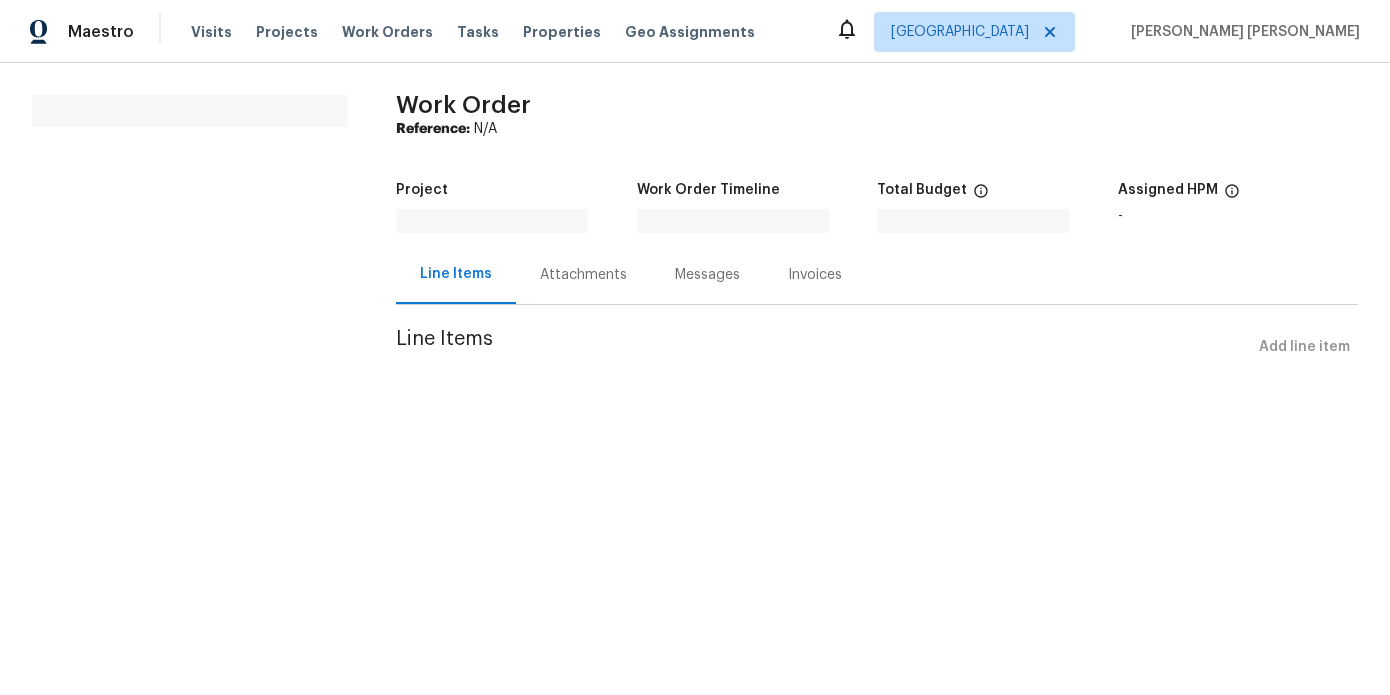 scroll, scrollTop: 0, scrollLeft: 0, axis: both 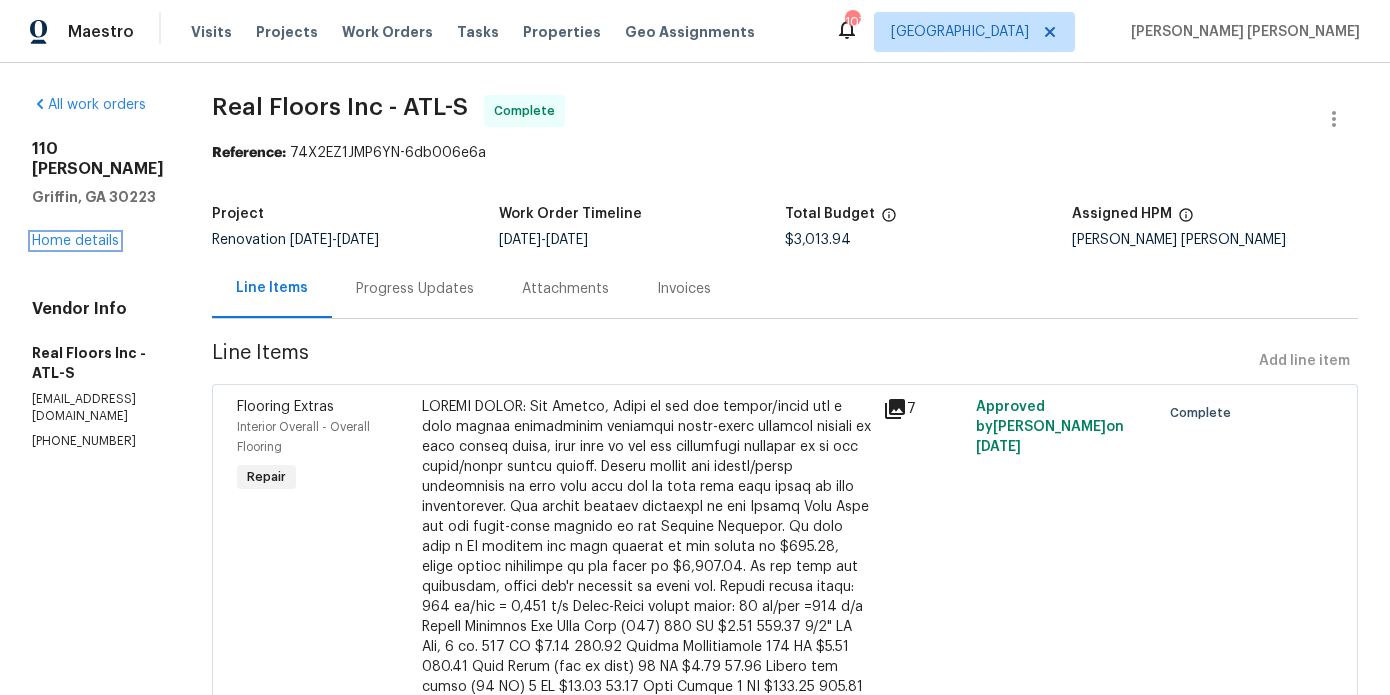 click on "Home details" at bounding box center (75, 241) 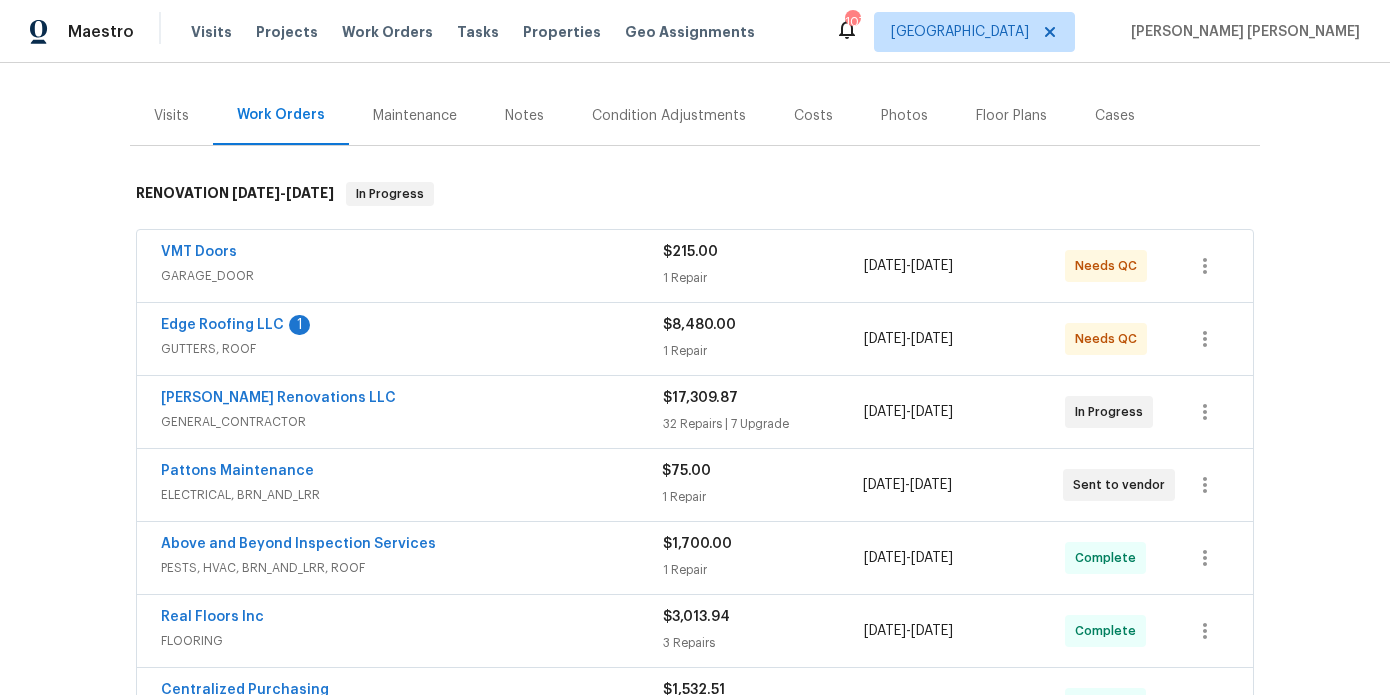 scroll, scrollTop: 257, scrollLeft: 0, axis: vertical 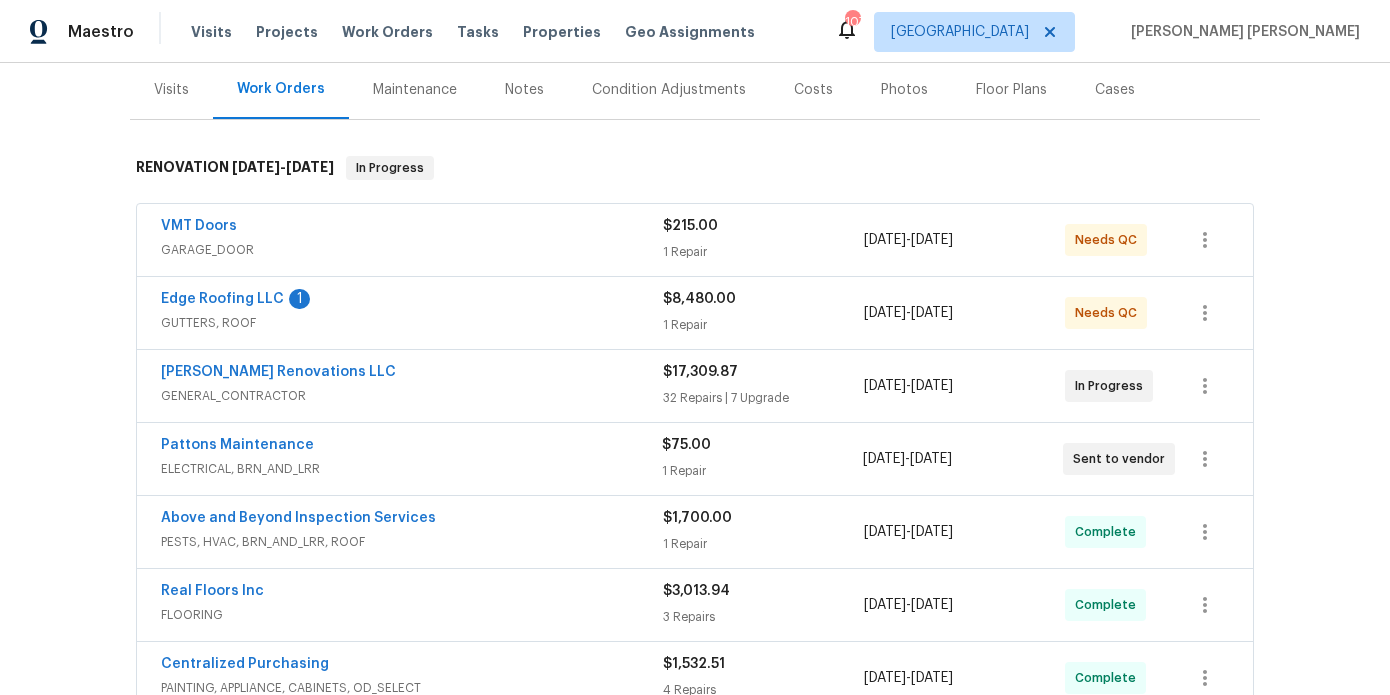 click on "VMT Doors GARAGE_DOOR" at bounding box center (412, 240) 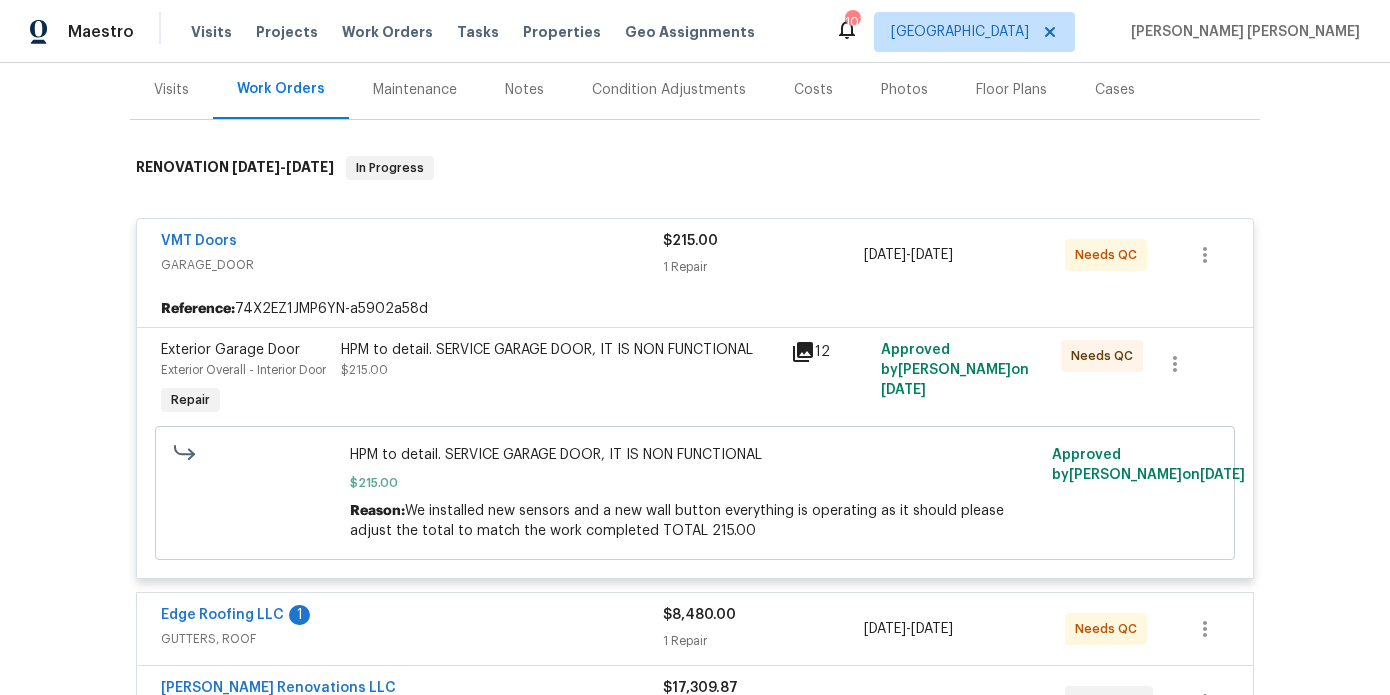 click on "HPM to detail. SERVICE GARAGE DOOR, IT IS NON FUNCTIONAL" at bounding box center (560, 350) 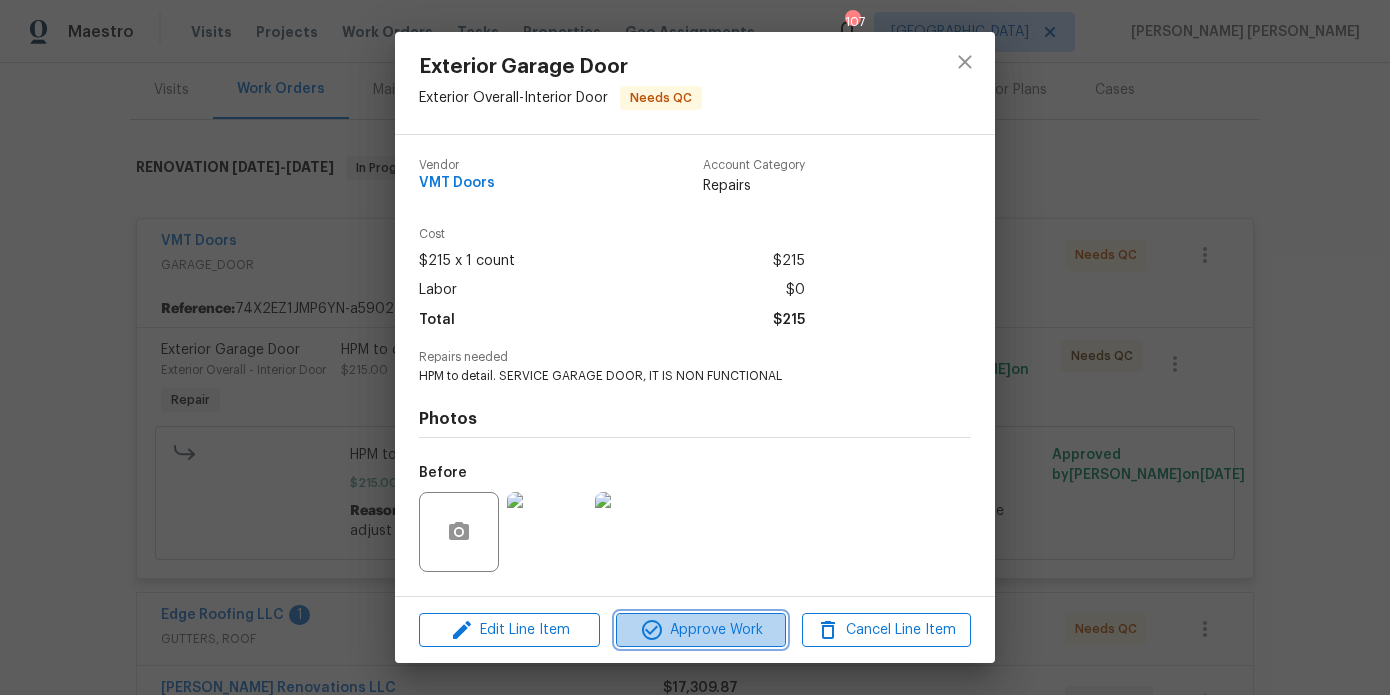 click on "Approve Work" at bounding box center (700, 630) 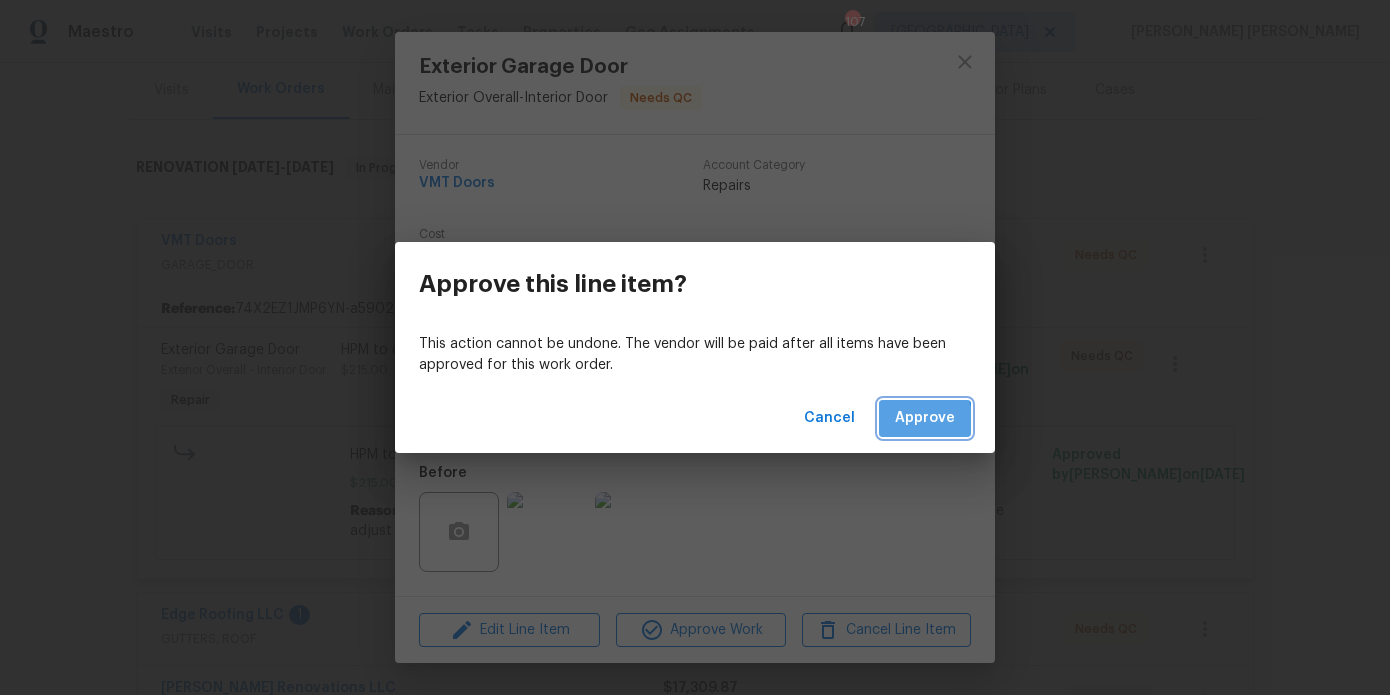 click on "Approve" at bounding box center [925, 418] 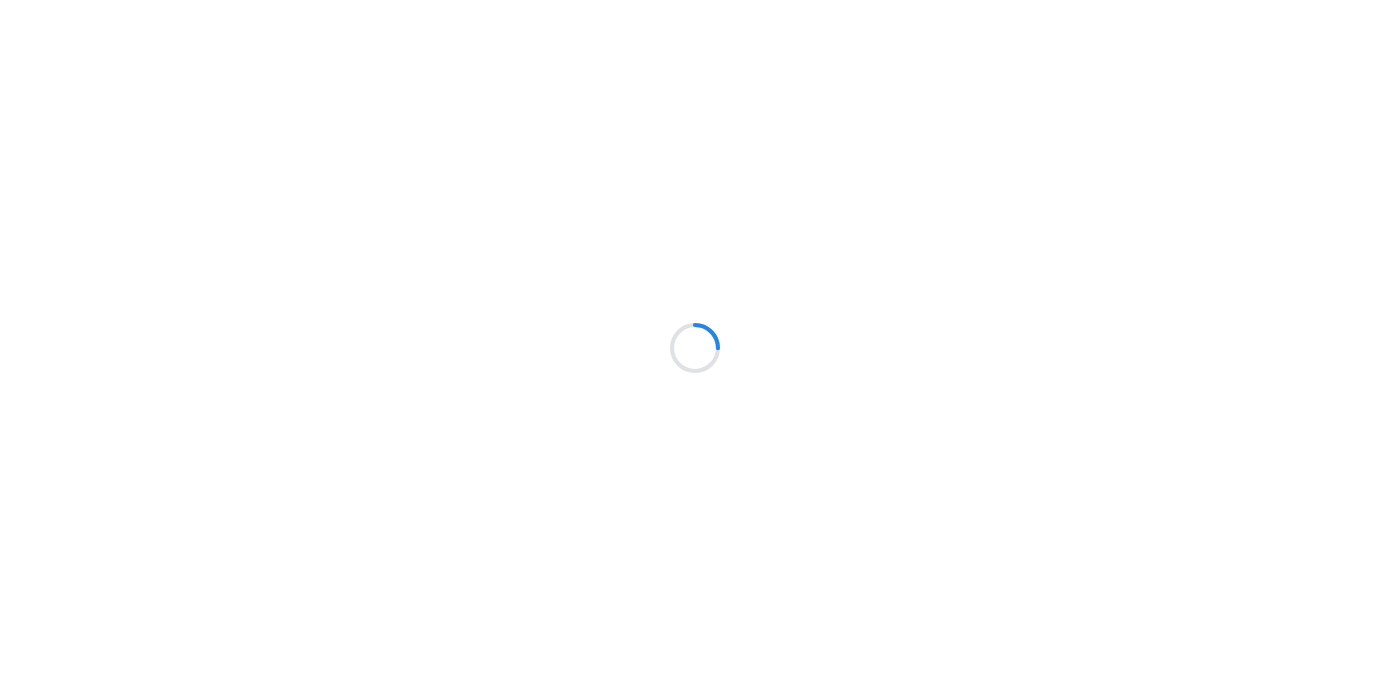 scroll, scrollTop: 0, scrollLeft: 0, axis: both 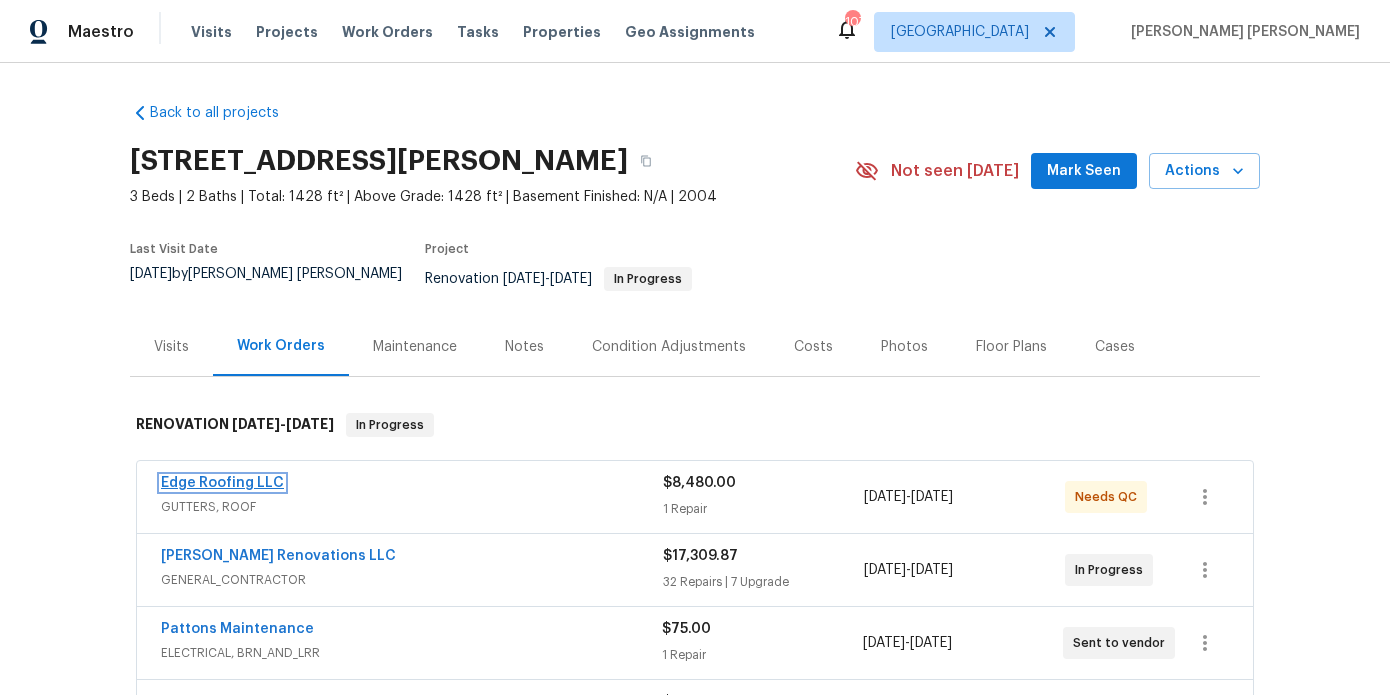 click on "Edge Roofing LLC" at bounding box center [222, 483] 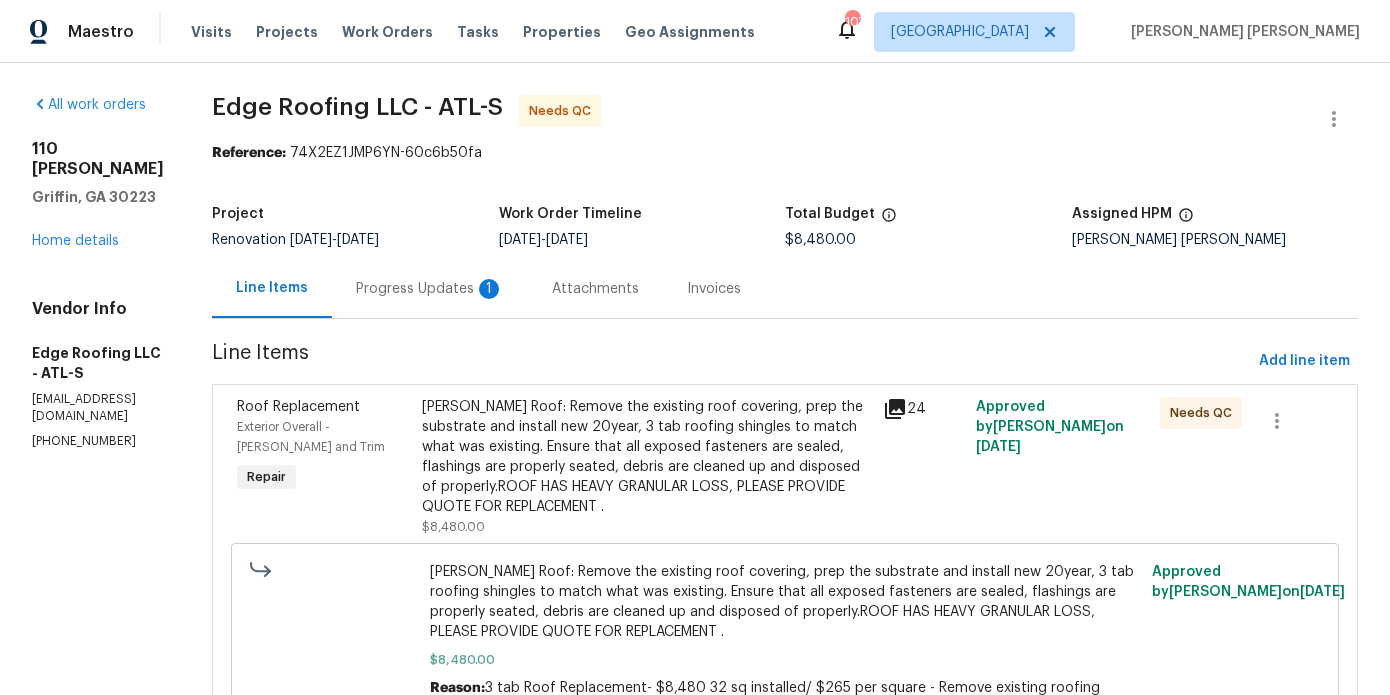 click on "Progress Updates 1" at bounding box center [430, 288] 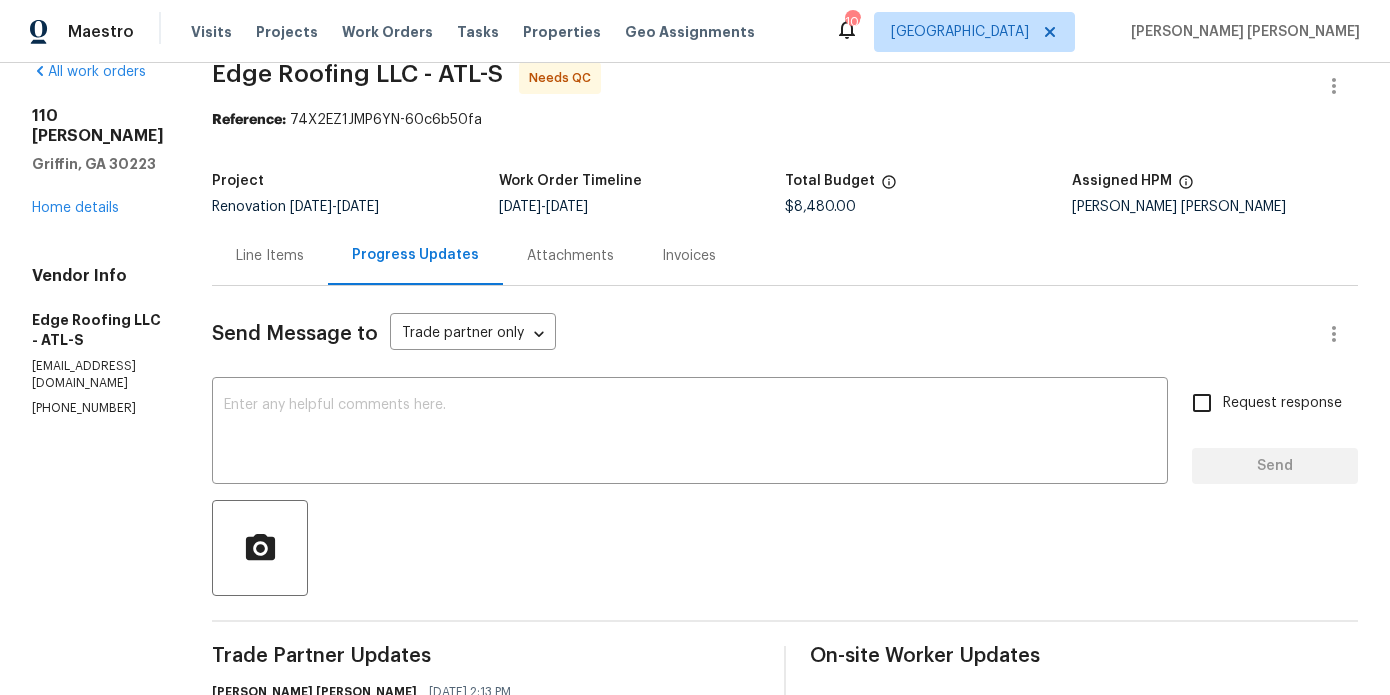 scroll, scrollTop: 0, scrollLeft: 0, axis: both 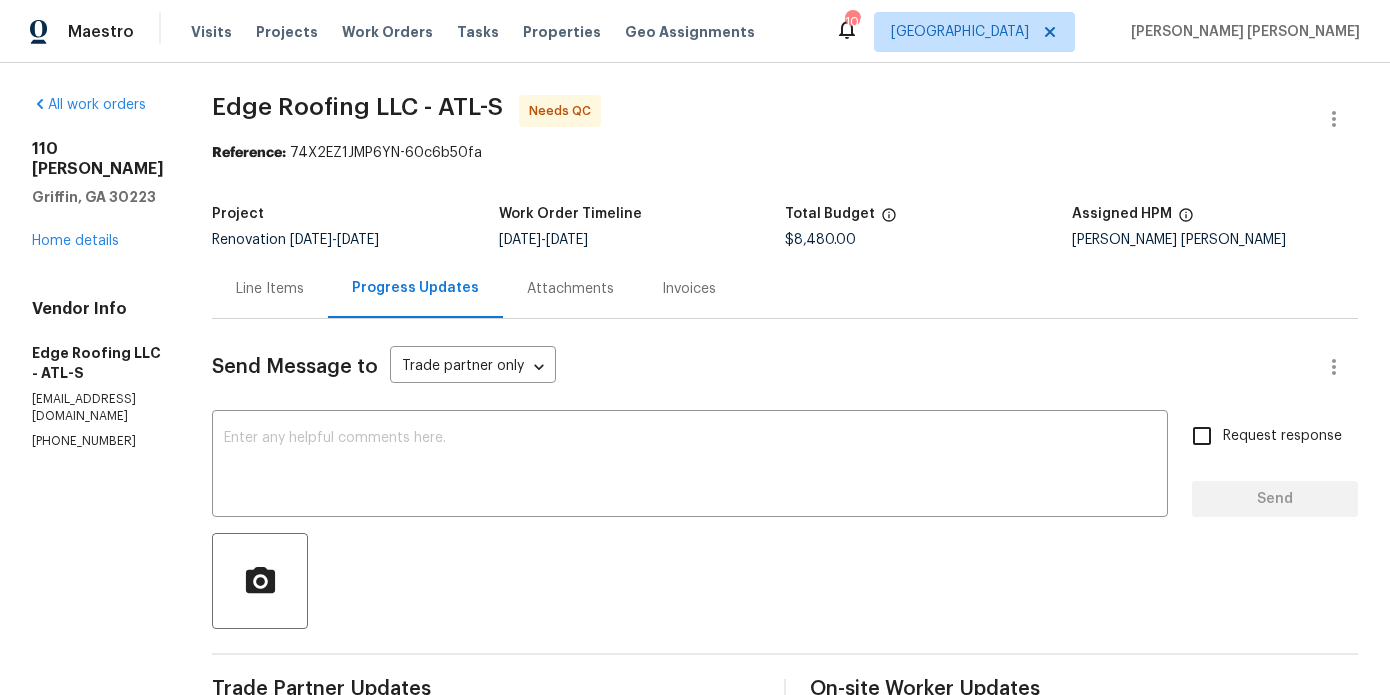 click on "Line Items" at bounding box center (270, 289) 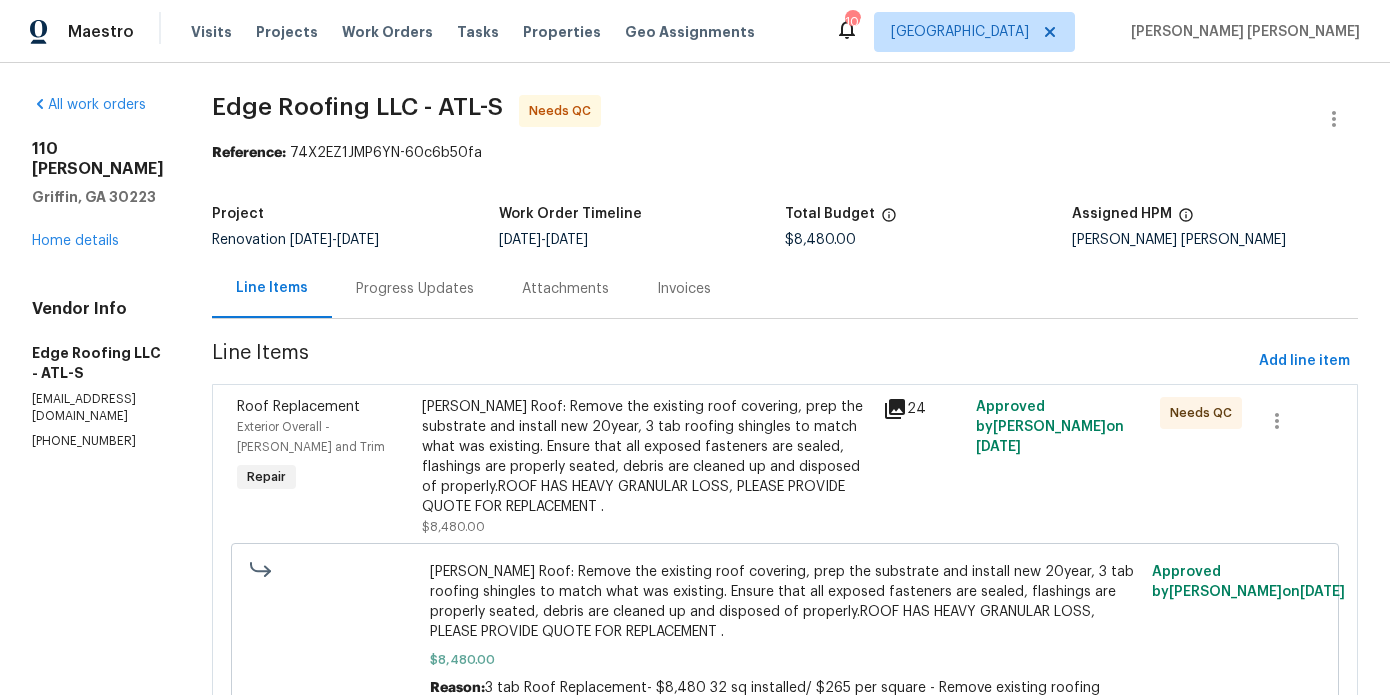 click on "Gable Roof: Remove the existing roof covering, prep the substrate and install new 20year, 3 tab roofing shingles to match what was existing. Ensure that all exposed fasteners are sealed, flashings are properly seated, debris are cleaned up and disposed of properly.ROOF HAS HEAVY GRANULAR LOSS, PLEASE PROVIDE QUOTE FOR REPLACEMENT . $8,480.00 Reason:  3 tab Roof Replacement- $8,480 32 sq installed/ $265 per square - Remove existing roofing down to decking - Remove and replace decking as needed (estimate includes 2 sheets of decking. Additional will be charged at $50/sheet if needed) - Install synthetic felt on all roof slopes - Install ice and water shield in all valleys - Install drip edge on all rakes and eaves - Install starter shingles on all rakes and eaves - Install 3 tab shingles on all roof slopes - Install ridge vent on all ridges - Install ridge cap shingles on all ridges - Replace existing pipe boots - Haul away debris Approved by  Anthony Gouldthorp  on  7/13/2025" at bounding box center (785, 680) 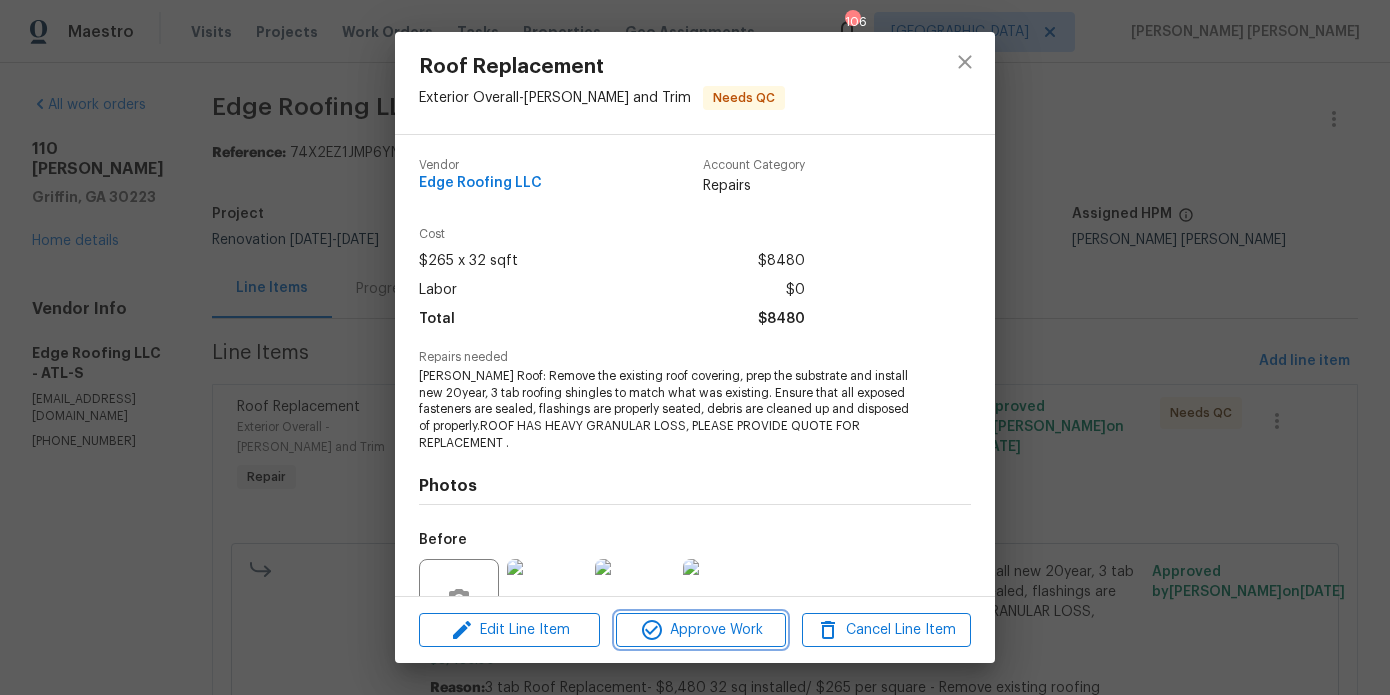 click on "Approve Work" at bounding box center (700, 630) 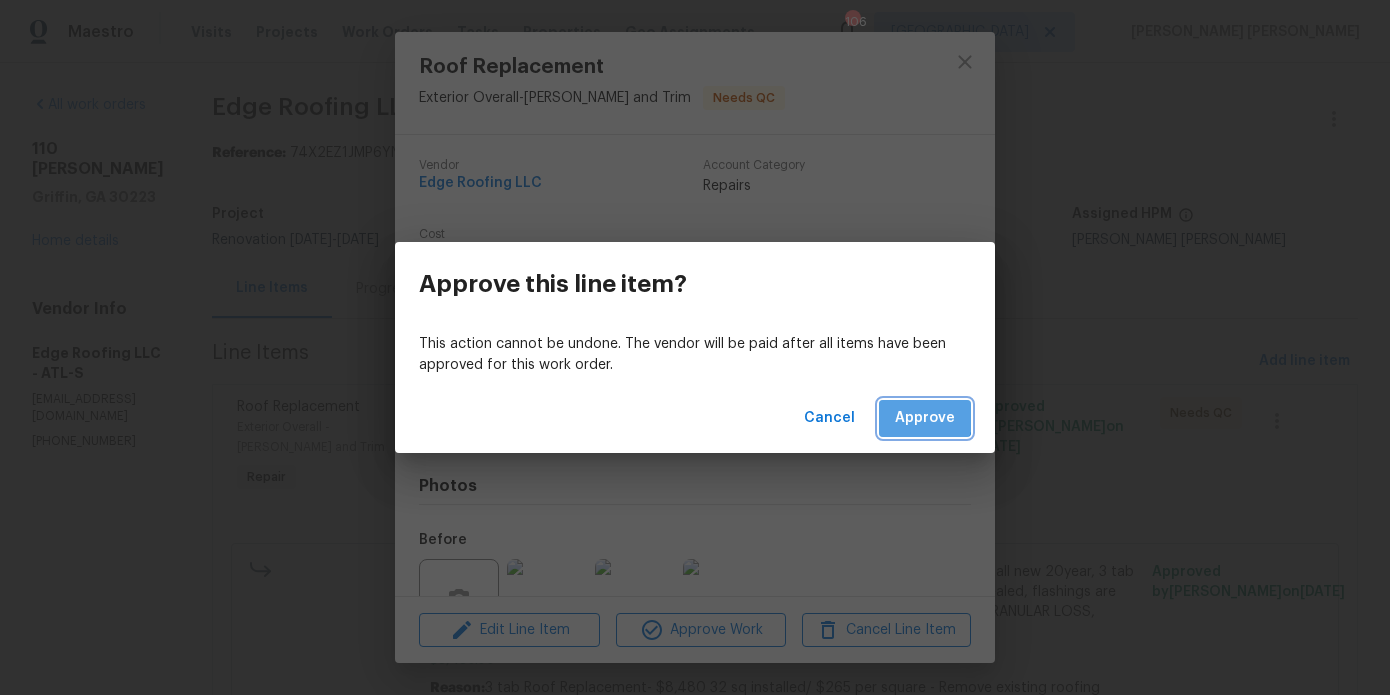 click on "Approve" at bounding box center (925, 418) 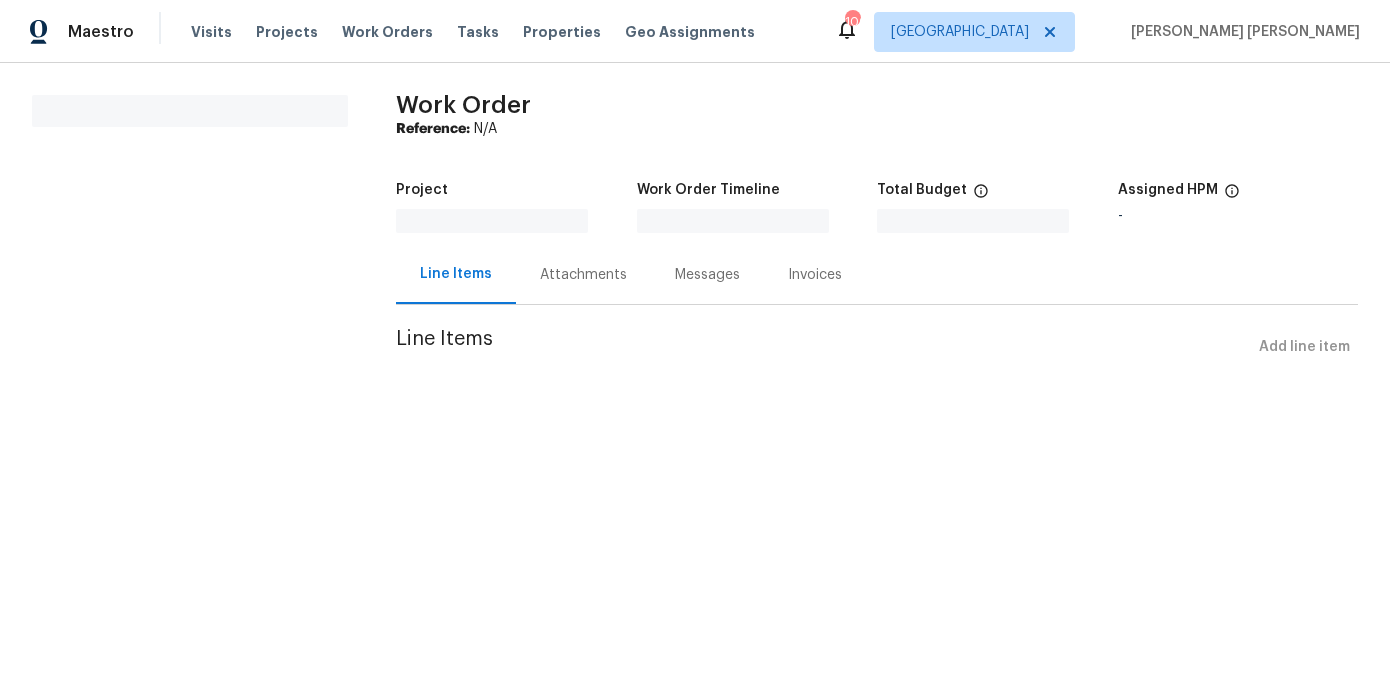 scroll, scrollTop: 0, scrollLeft: 0, axis: both 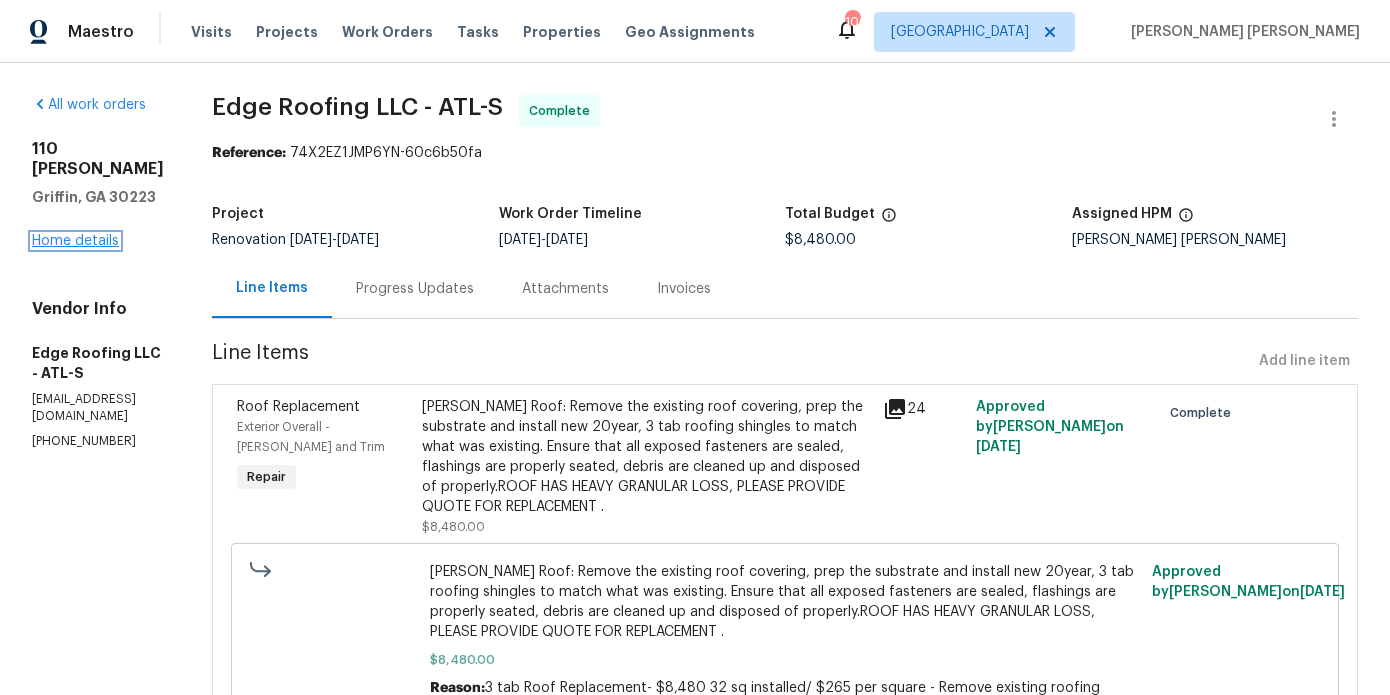 click on "Home details" at bounding box center (75, 241) 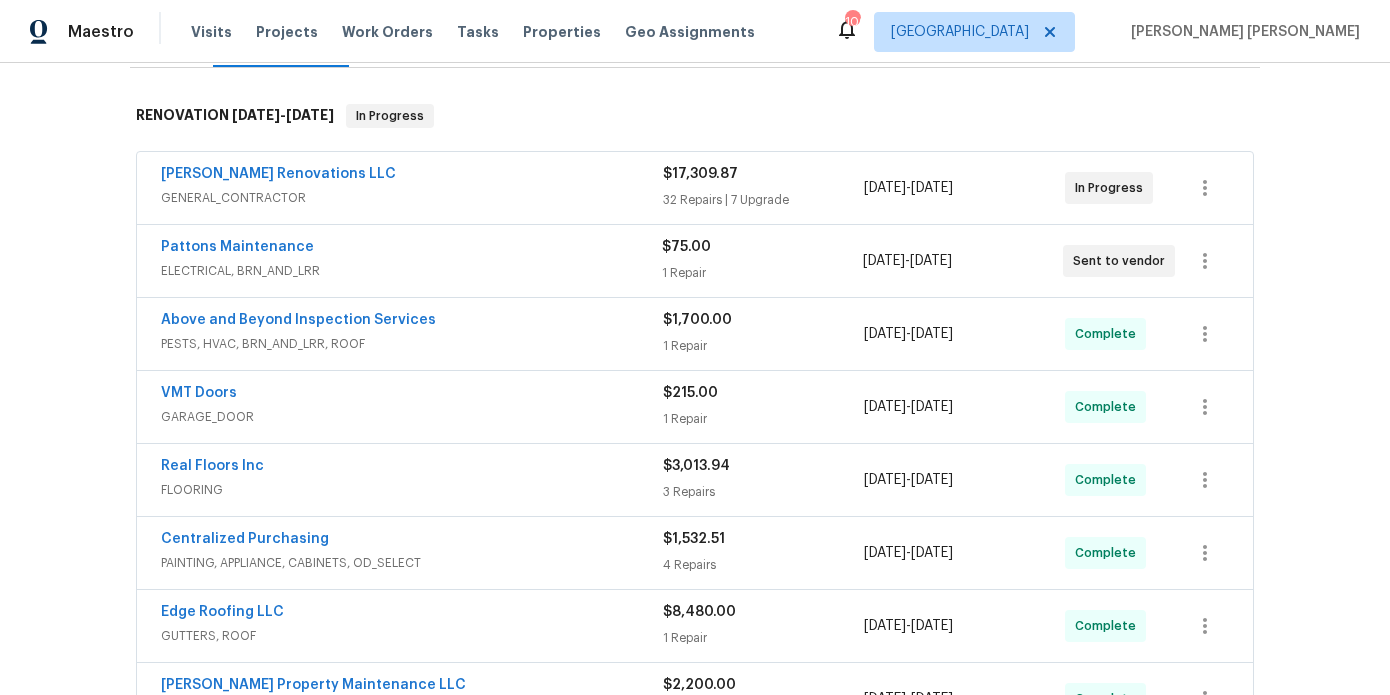 scroll, scrollTop: 322, scrollLeft: 0, axis: vertical 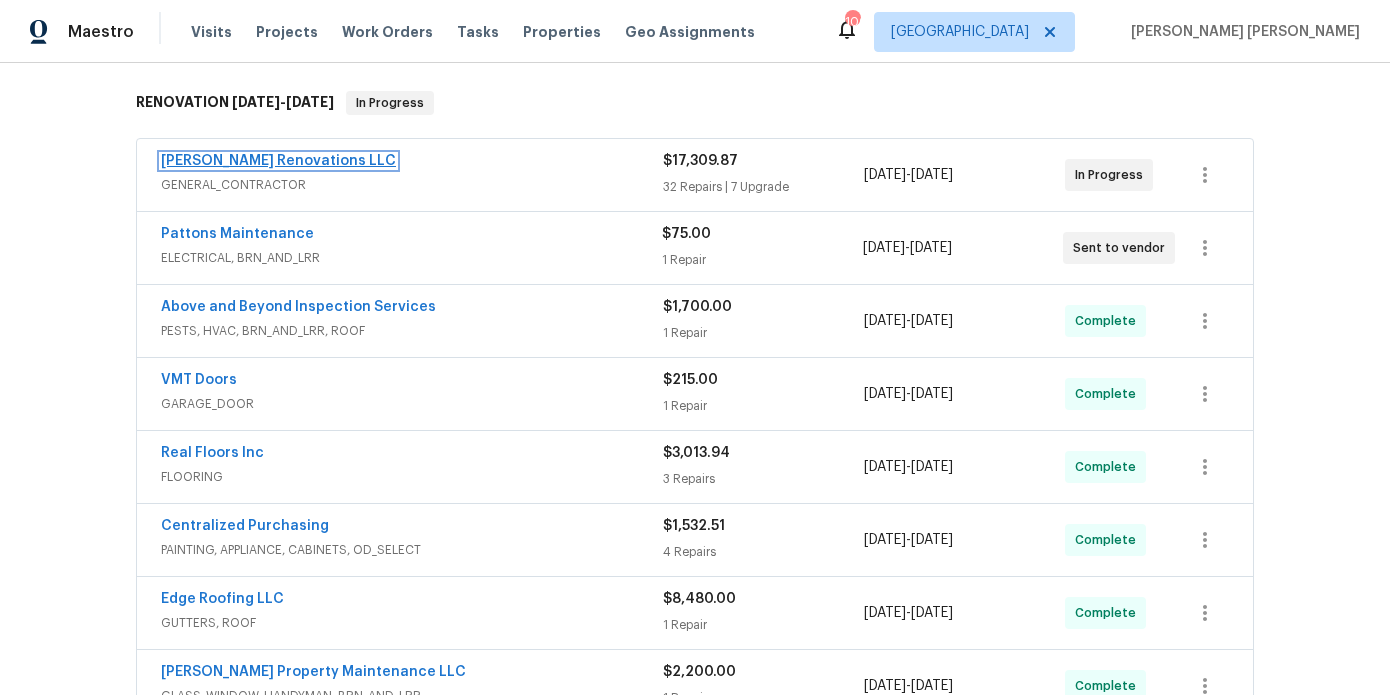 click on "[PERSON_NAME] Renovations LLC" at bounding box center (278, 161) 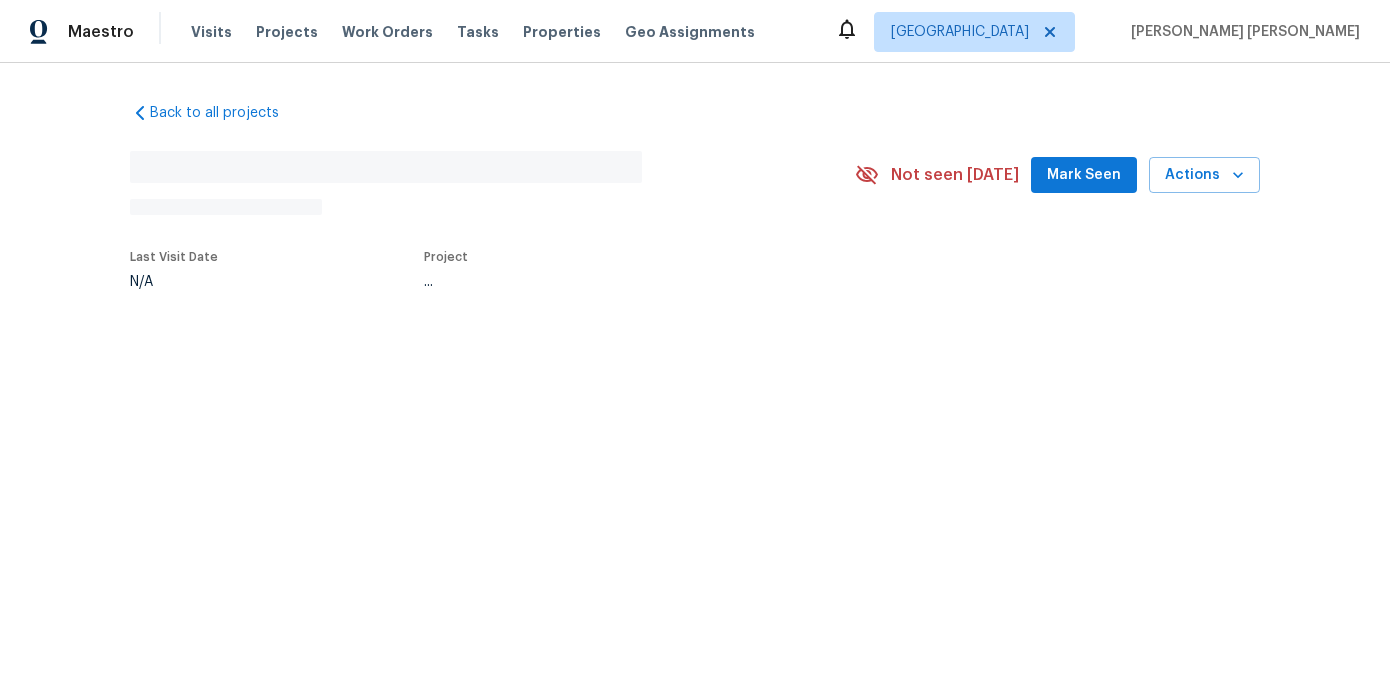 scroll, scrollTop: 0, scrollLeft: 0, axis: both 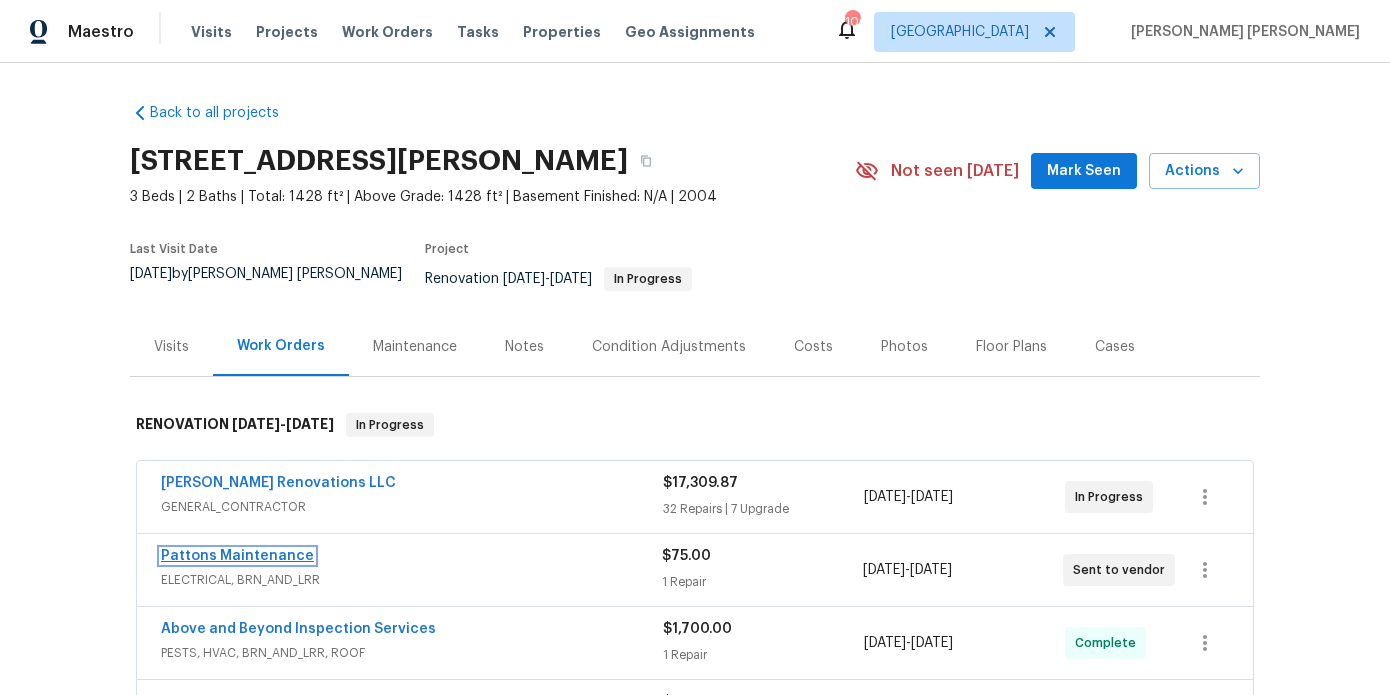 click on "Pattons Maintenance" at bounding box center [237, 556] 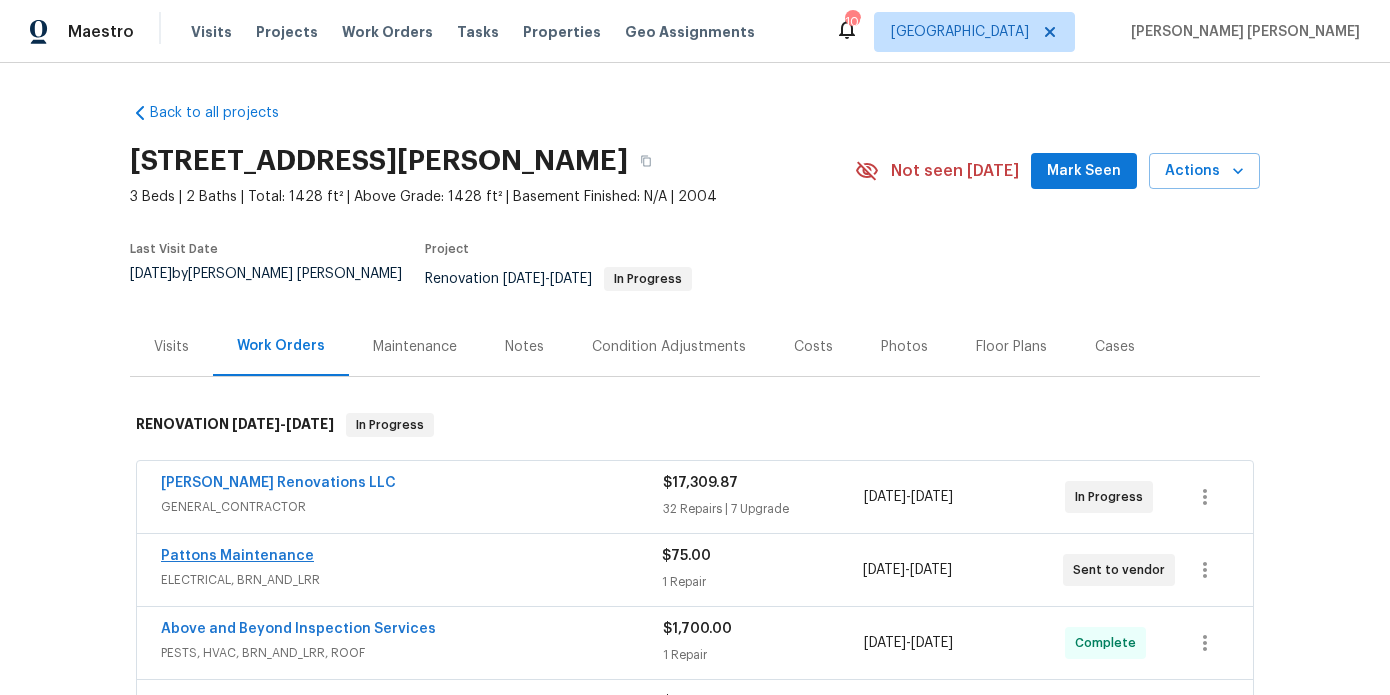scroll, scrollTop: 0, scrollLeft: 0, axis: both 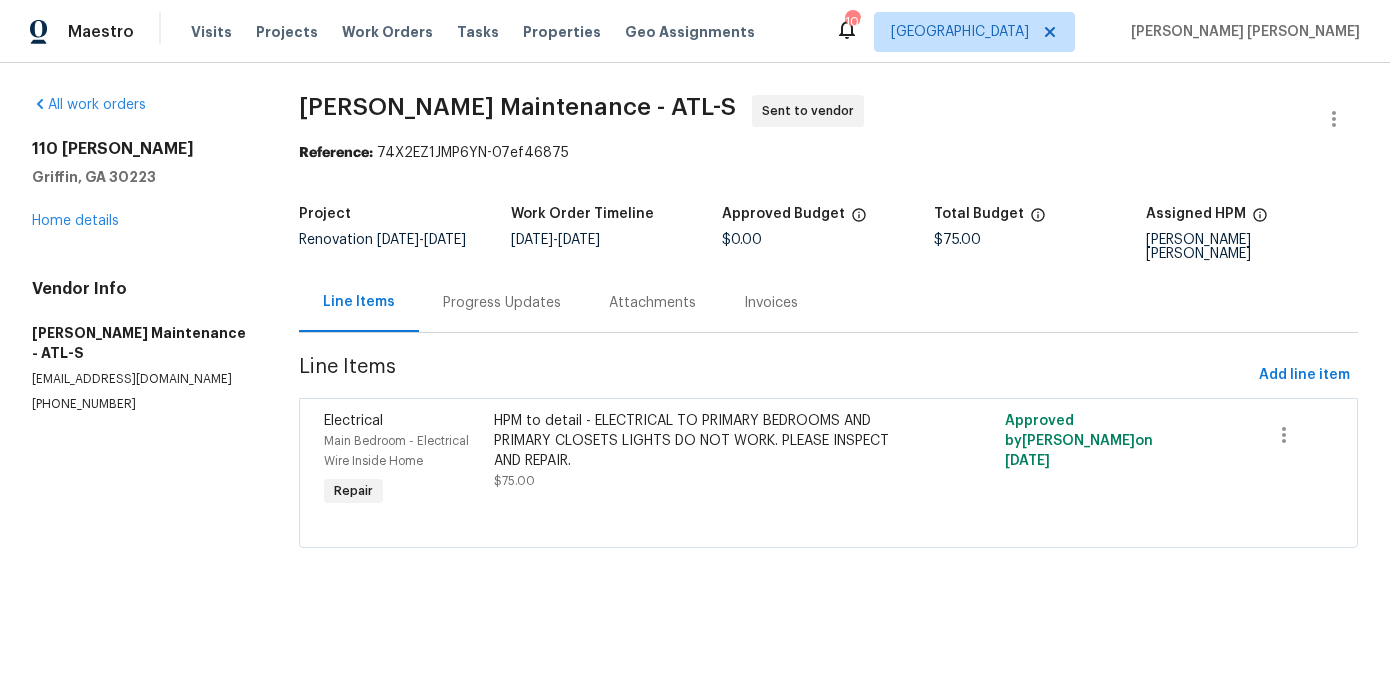 click on "Pattons Maintenance - ATL-S Sent to vendor Reference:   74X2EZ1JMP6YN-07ef46875 Project Renovation   [DATE]  -  [DATE] Work Order Timeline [DATE]  -  [DATE] Approved Budget $0.00 Total Budget $75.00 Assigned HPM [PERSON_NAME] [PERSON_NAME] Line Items Progress Updates Attachments Invoices Line Items Add line item Electrical Main Bedroom - Electrical Wire Inside Home Repair HPM to detail - ELECTRICAL TO PRIMARY BEDROOMS AND PRIMARY CLOSETS LIGHTS DO NOT WORK. PLEASE INSPECT AND REPAIR. $75.00 Approved by  [PERSON_NAME]  on   [DATE]" at bounding box center [828, 333] 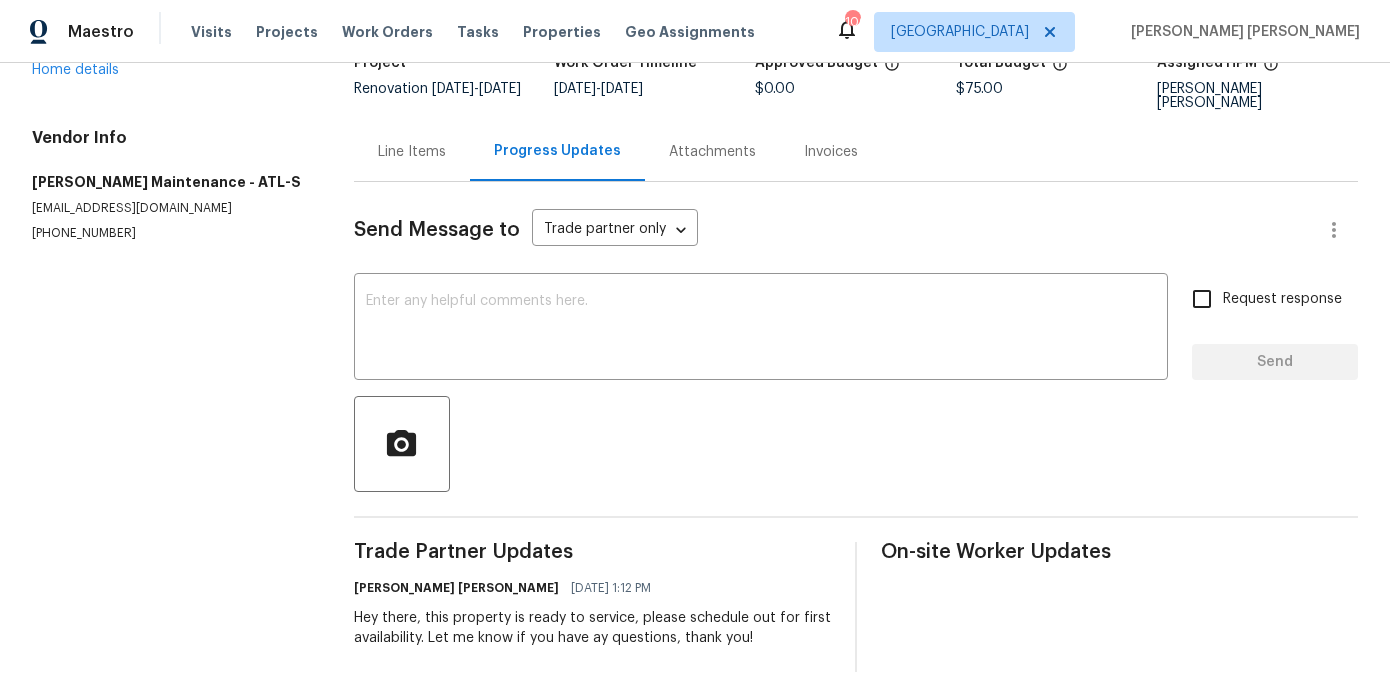 scroll, scrollTop: 160, scrollLeft: 0, axis: vertical 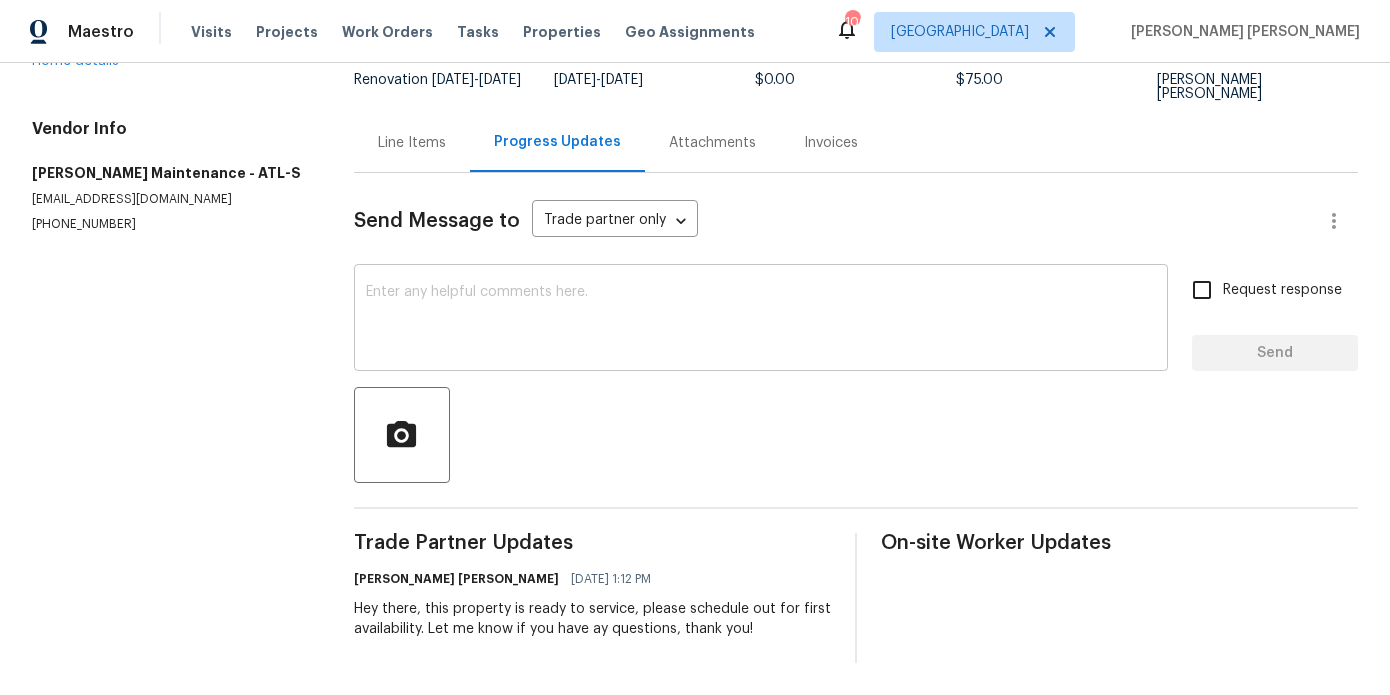 click at bounding box center [761, 320] 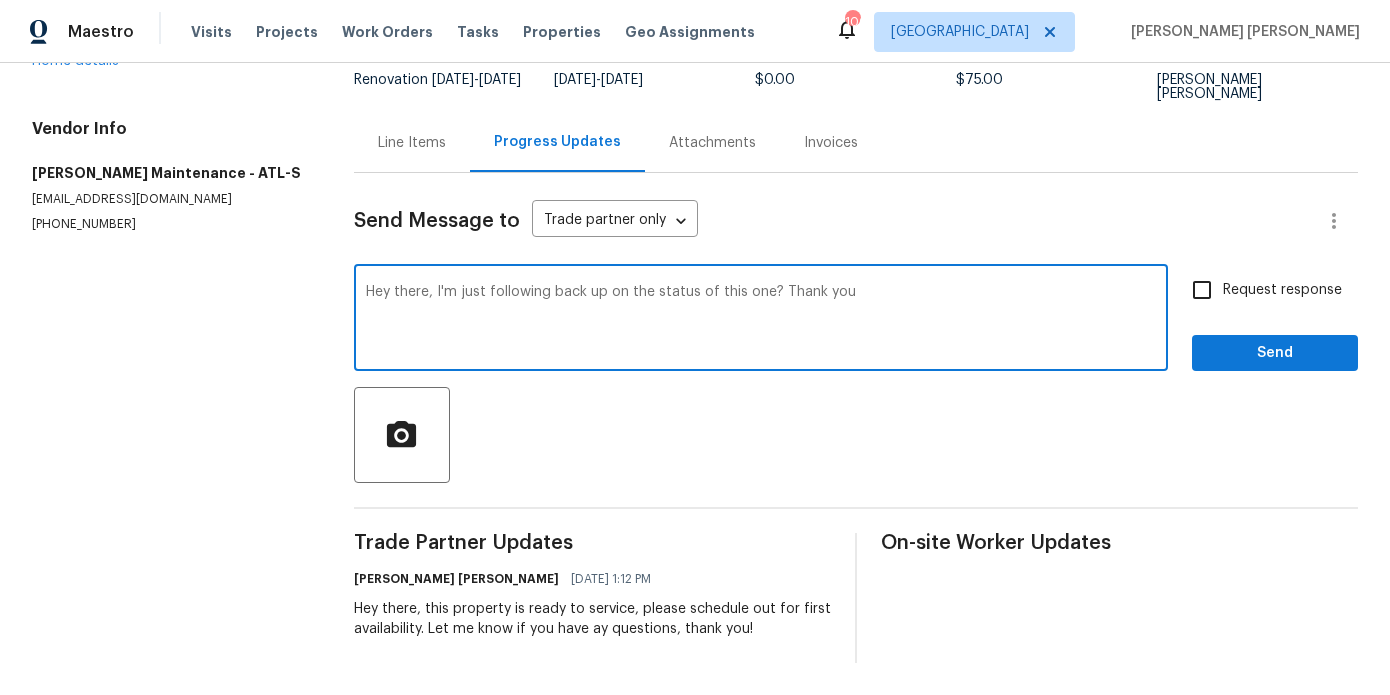 type on "Hey there, I'm just following back up on the status of this one? Thank you" 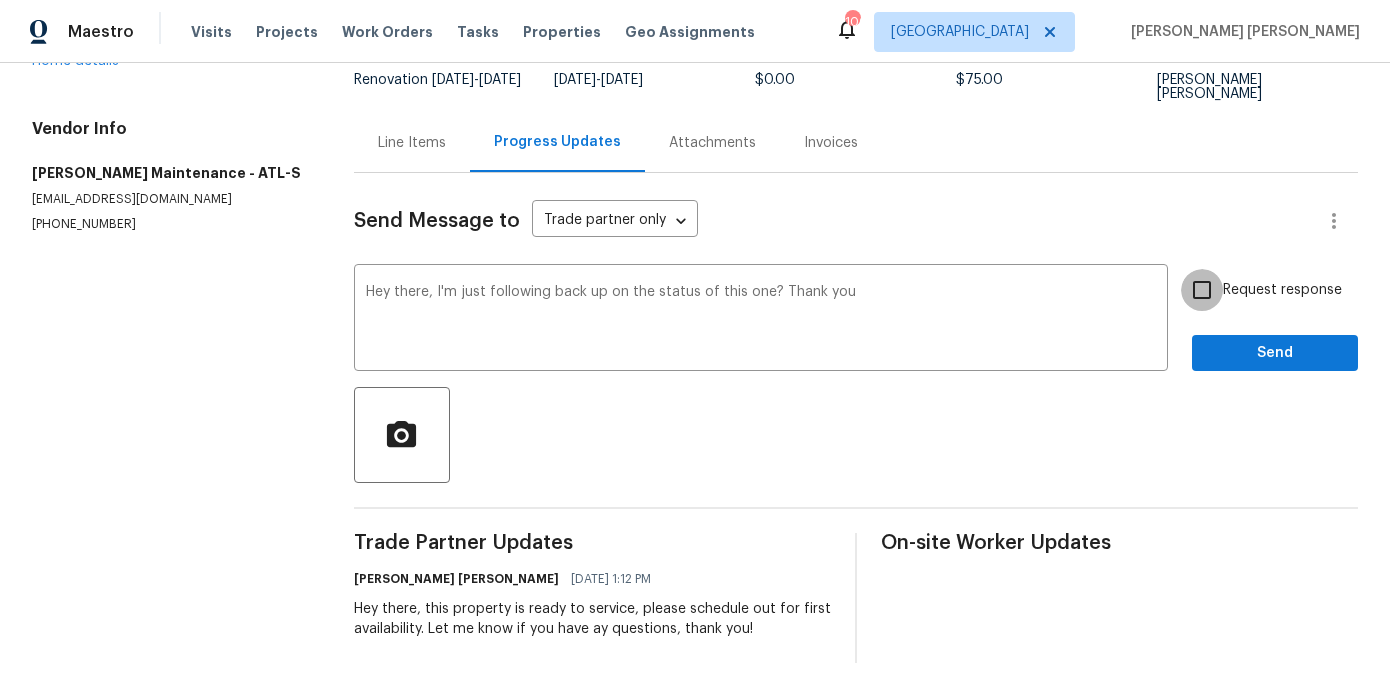 click on "Request response" at bounding box center [1202, 290] 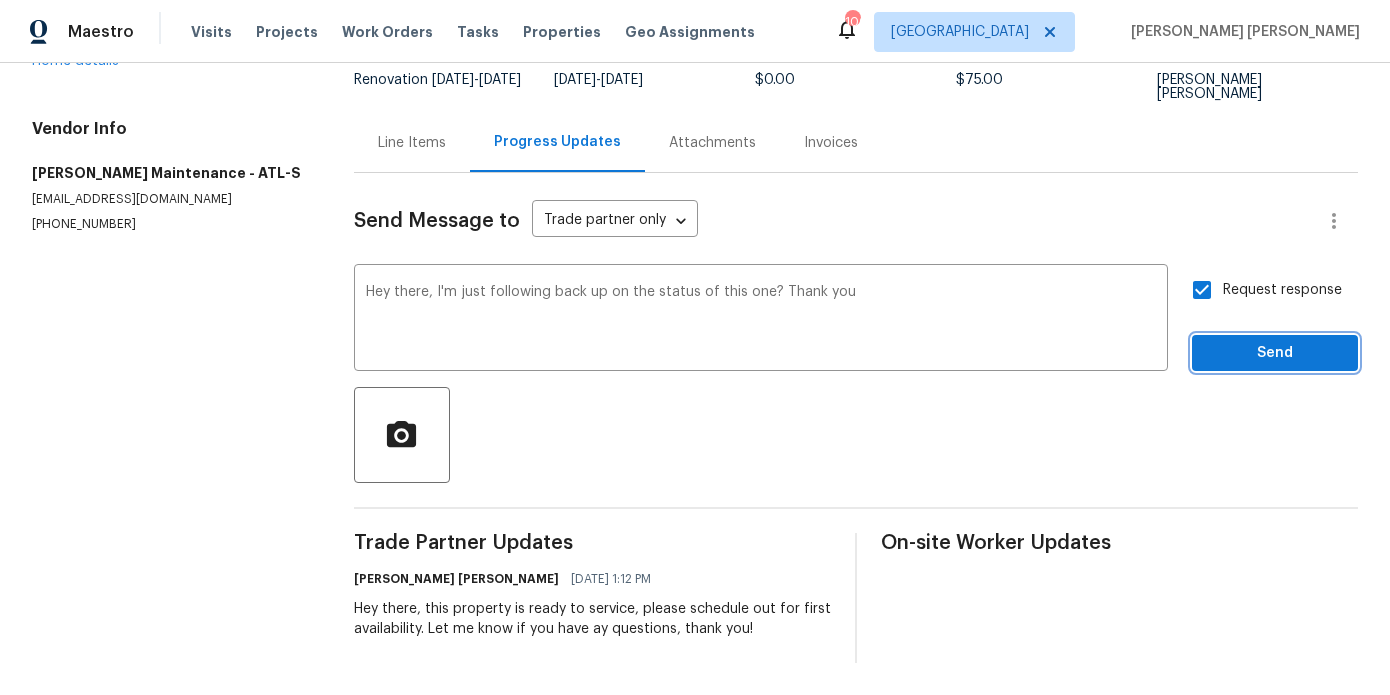 click on "Send" at bounding box center [1275, 353] 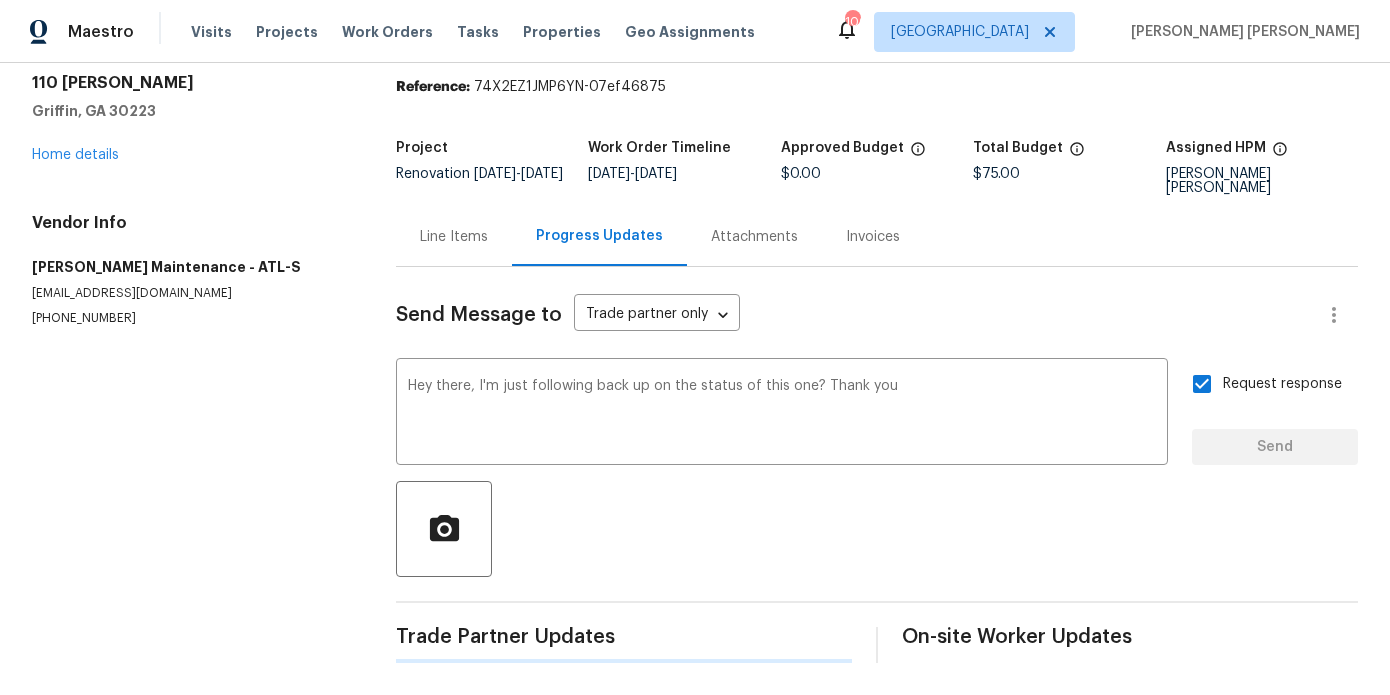 type 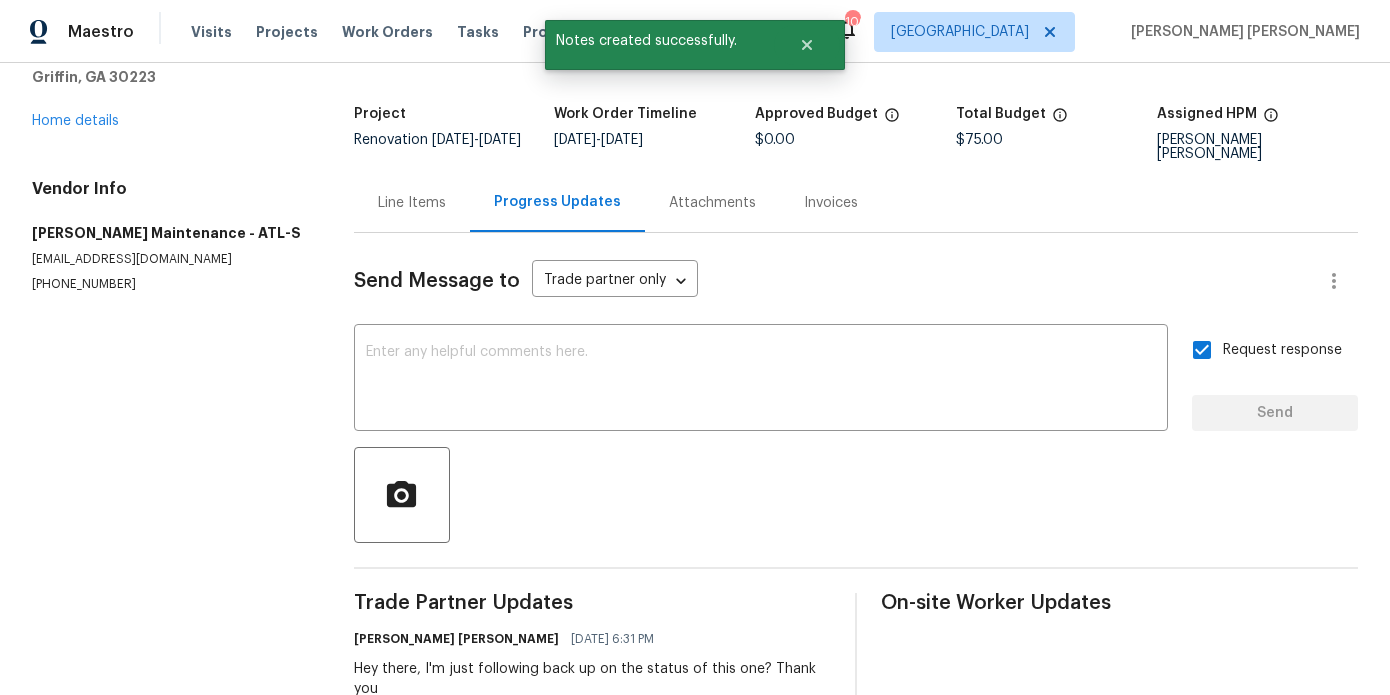 scroll, scrollTop: 64, scrollLeft: 0, axis: vertical 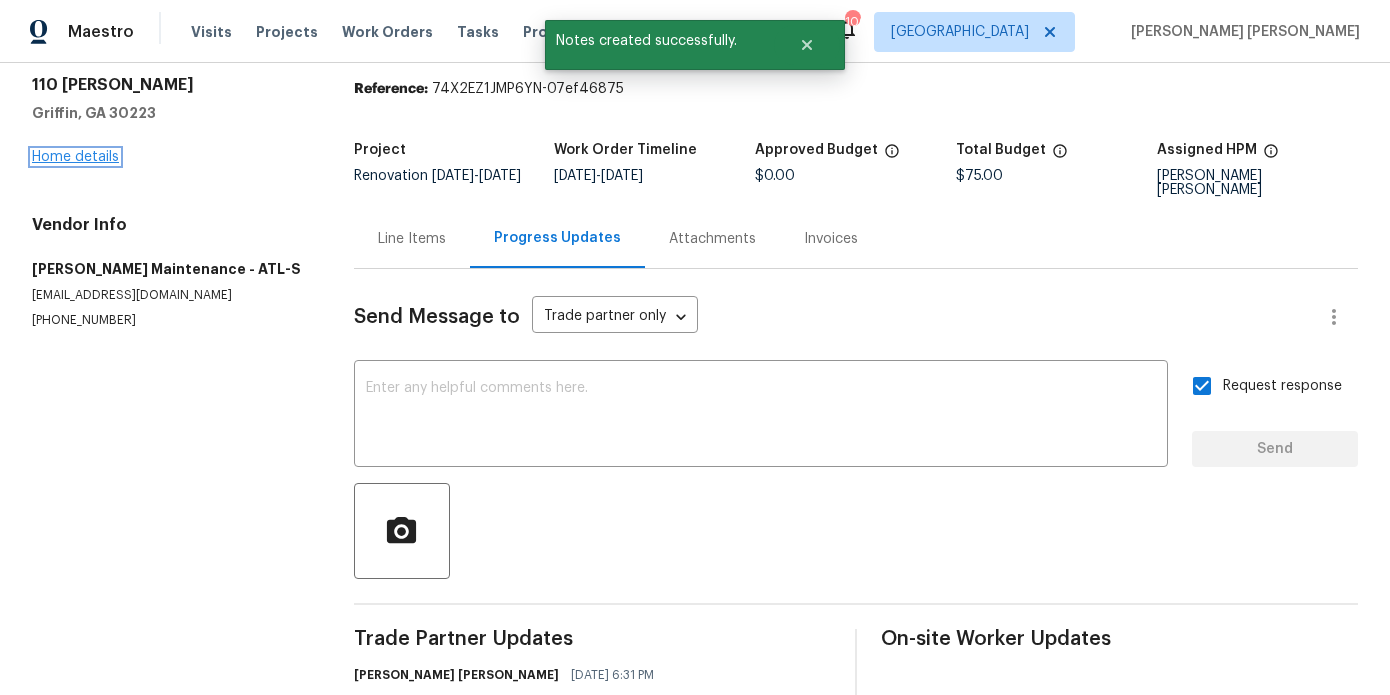 click on "Home details" at bounding box center (75, 157) 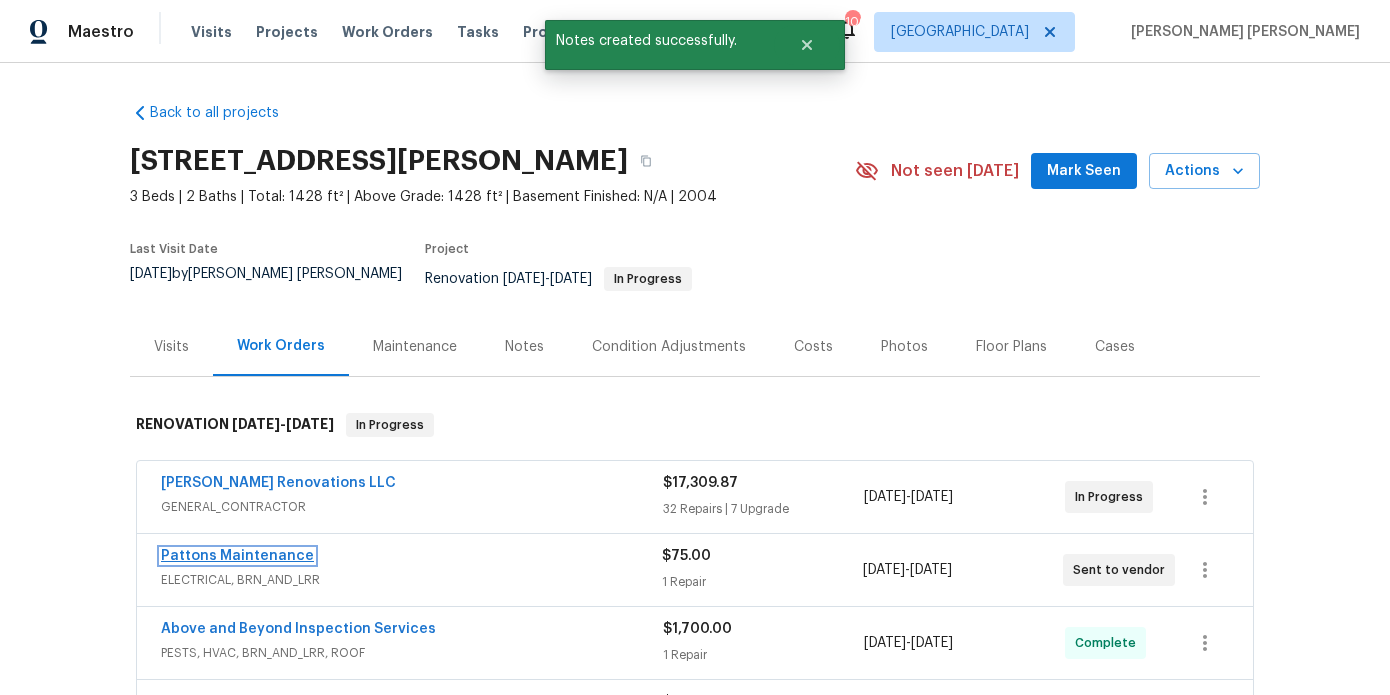 click on "Pattons Maintenance" at bounding box center [237, 556] 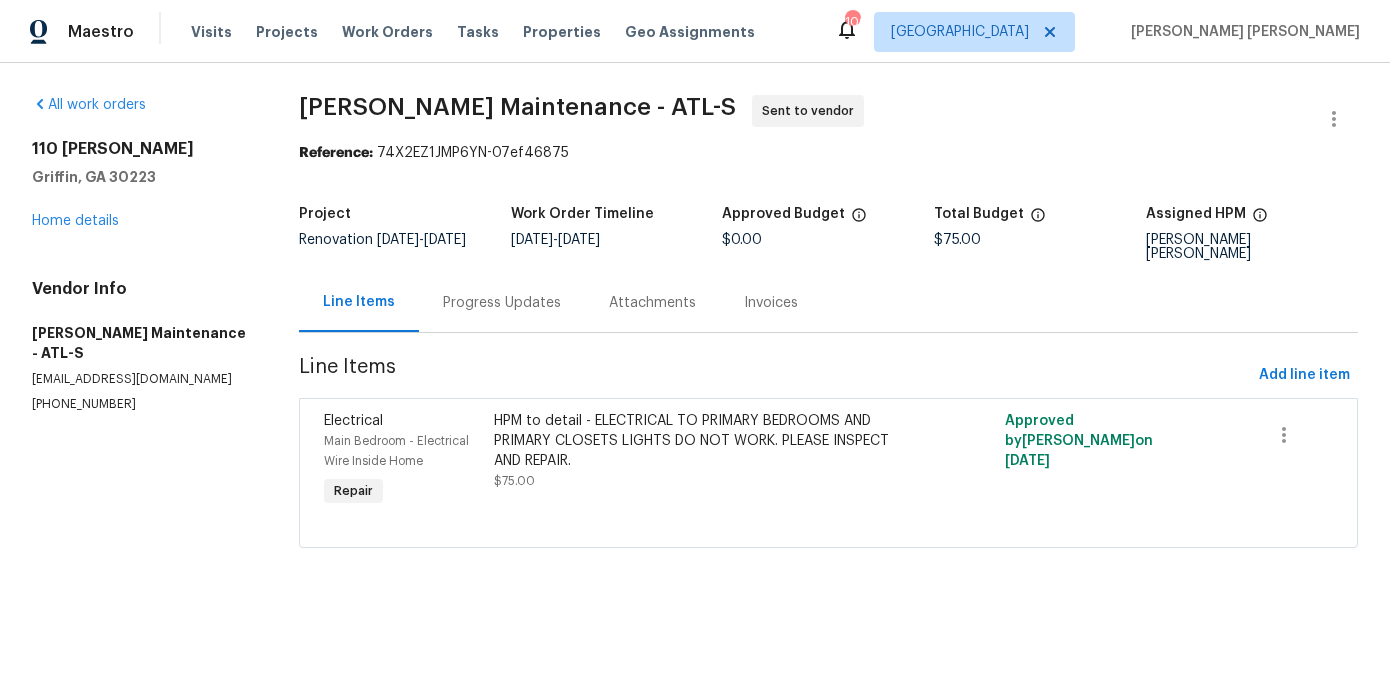 click on "[STREET_ADDRESS][PERSON_NAME] Home details" at bounding box center (141, 185) 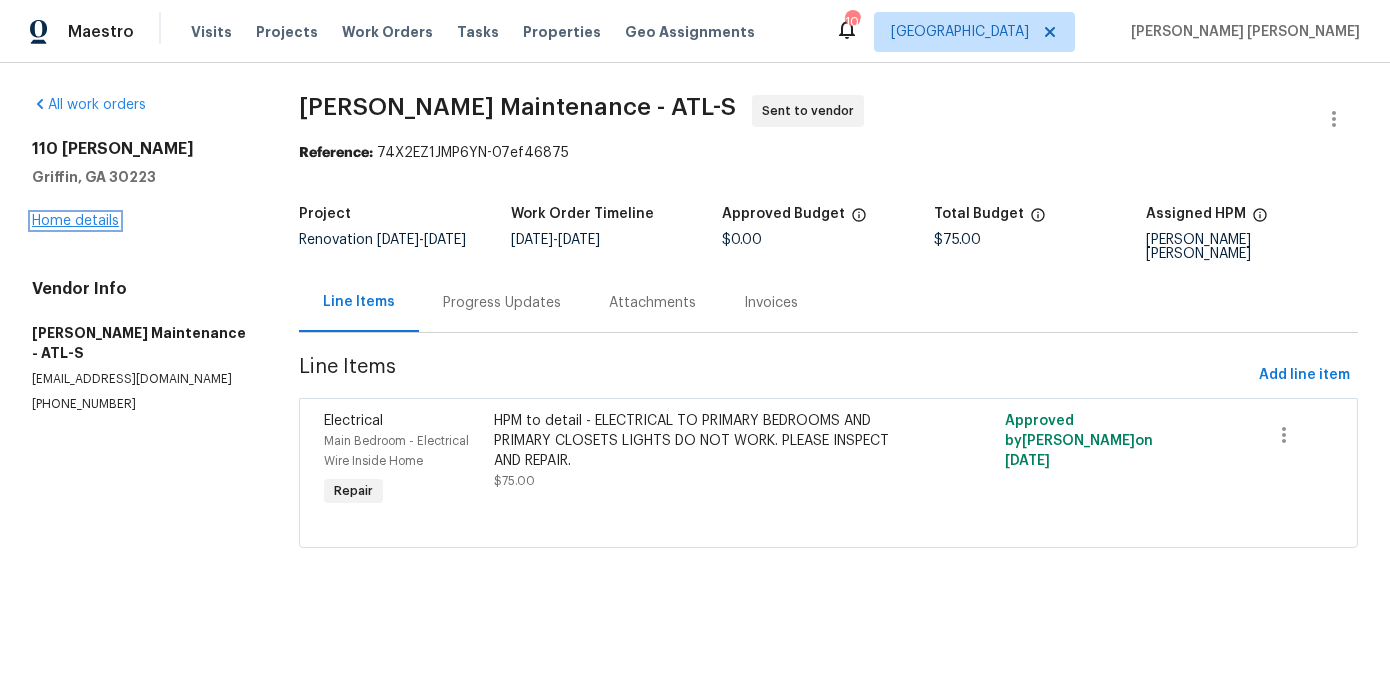 click on "Home details" at bounding box center [75, 221] 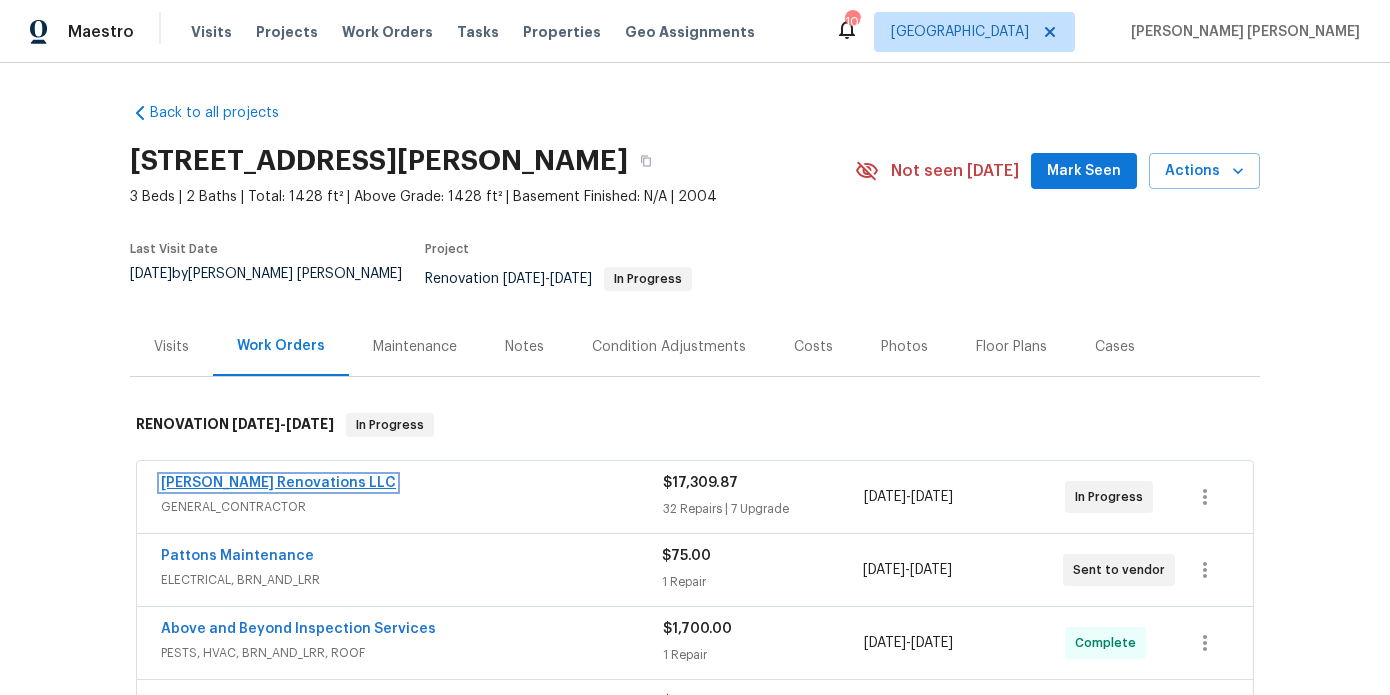 click on "[PERSON_NAME] Renovations LLC" at bounding box center [278, 483] 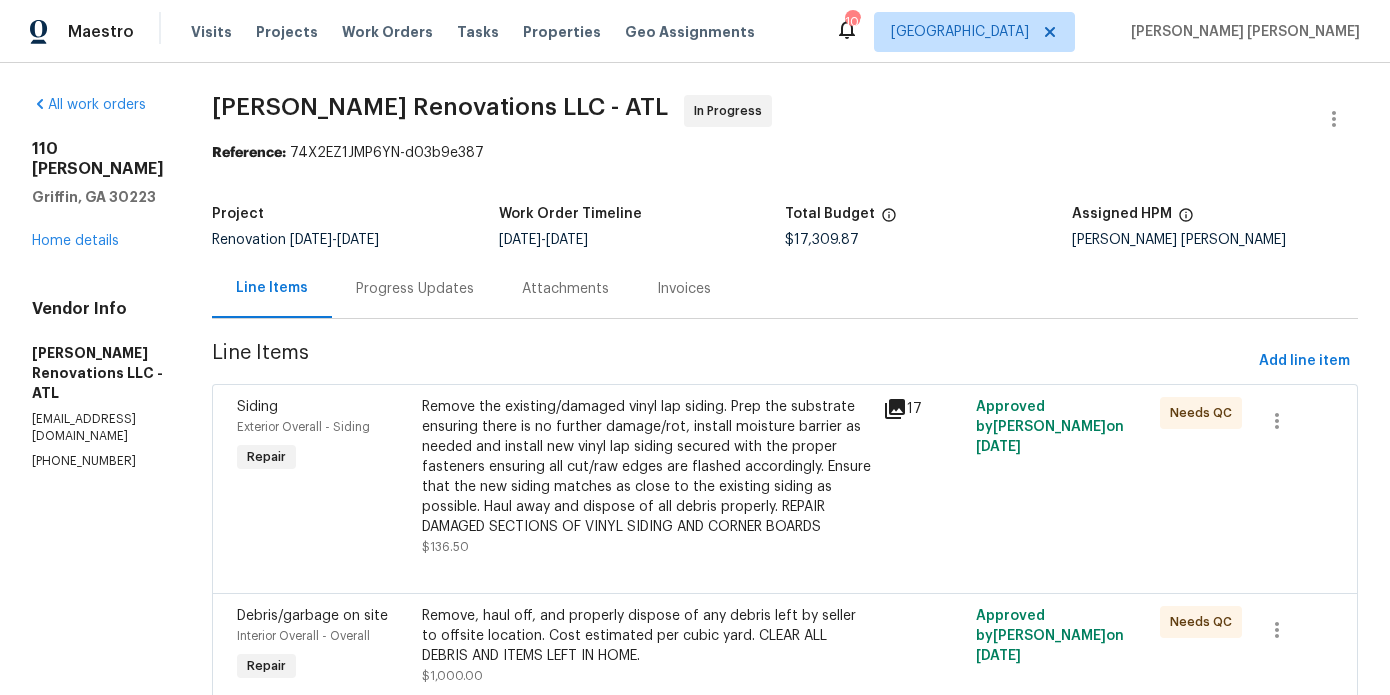scroll, scrollTop: 3829, scrollLeft: 0, axis: vertical 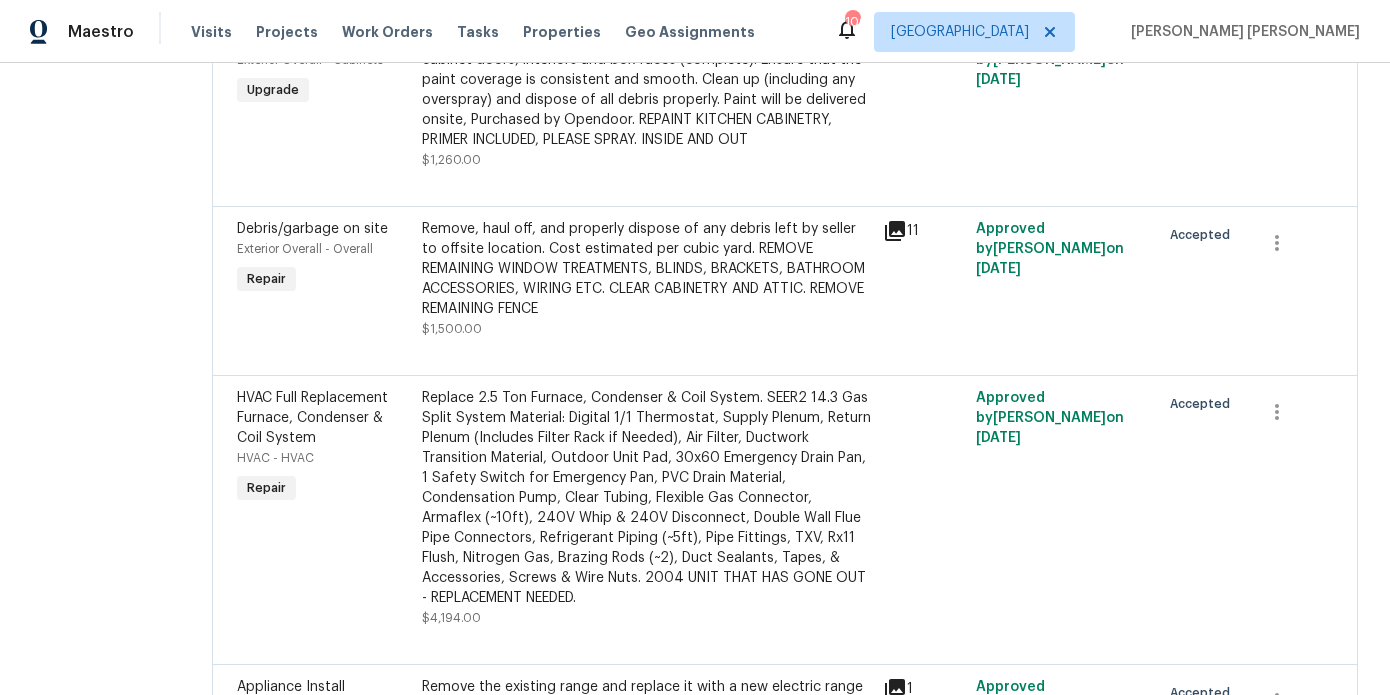 click on "Remove, haul off, and properly dispose of any debris left by seller to offsite location. Cost estimated per cubic yard. REMOVE REMAINING WINDOW TREATMENTS, BLINDS, BRACKETS, BATHROOM ACCESSORIES, WIRING ETC. CLEAR CABINETRY AND ATTIC. REMOVE REMAINING FENCE" at bounding box center [647, 269] 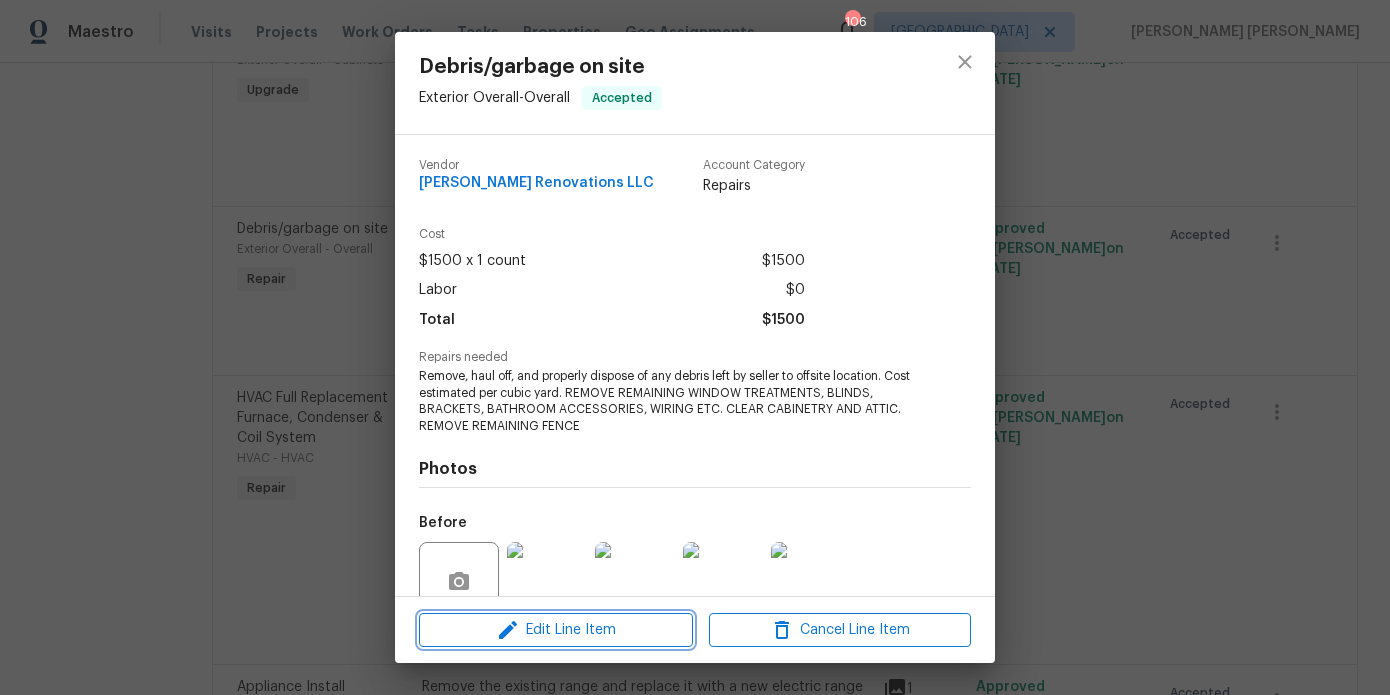 click on "Edit Line Item" at bounding box center [556, 630] 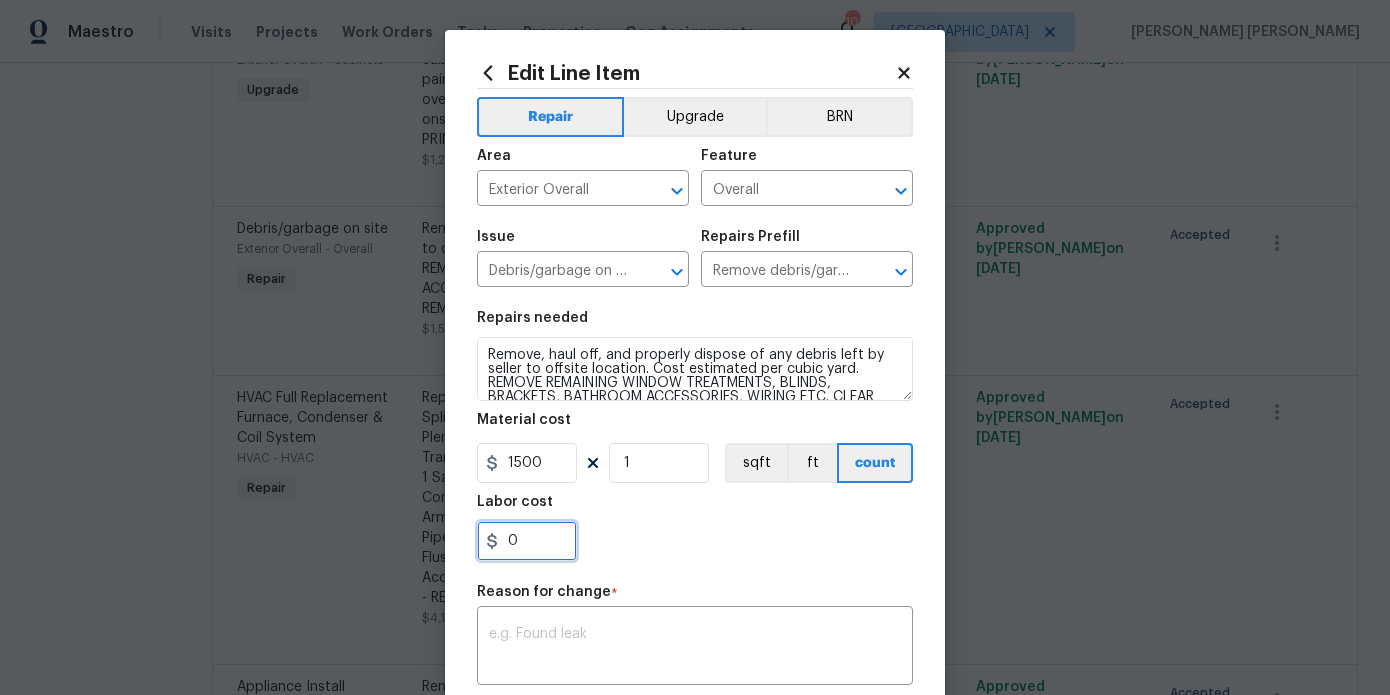 click on "0" at bounding box center (527, 541) 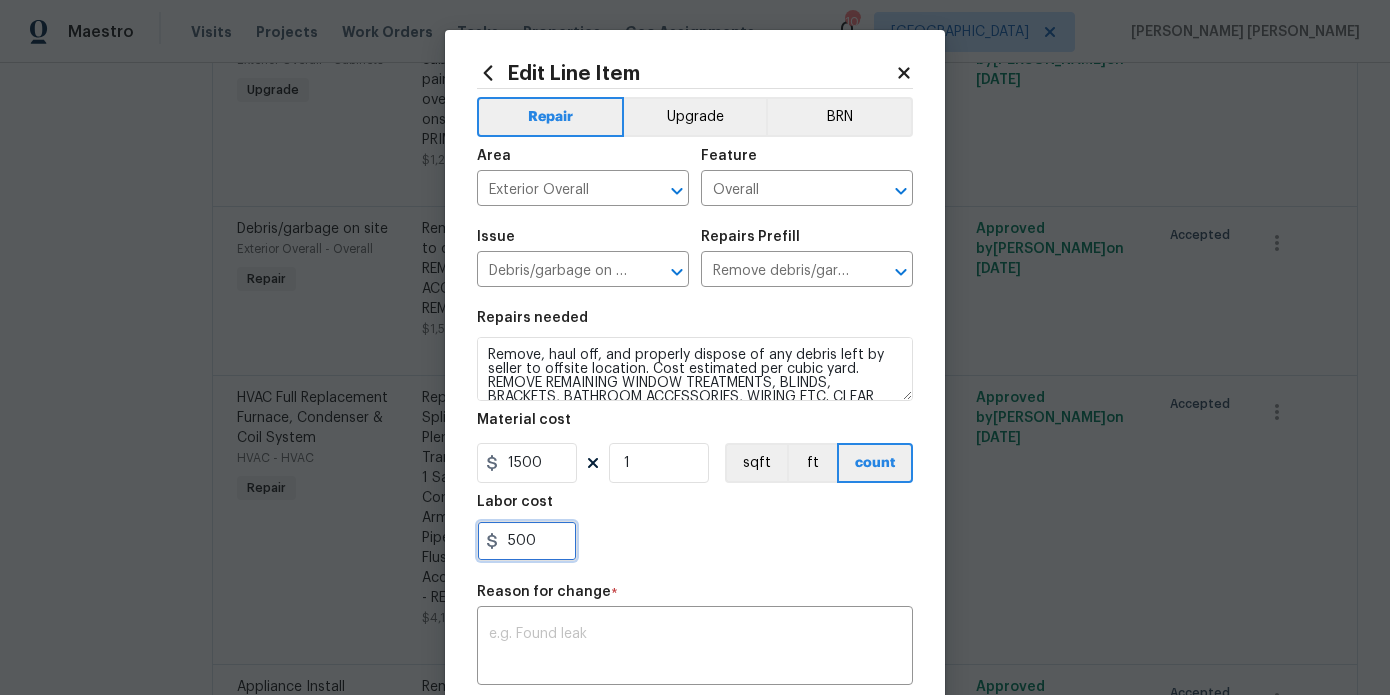 scroll, scrollTop: 116, scrollLeft: 0, axis: vertical 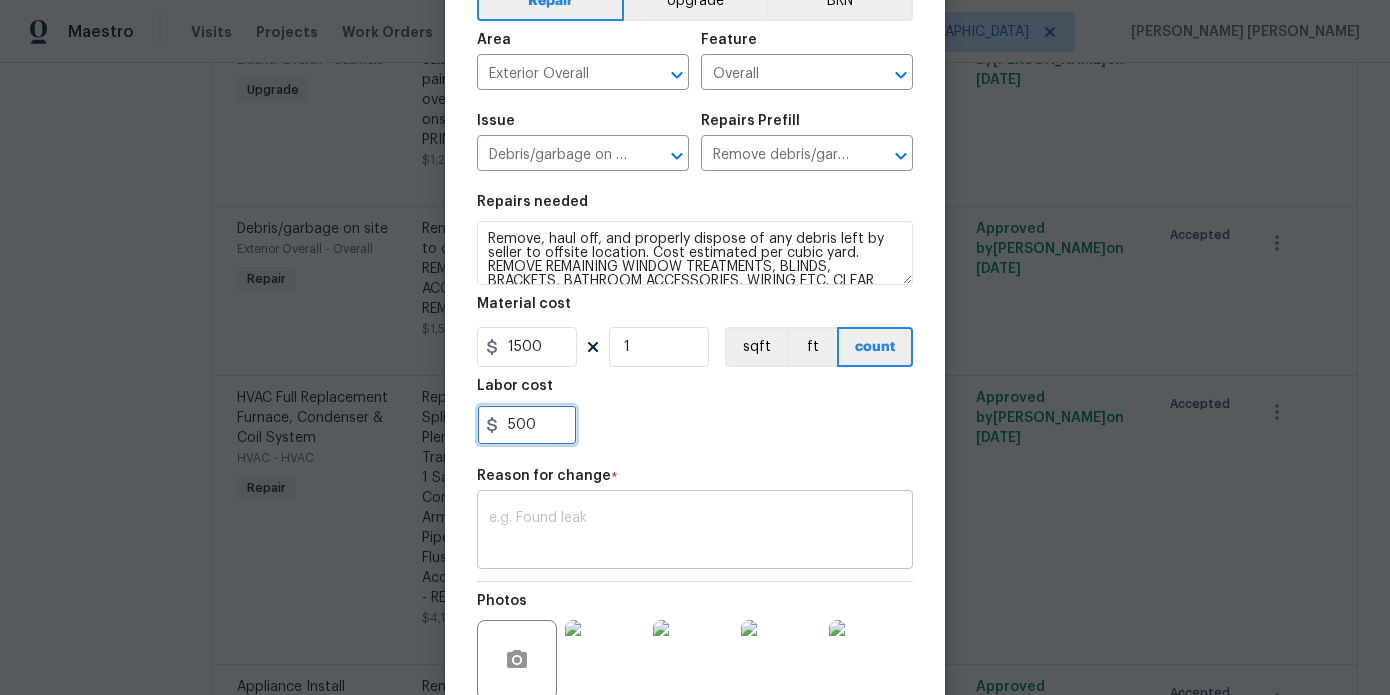 type on "500" 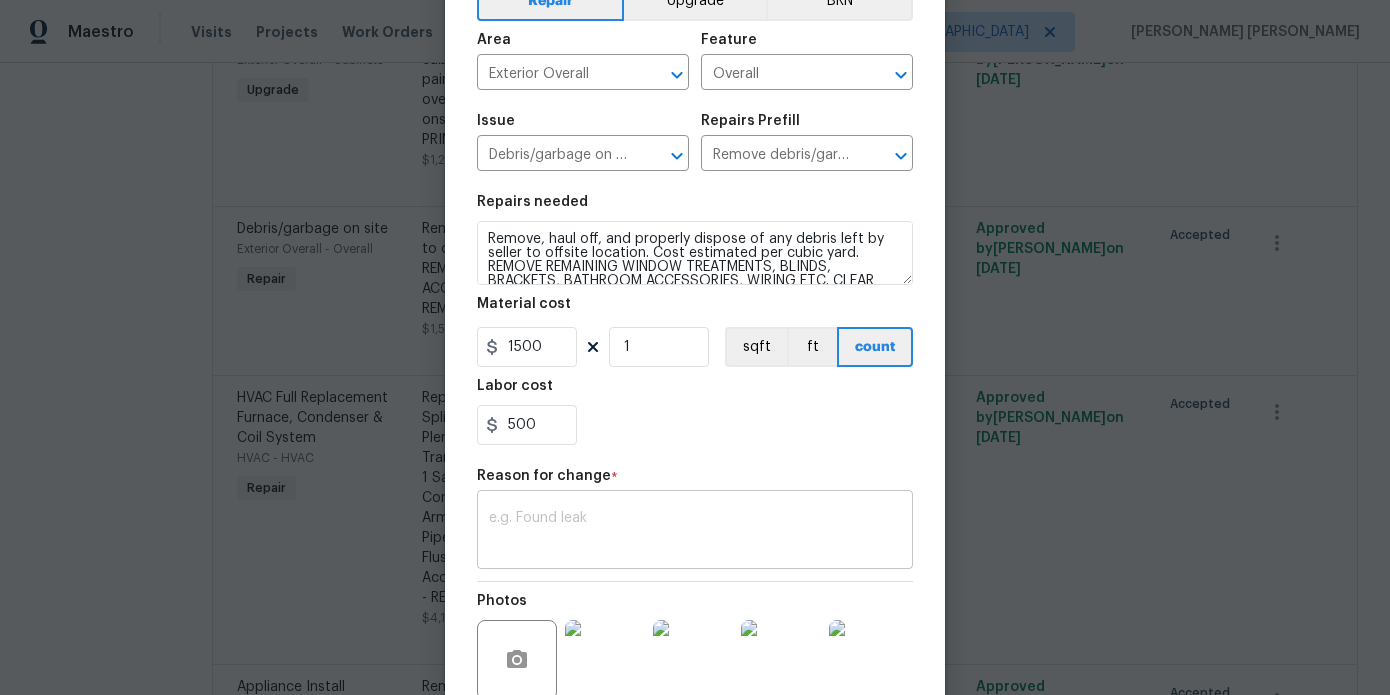 click at bounding box center [695, 532] 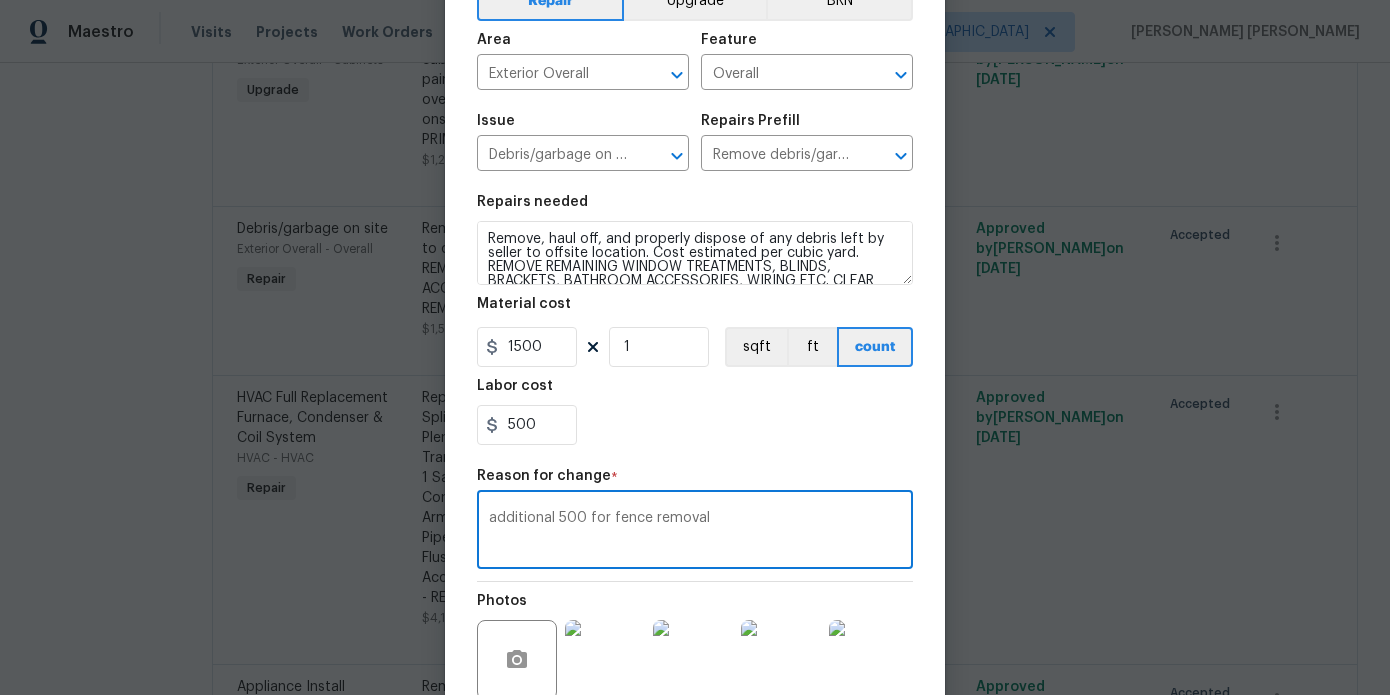 scroll, scrollTop: 311, scrollLeft: 0, axis: vertical 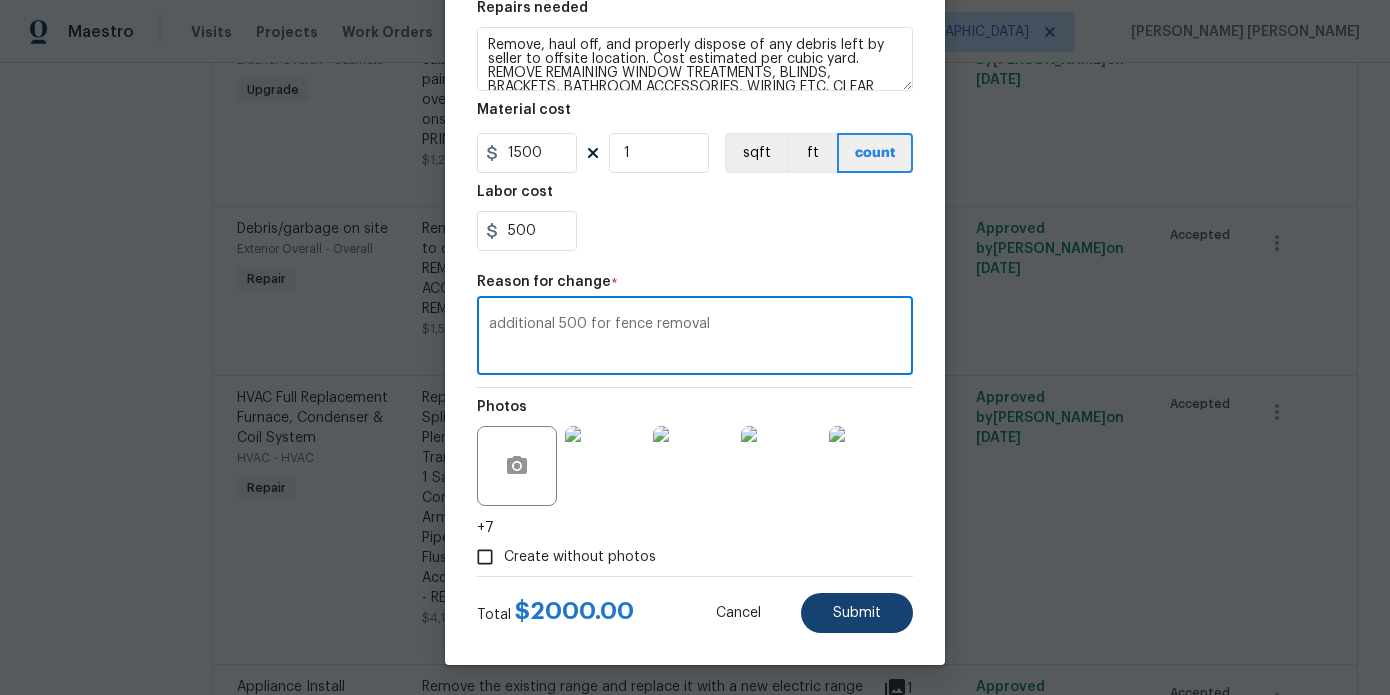 type on "additional 500 for fence removal" 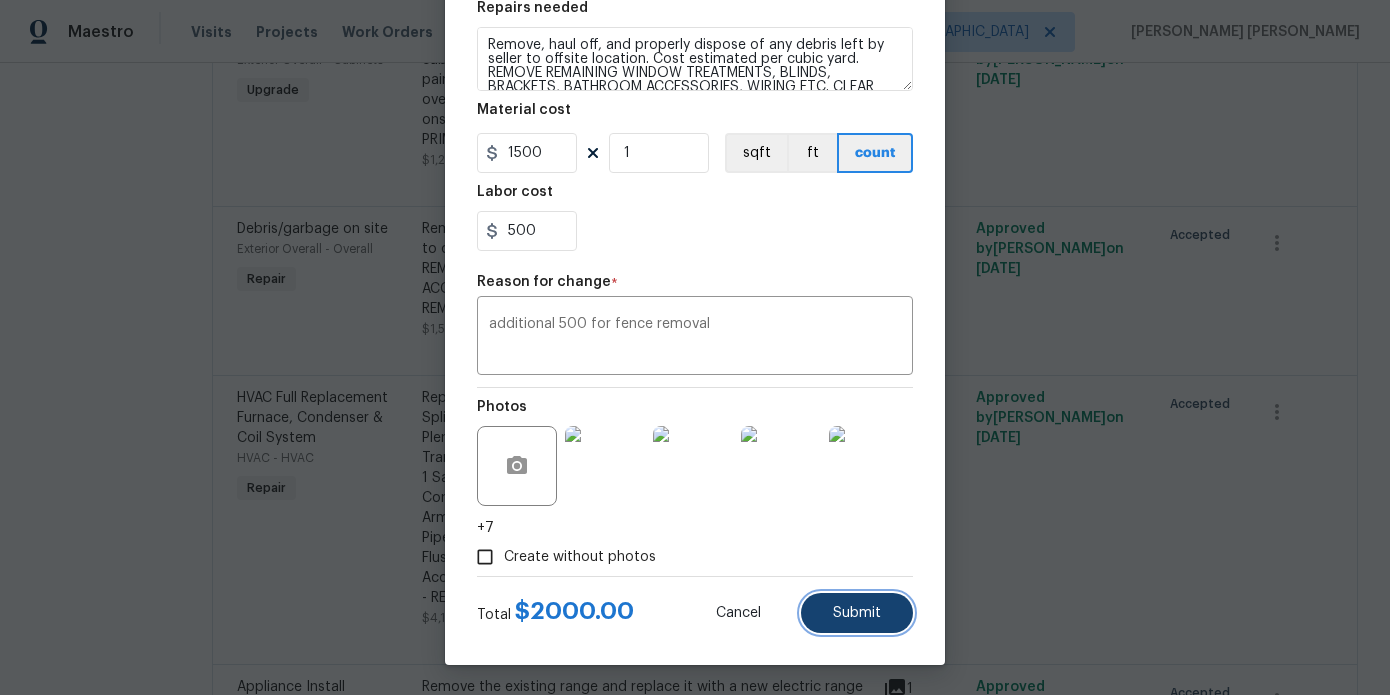 click on "Submit" at bounding box center (857, 613) 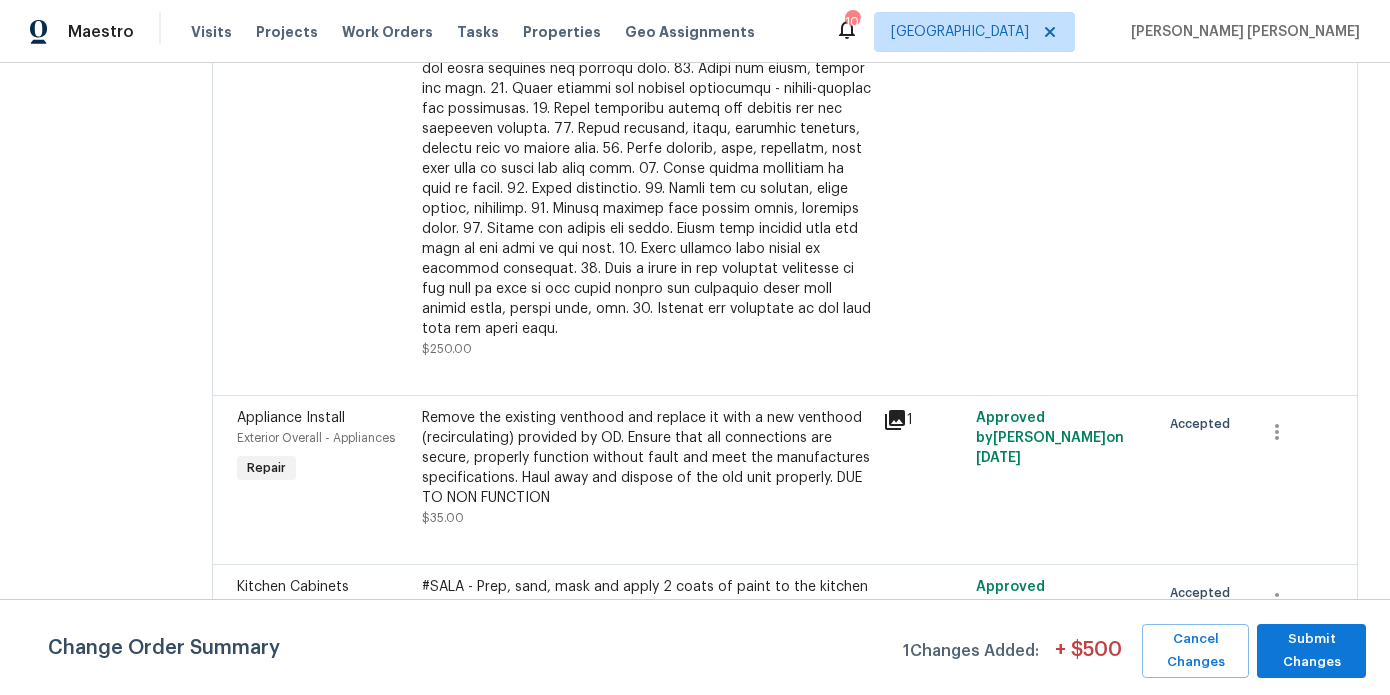 scroll, scrollTop: 679, scrollLeft: 0, axis: vertical 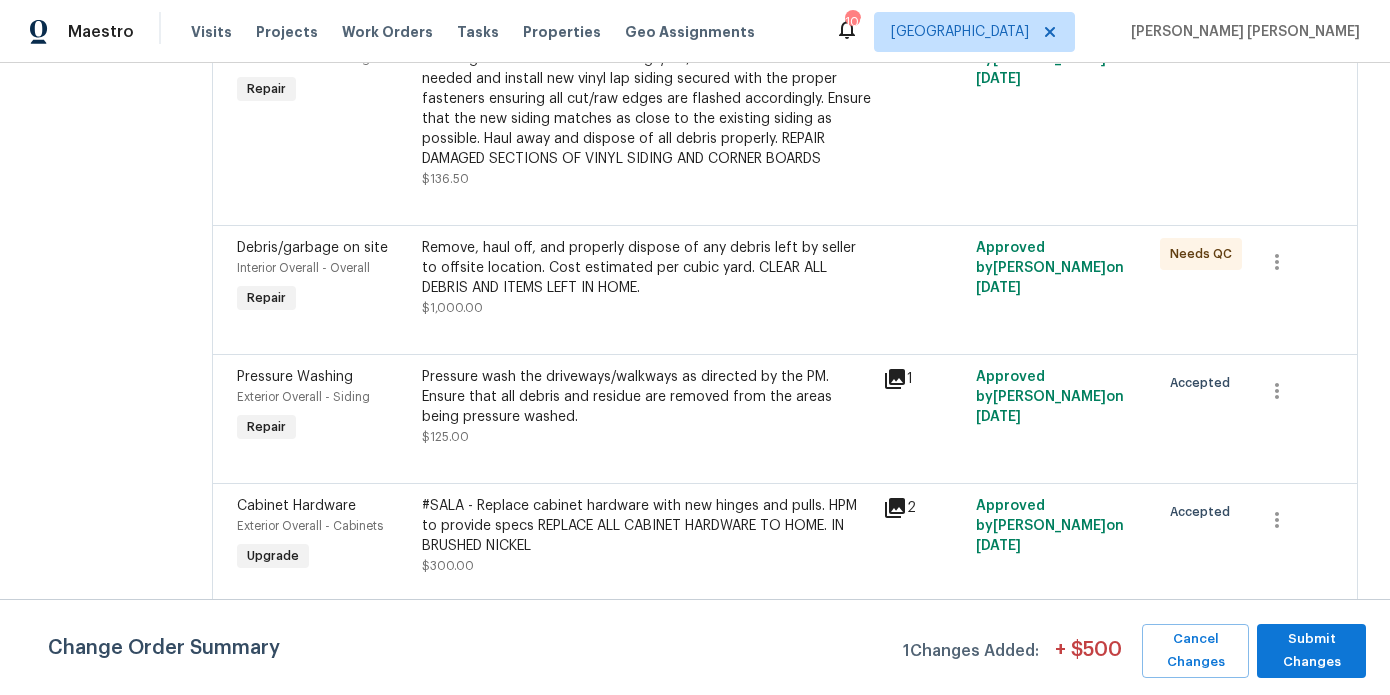 click on "Pressure wash the driveways/walkways as directed by the PM. Ensure that all debris and residue are removed from the areas being pressure washed." at bounding box center [647, 397] 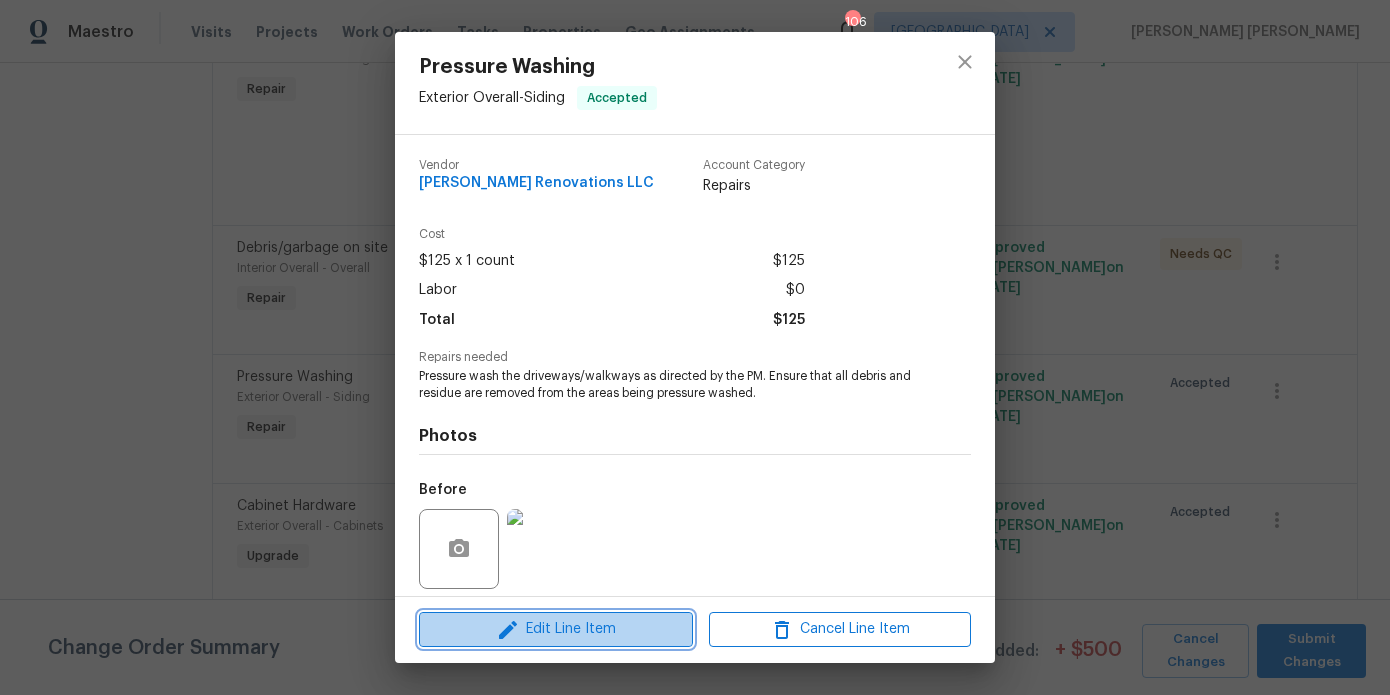 click on "Edit Line Item" at bounding box center [556, 629] 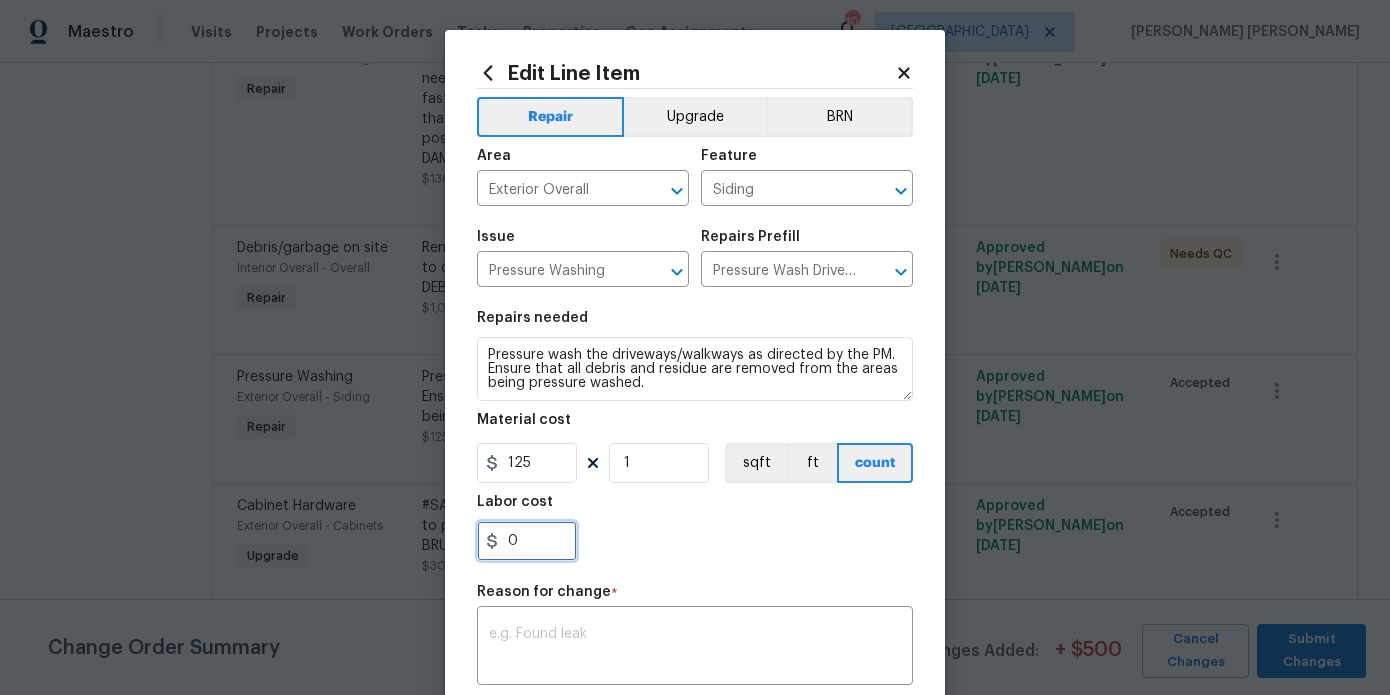 click on "0" at bounding box center (527, 541) 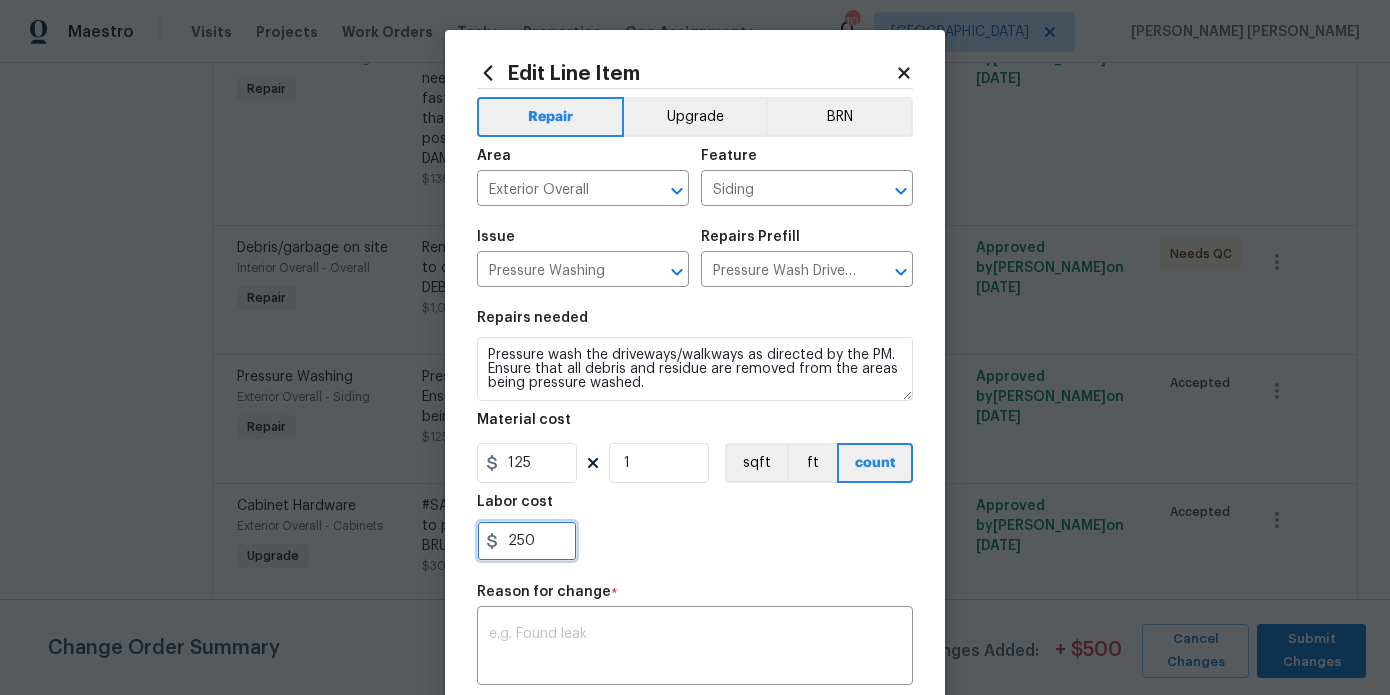 type on "250" 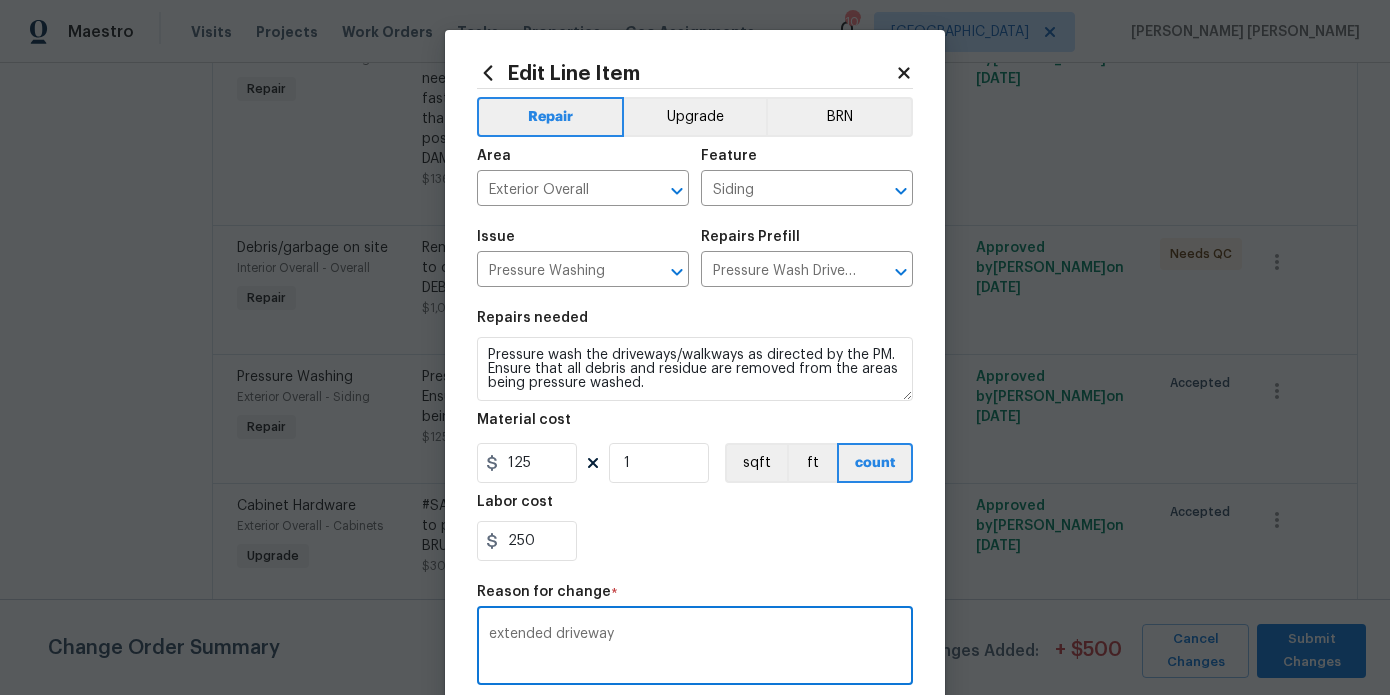 scroll, scrollTop: 291, scrollLeft: 0, axis: vertical 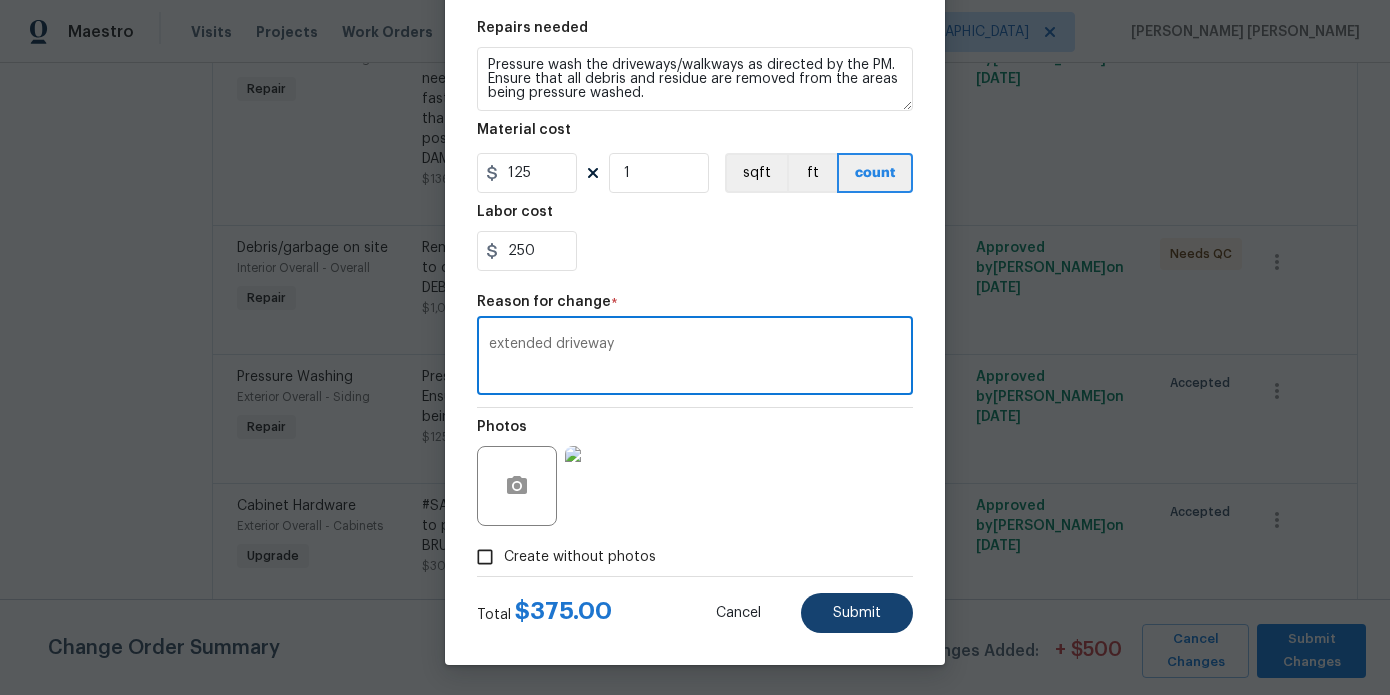 type on "extended driveway" 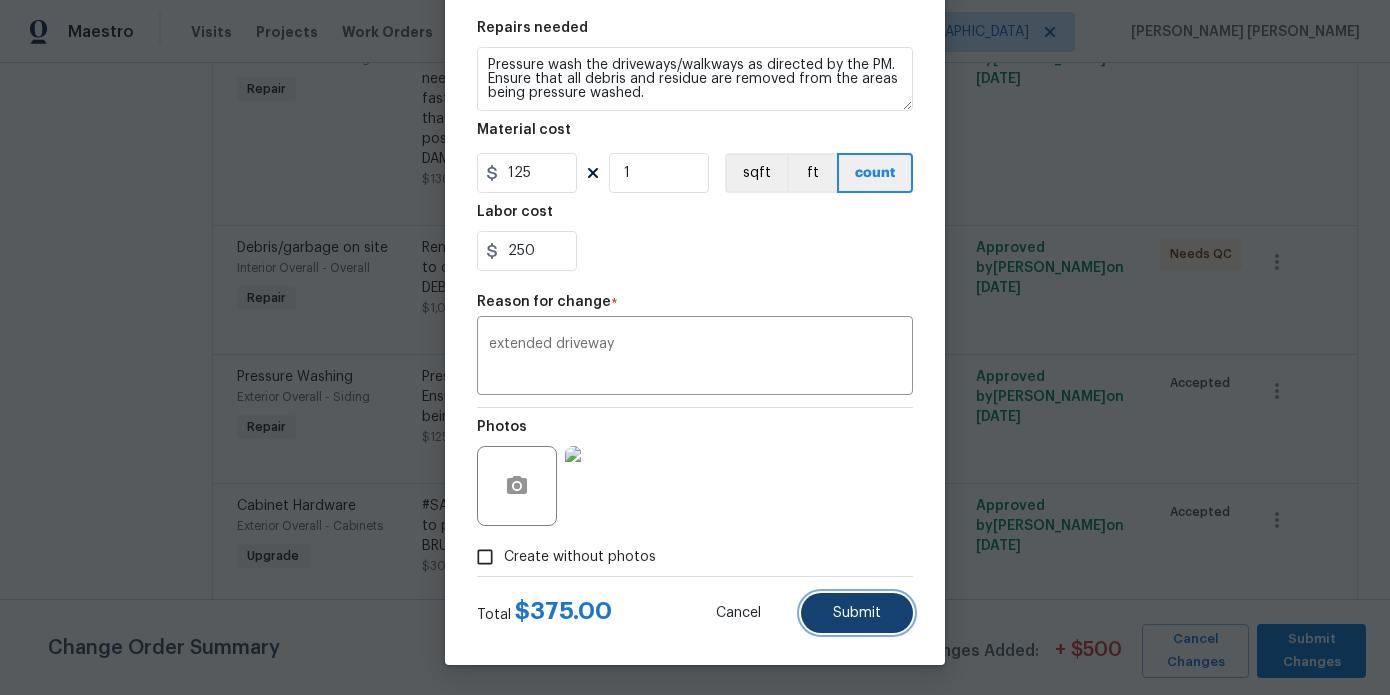 click on "Submit" at bounding box center (857, 613) 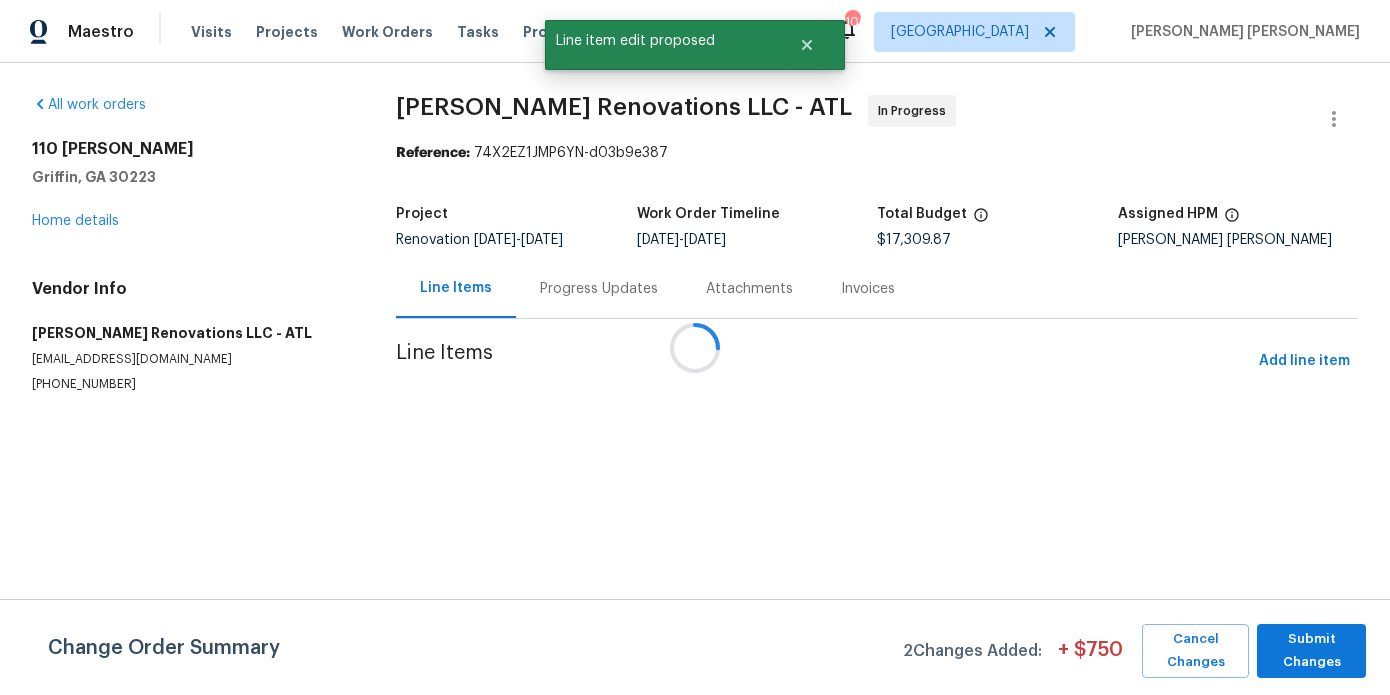 scroll, scrollTop: 0, scrollLeft: 0, axis: both 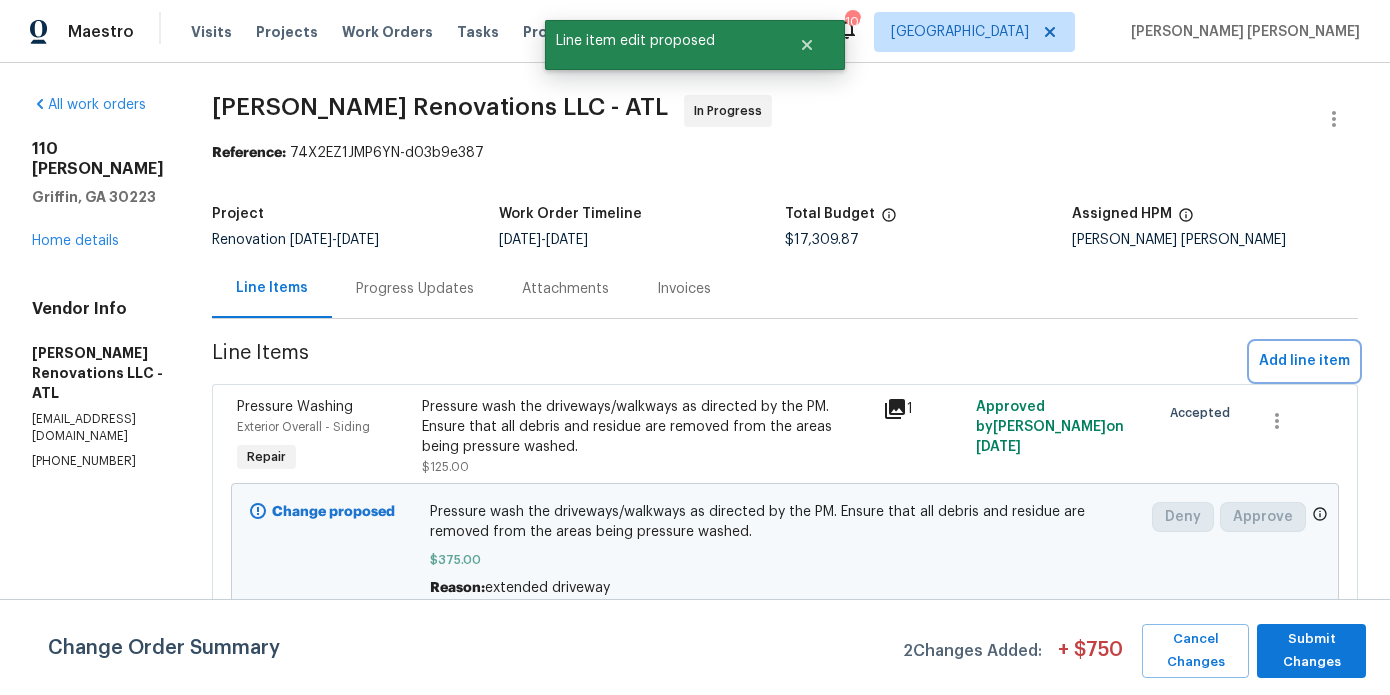 click on "Add line item" at bounding box center [1304, 361] 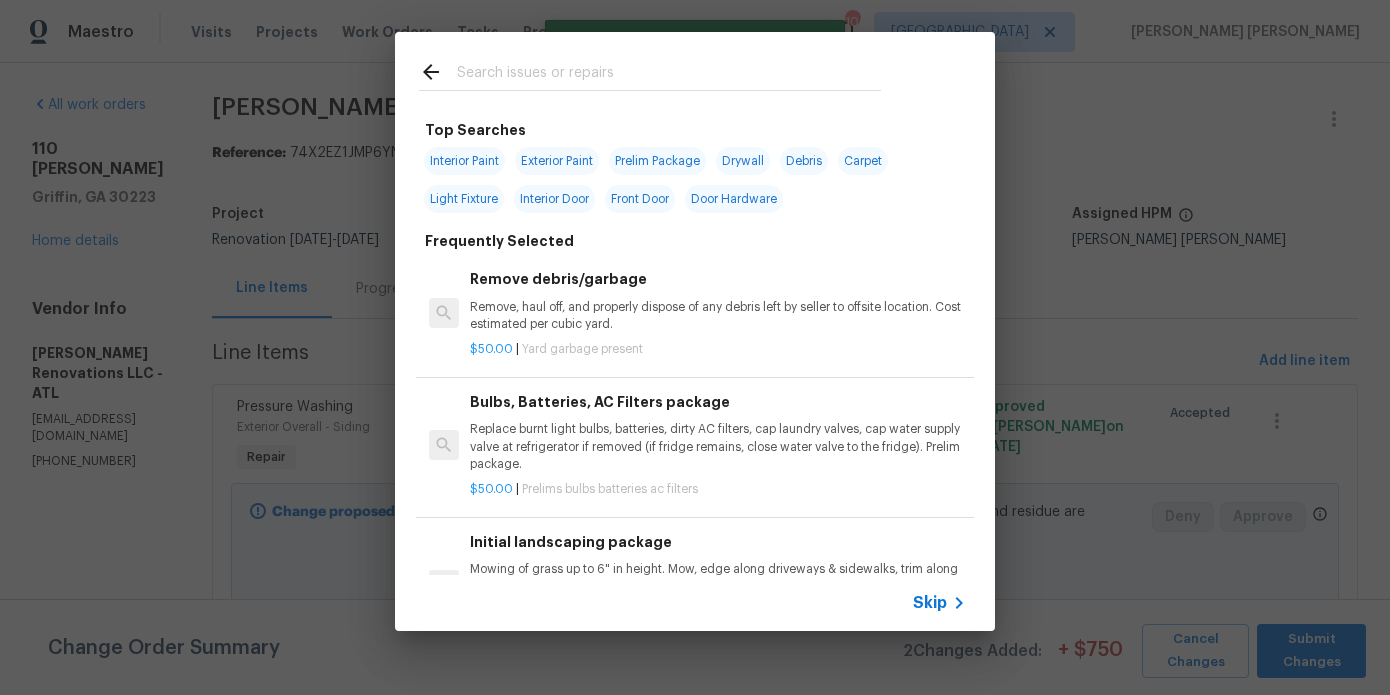 click at bounding box center [669, 75] 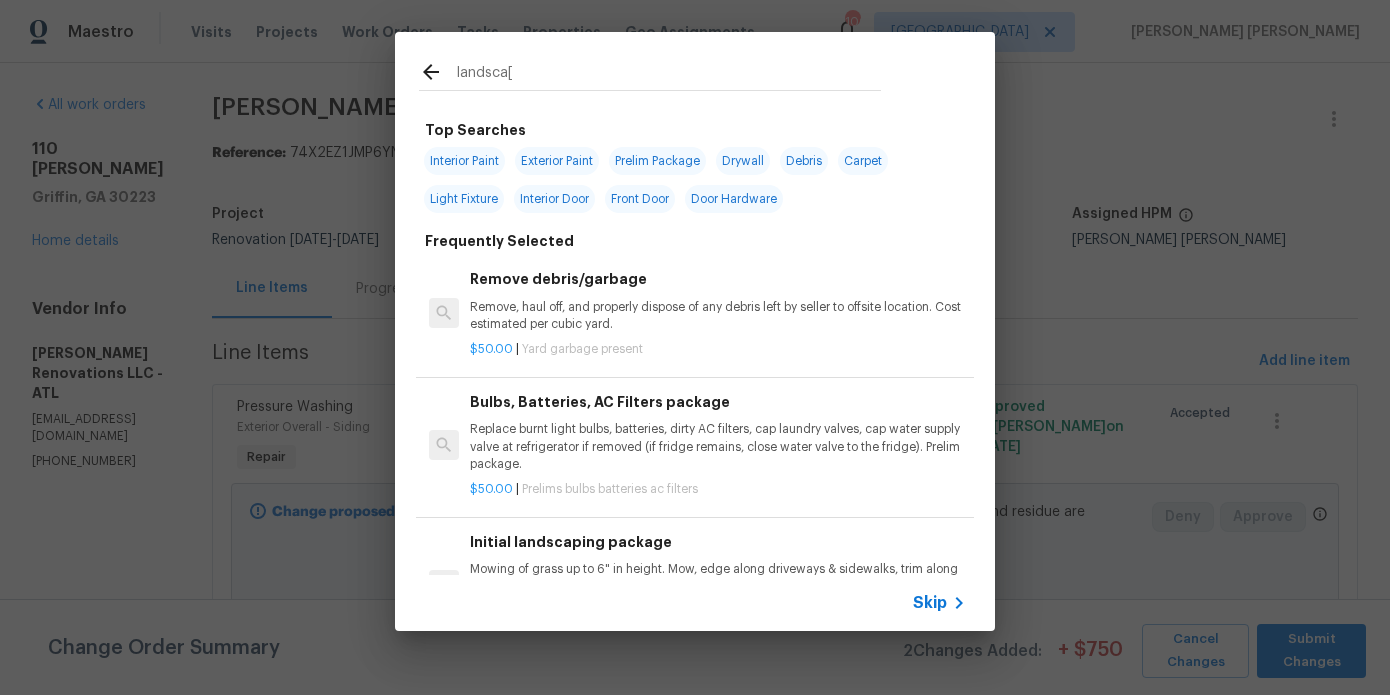type on "landsca[e" 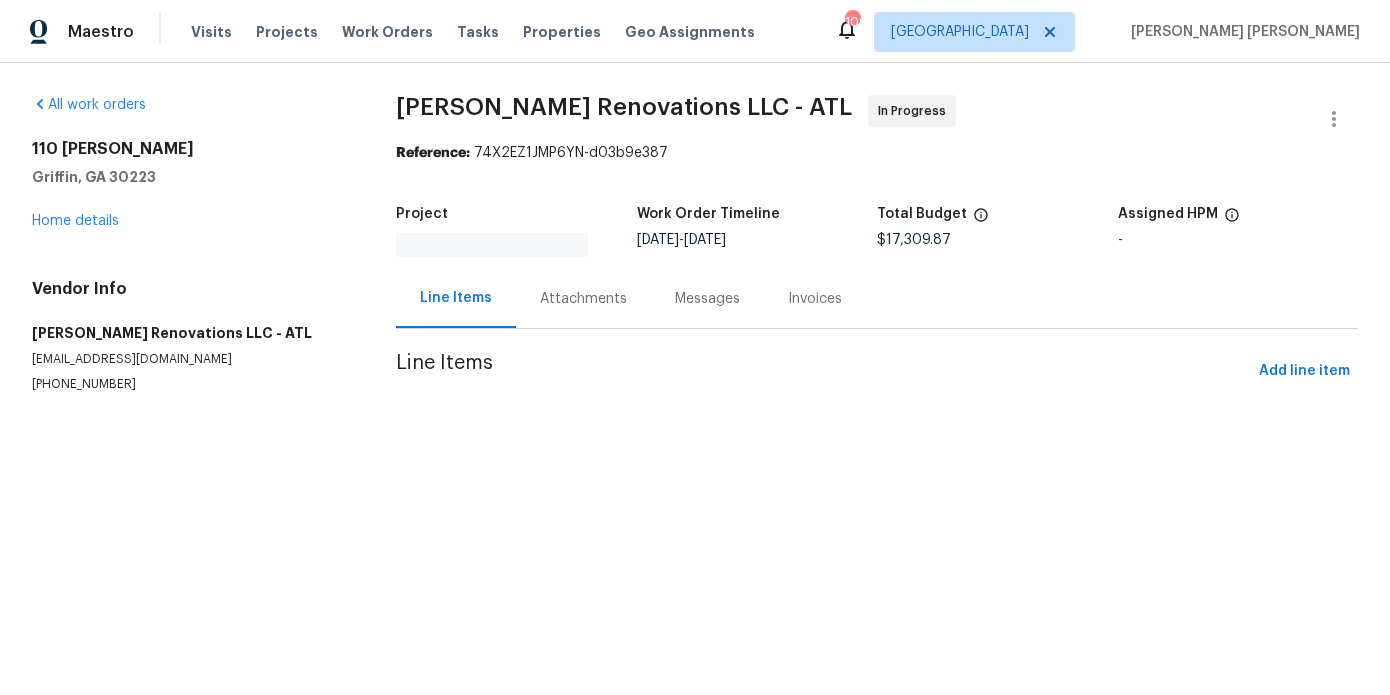 scroll, scrollTop: 0, scrollLeft: 0, axis: both 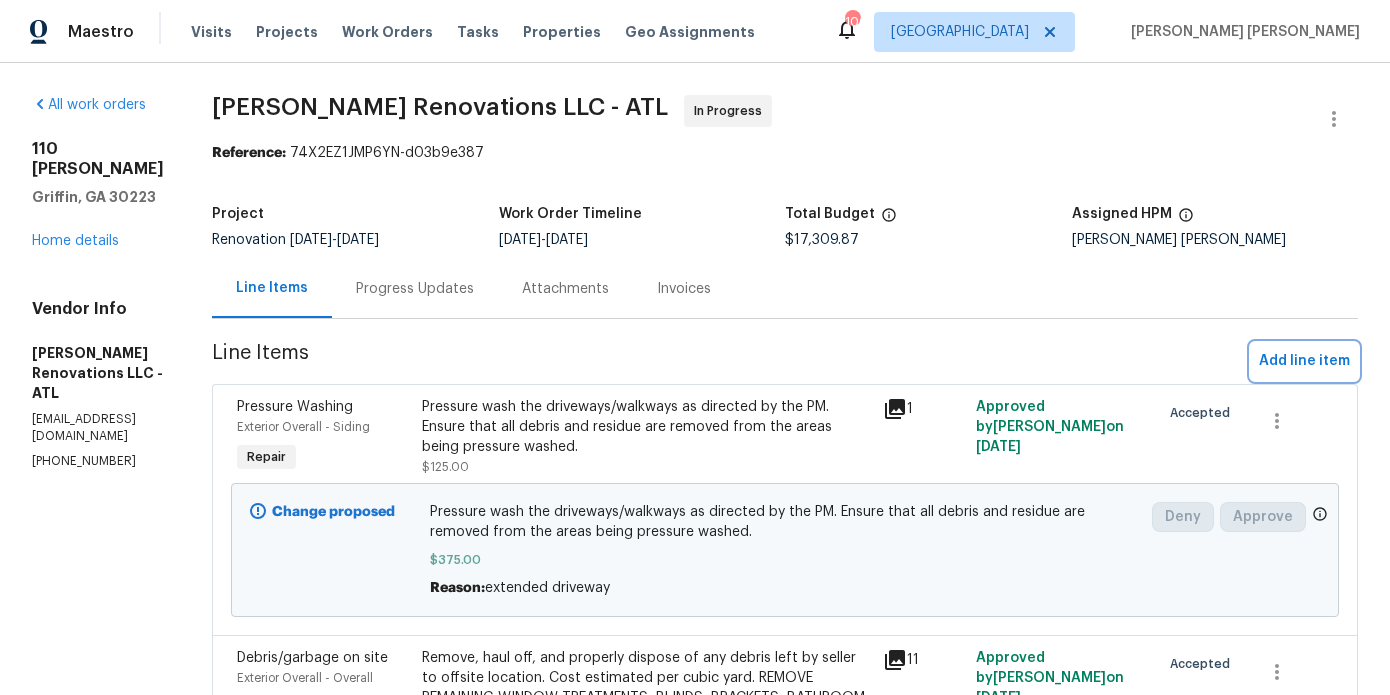 click on "Add line item" at bounding box center (1304, 361) 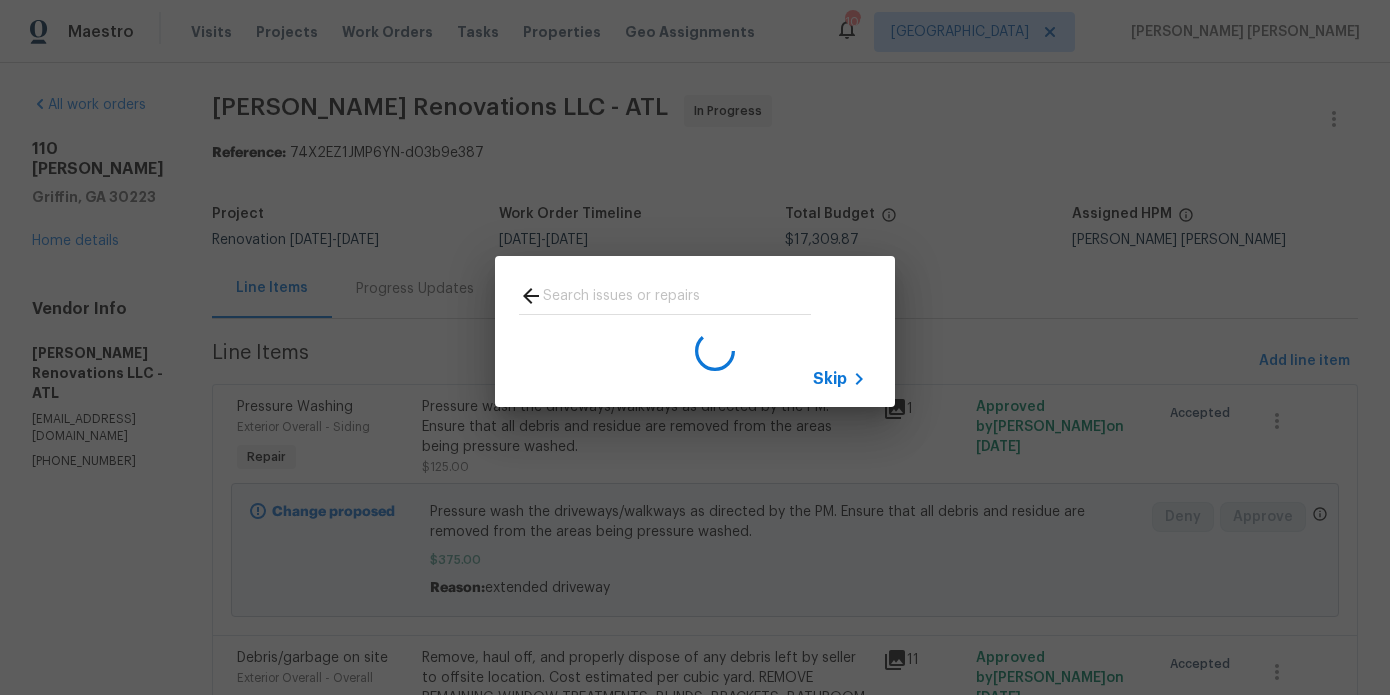 scroll, scrollTop: 0, scrollLeft: 0, axis: both 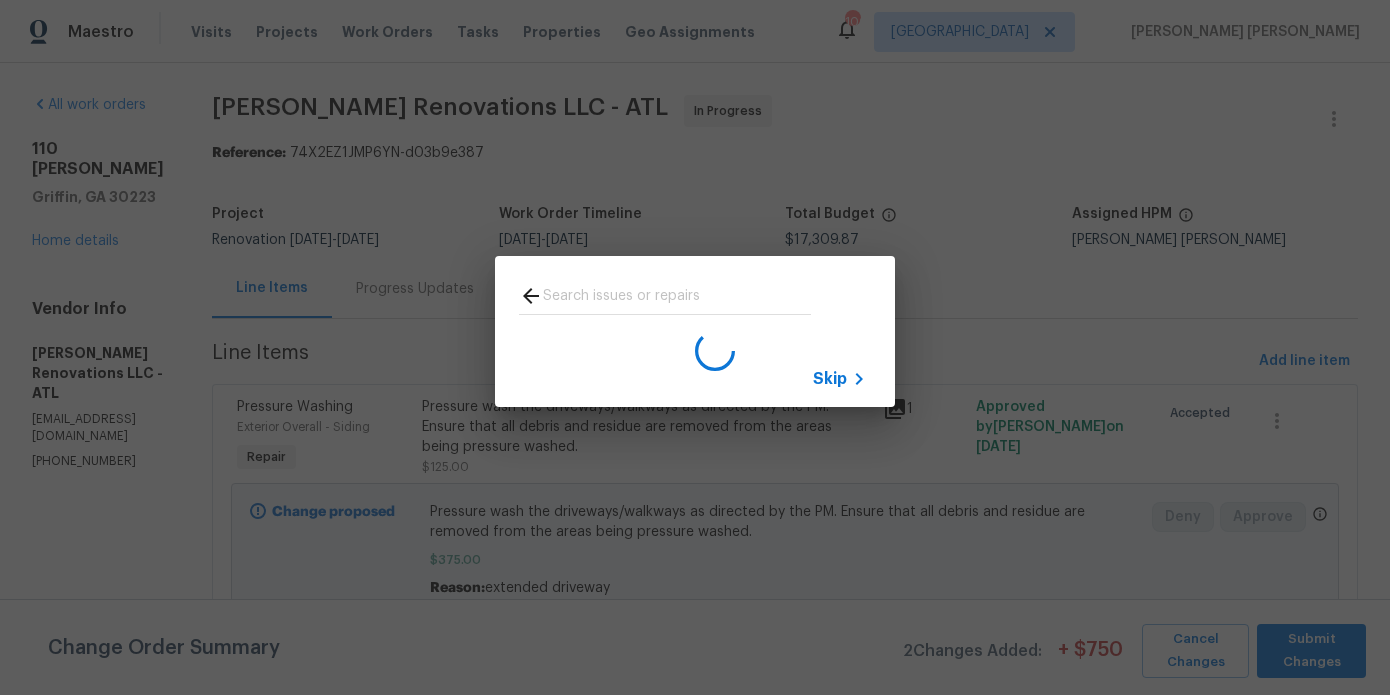 click at bounding box center (677, 299) 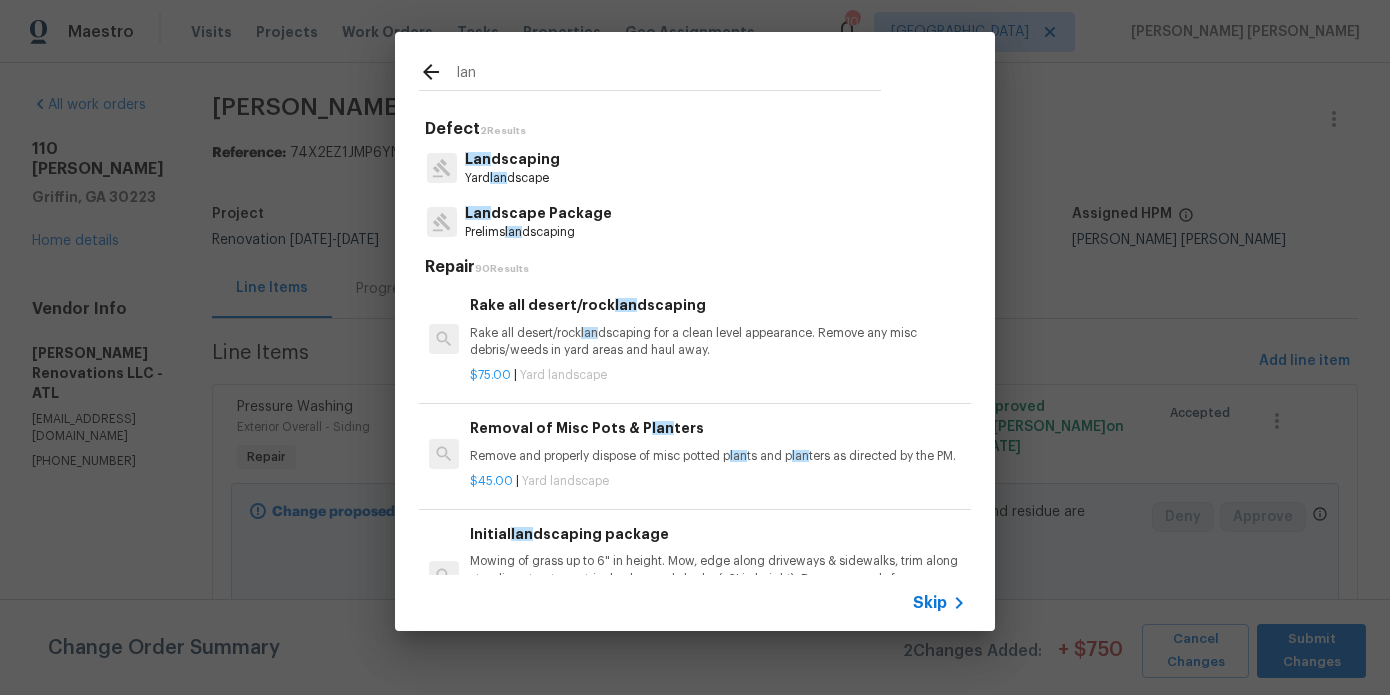 type on "lan" 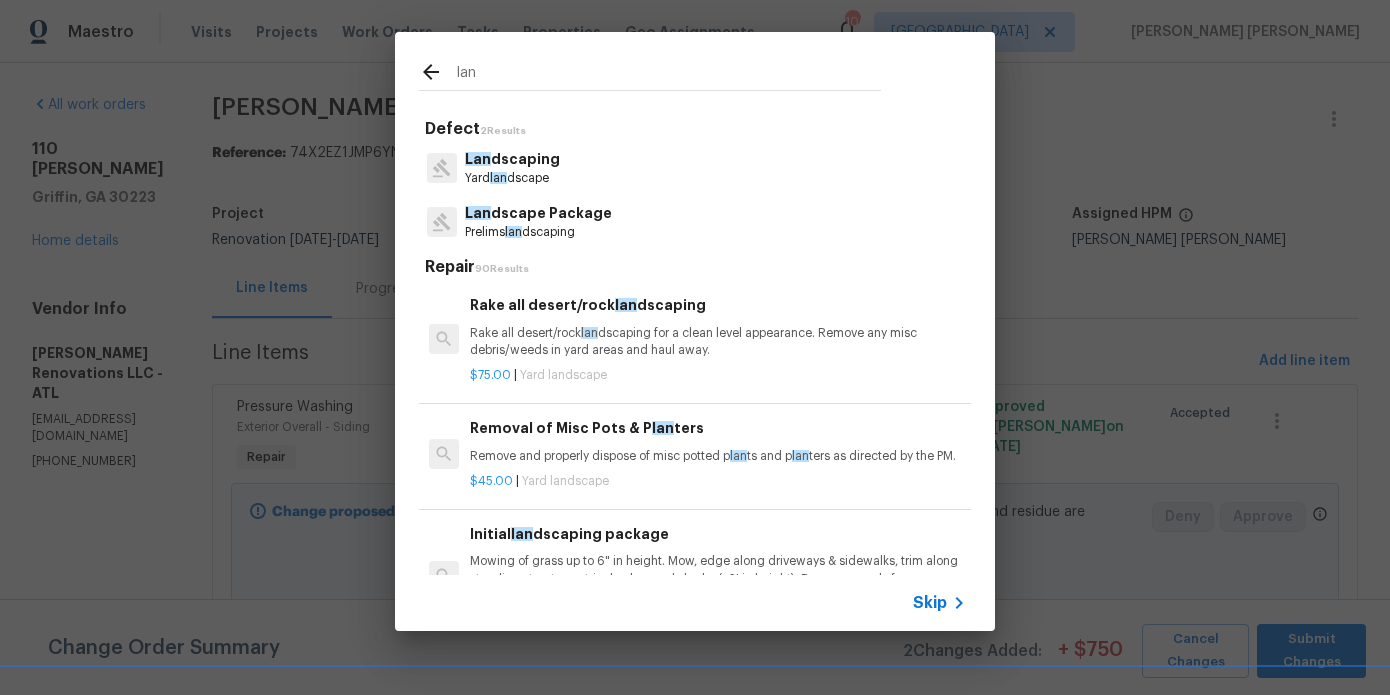 click on "Lan dscaping" at bounding box center (512, 159) 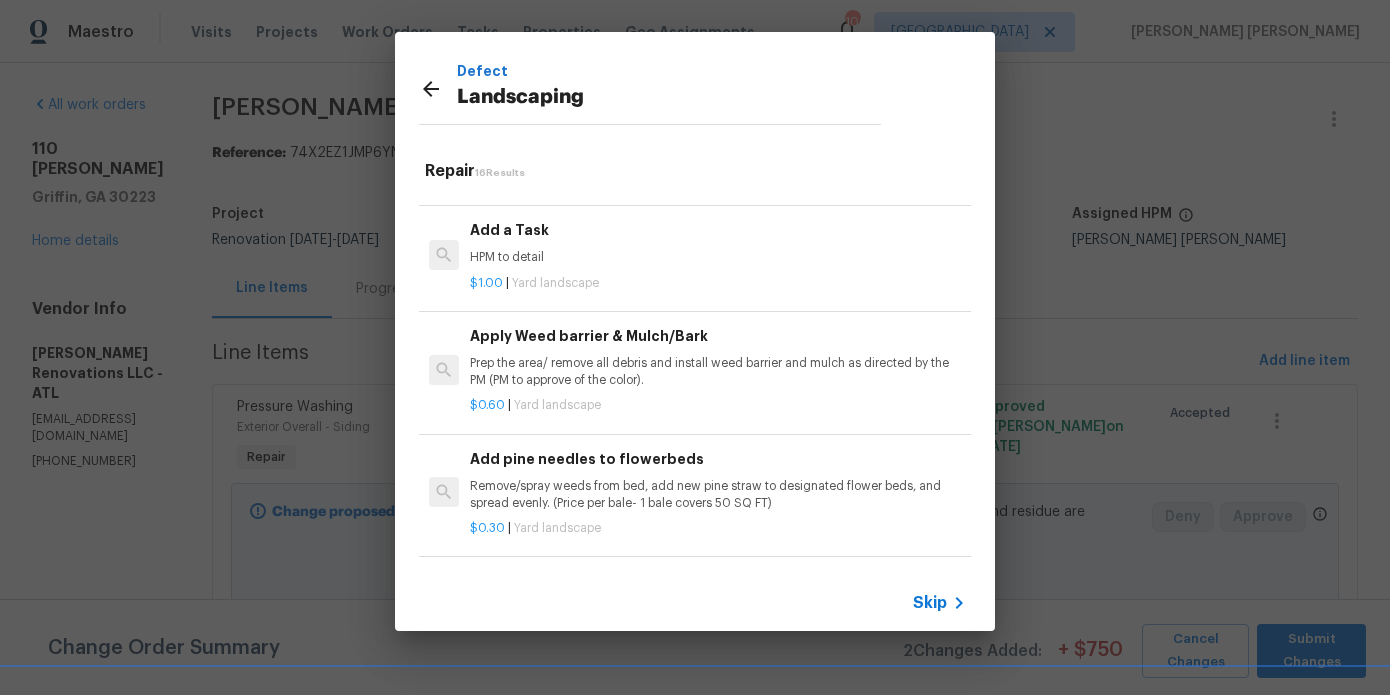scroll, scrollTop: 1304, scrollLeft: 0, axis: vertical 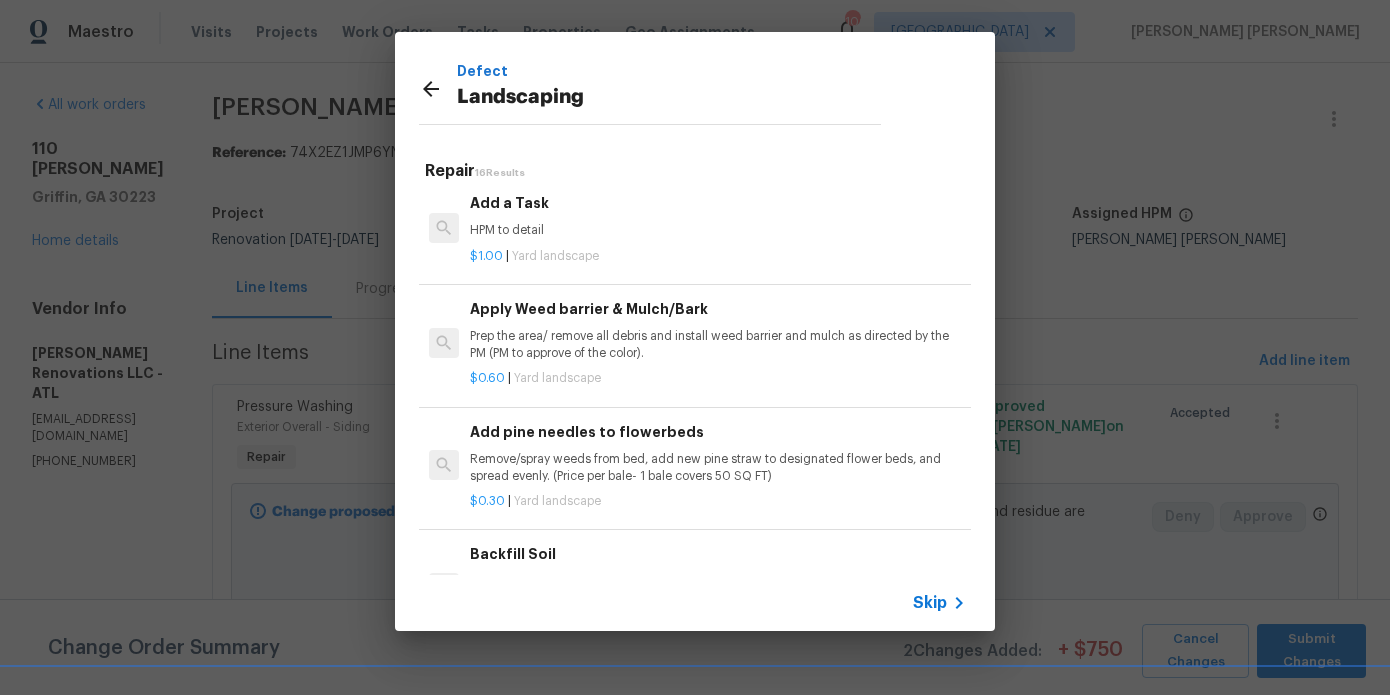 click on "HPM to detail" at bounding box center (718, 230) 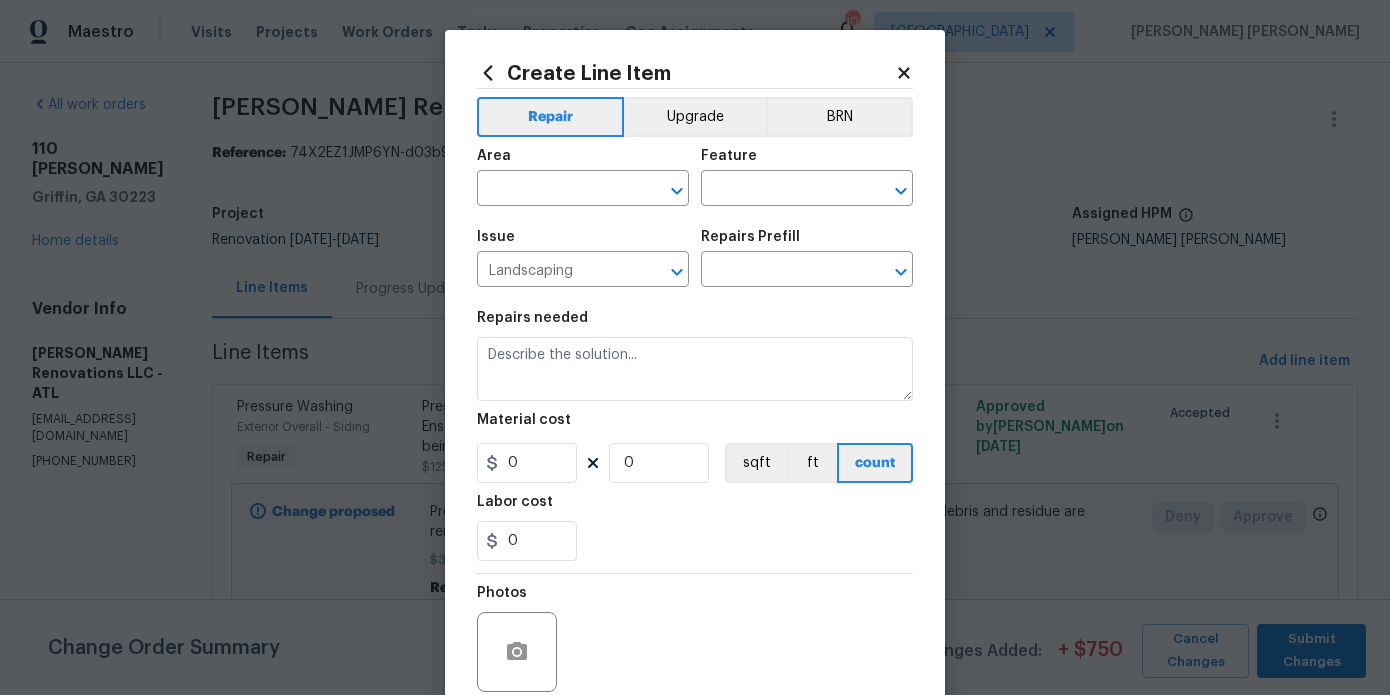type on "HPM to detail" 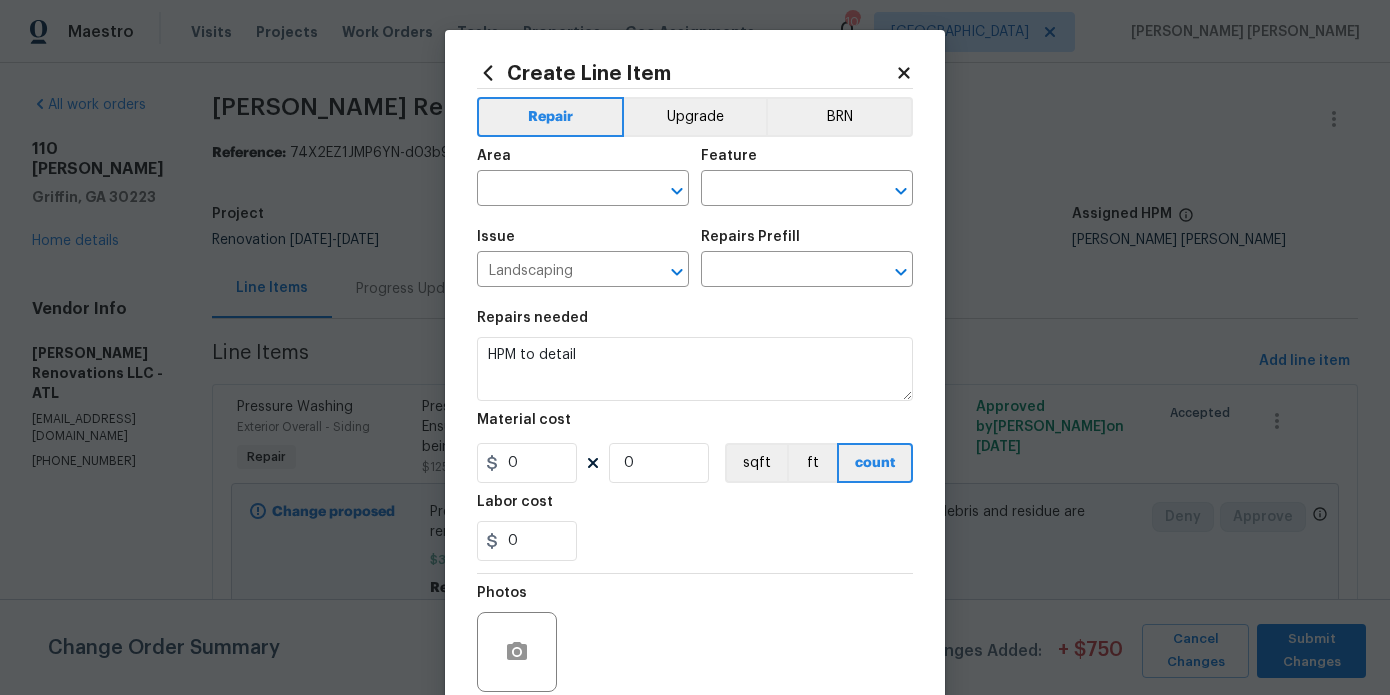 type on "1" 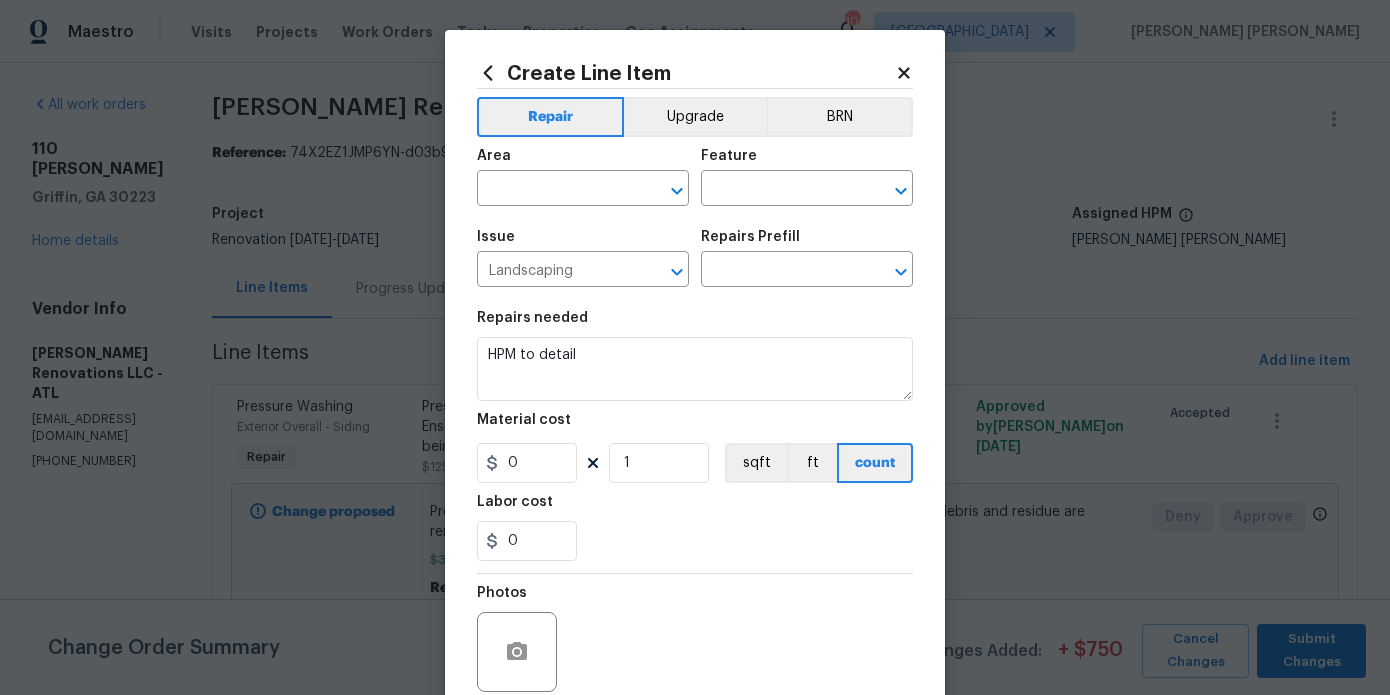 type on "Add a Task $1.00" 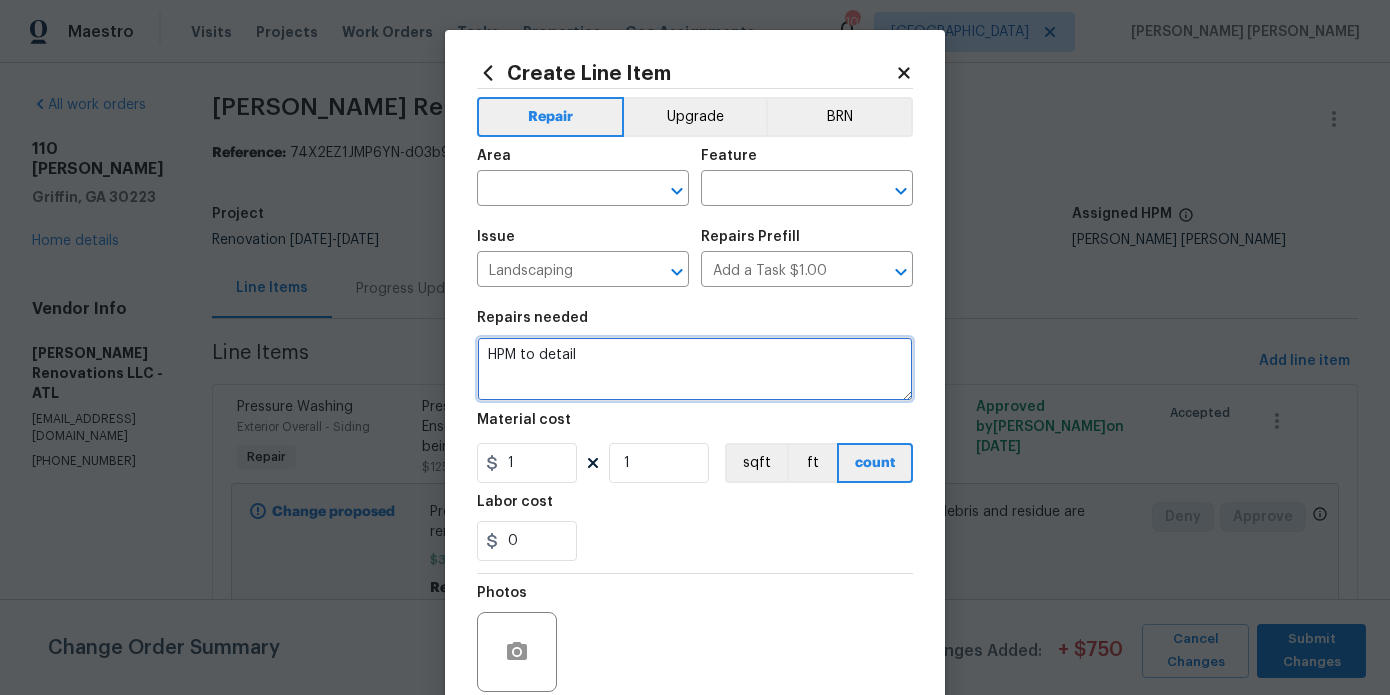 click on "HPM to detail" at bounding box center (695, 369) 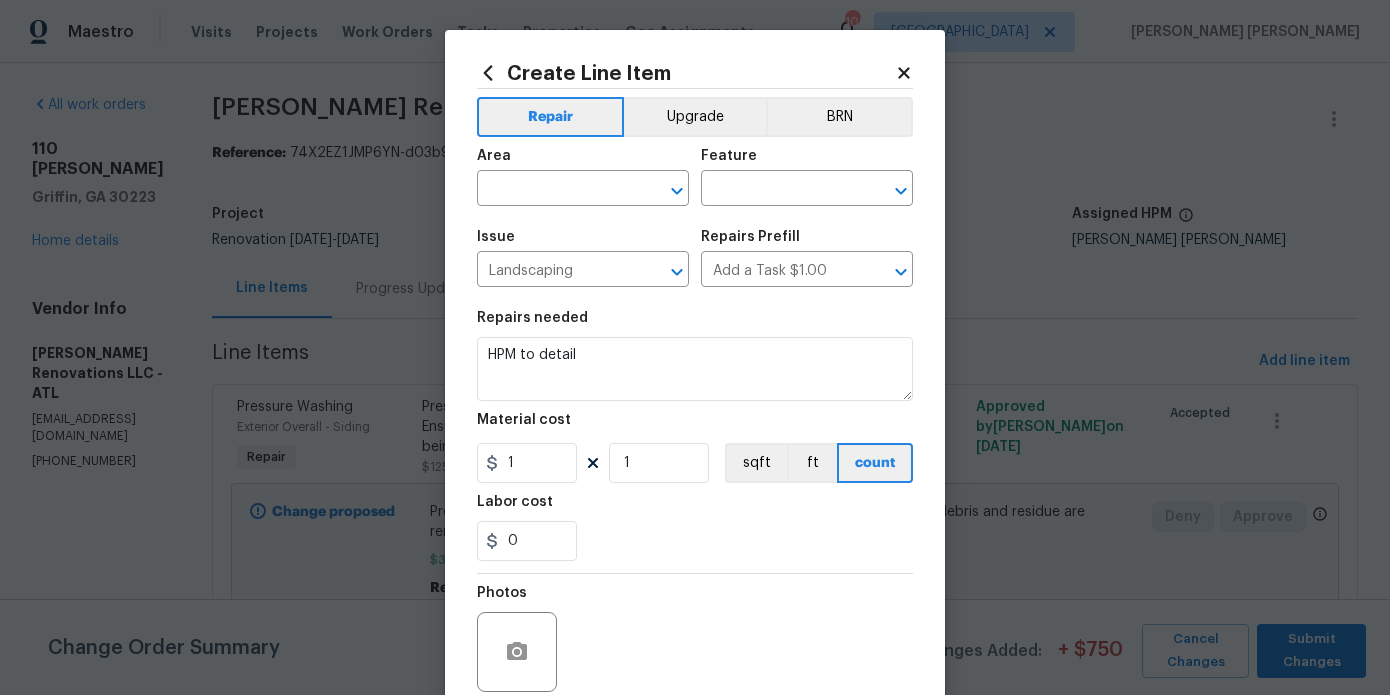 click on "Area" at bounding box center (583, 162) 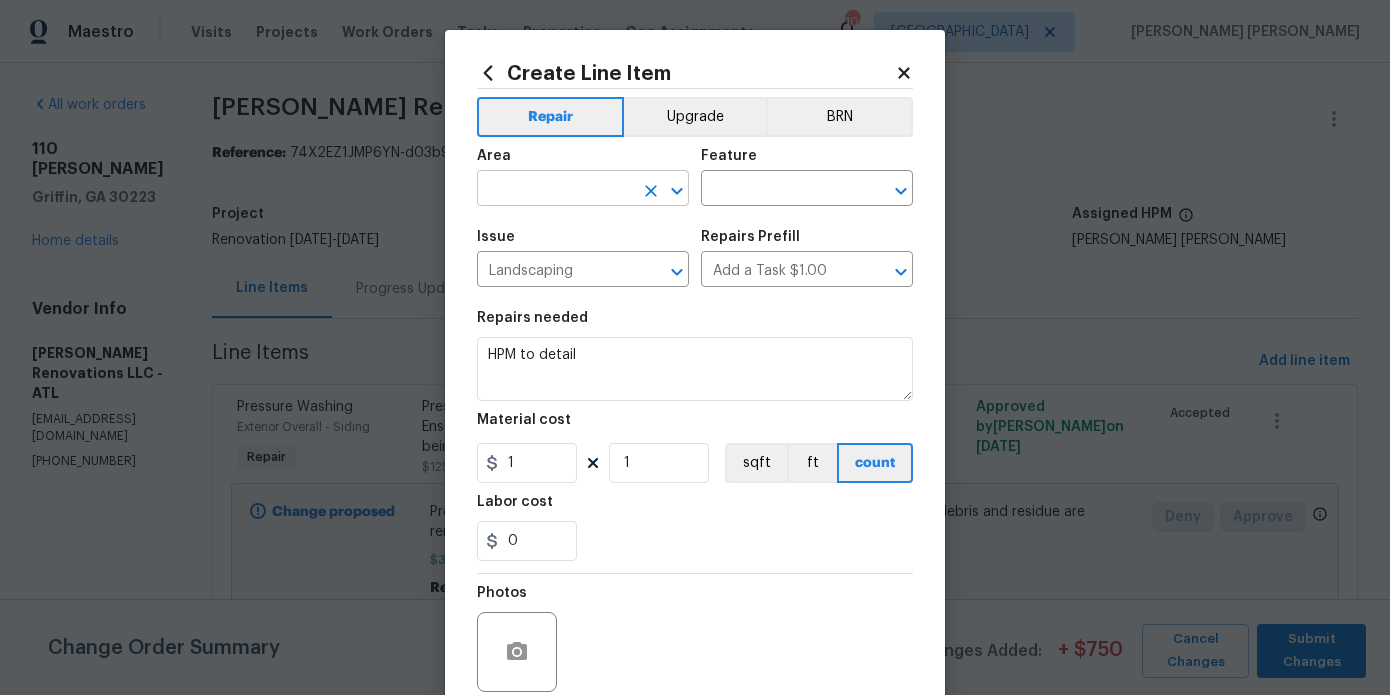 click at bounding box center [555, 190] 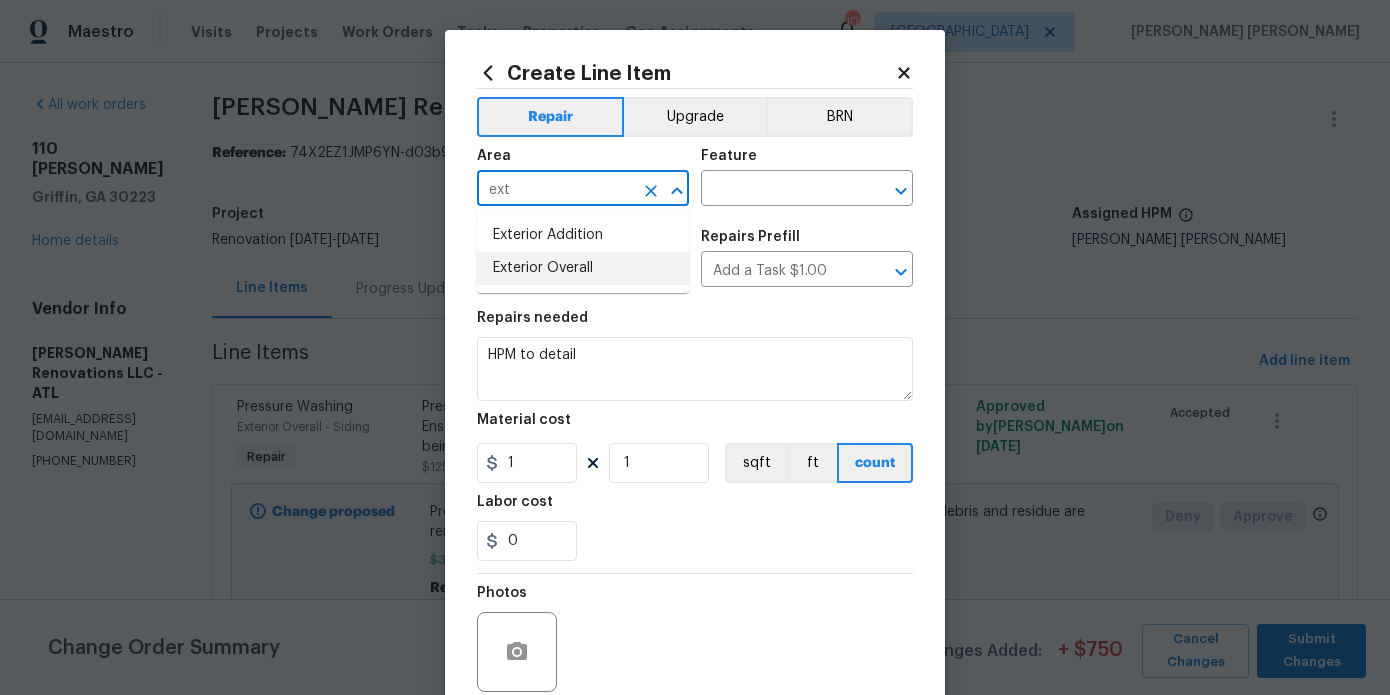 click on "Exterior Overall" at bounding box center [583, 268] 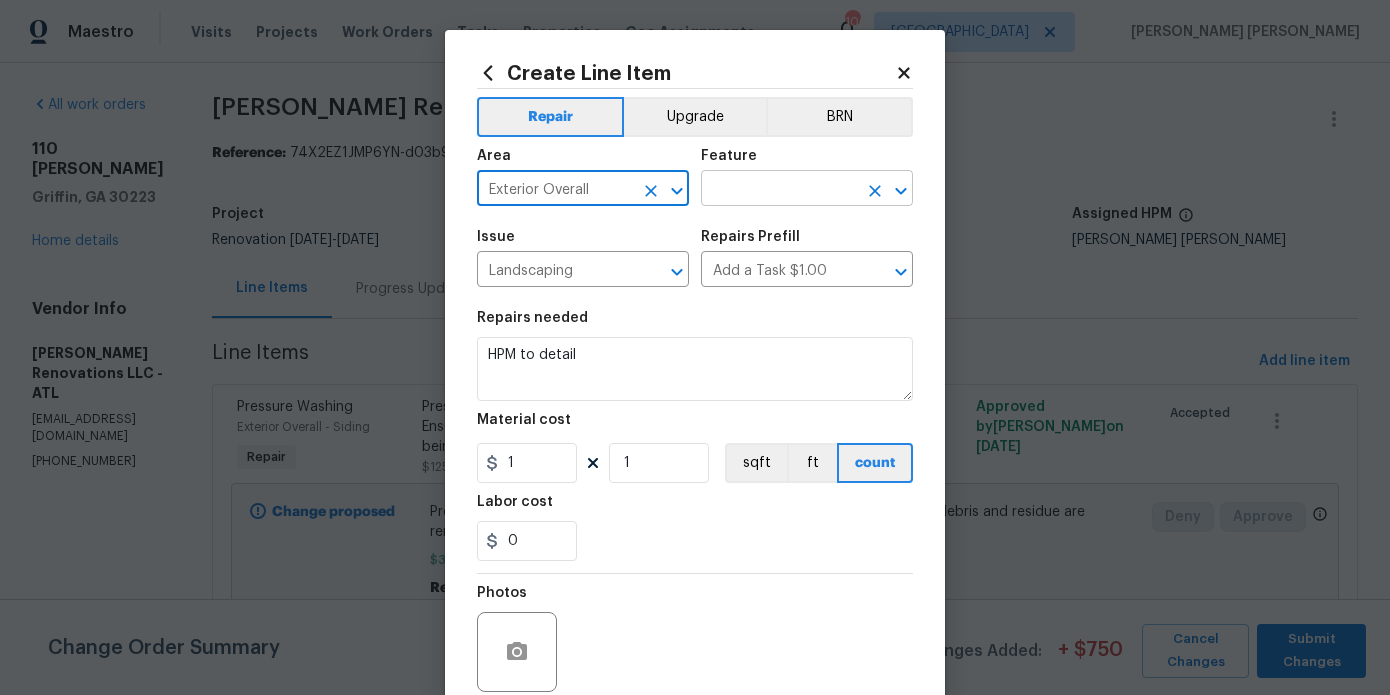 type on "Exterior Overall" 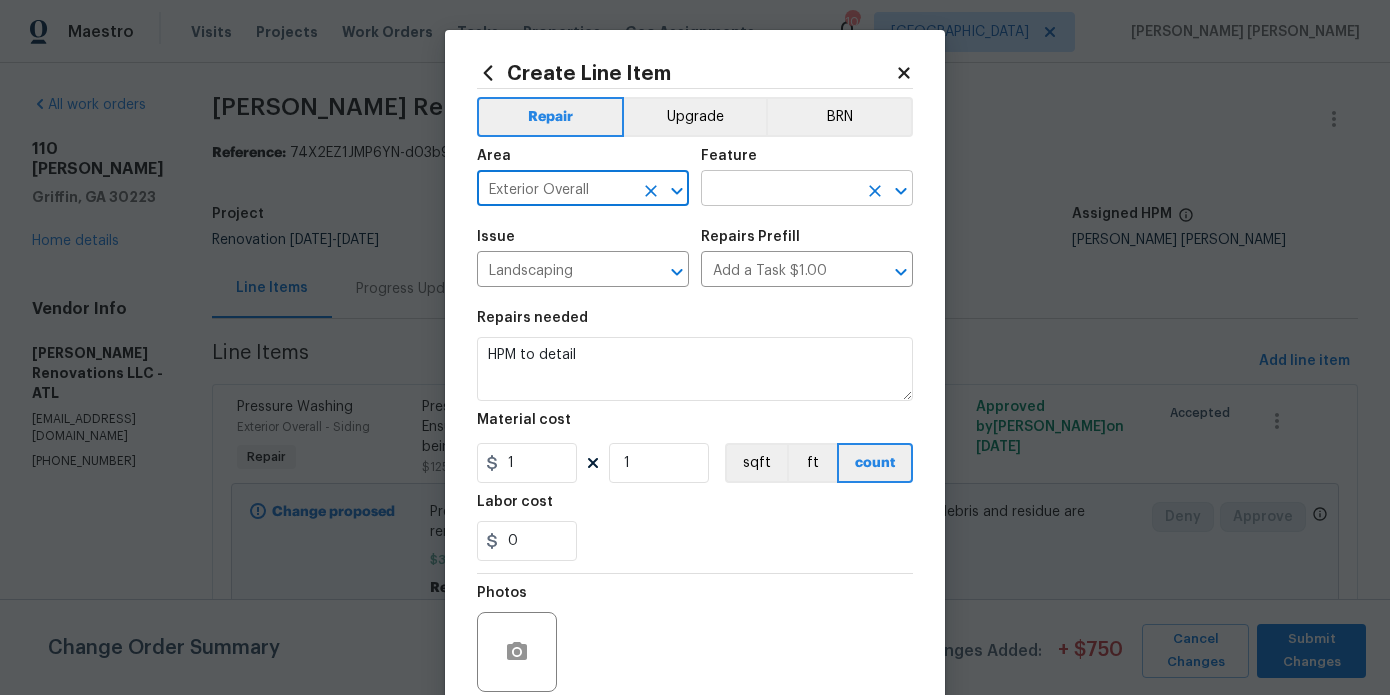 click at bounding box center (779, 190) 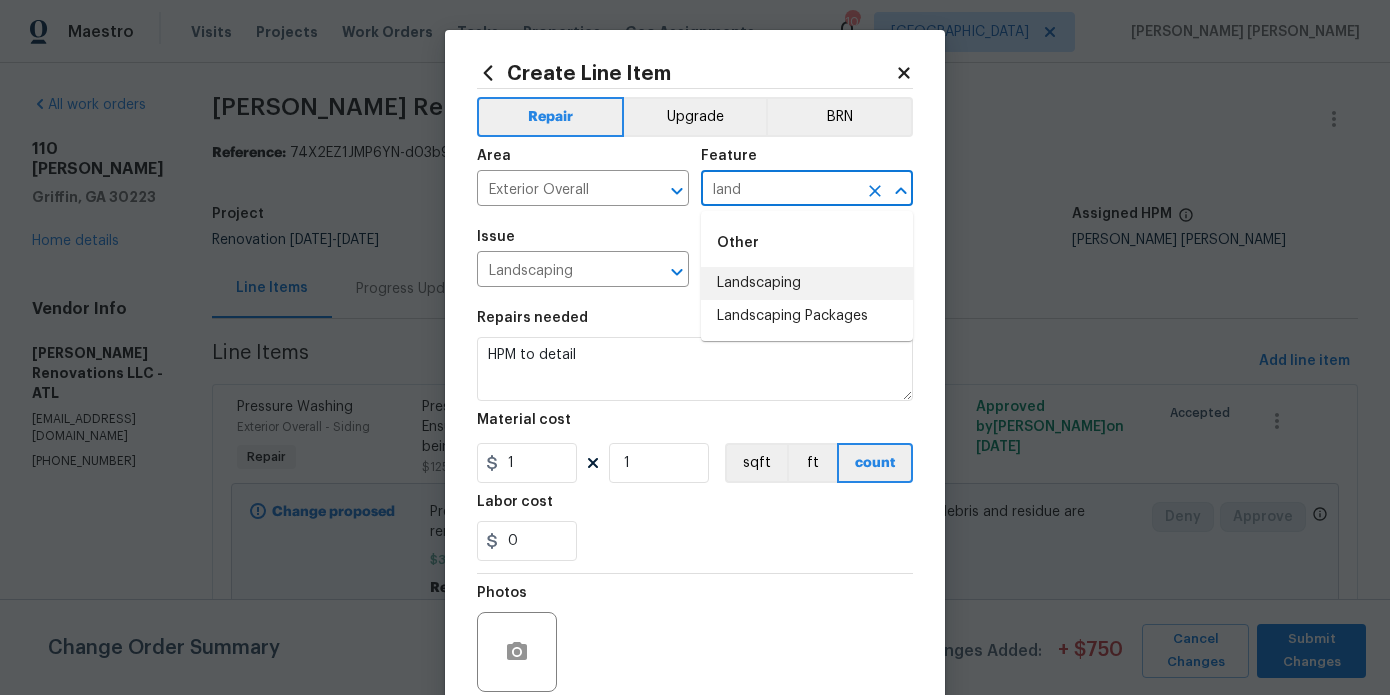 click on "Landscaping" at bounding box center [807, 283] 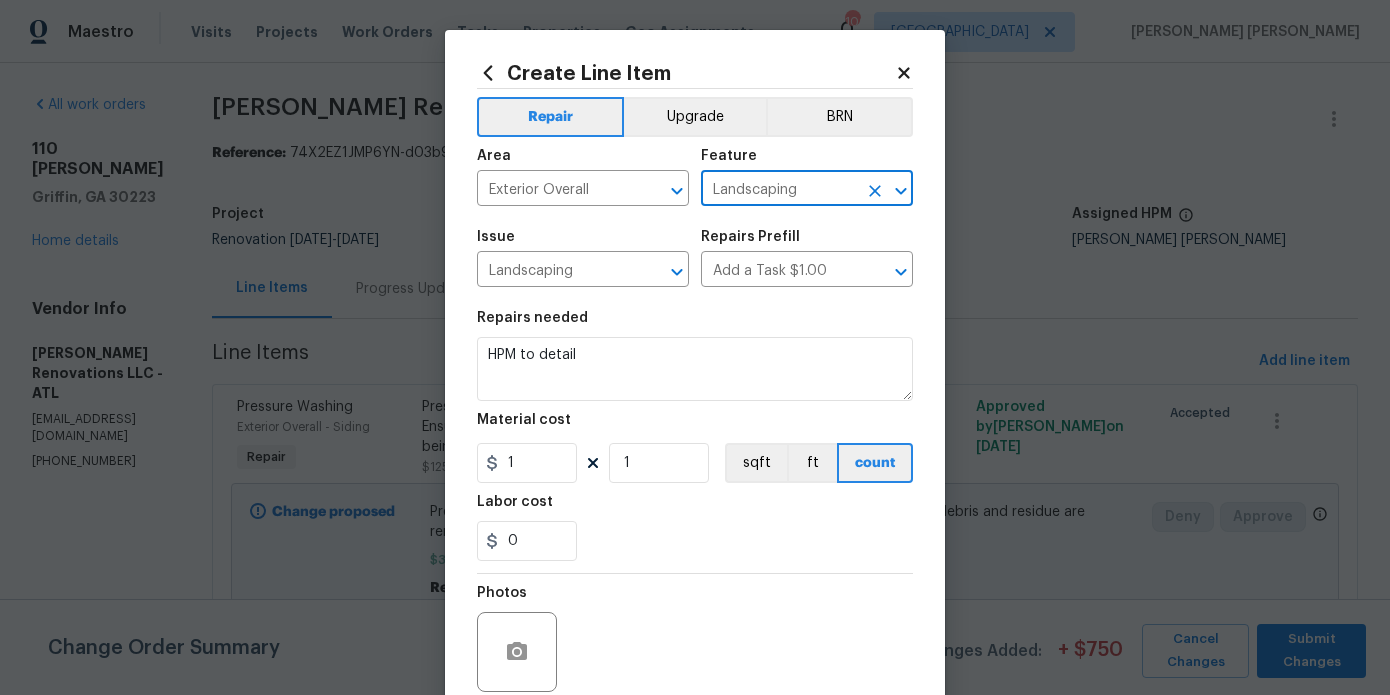 type on "Landscaping" 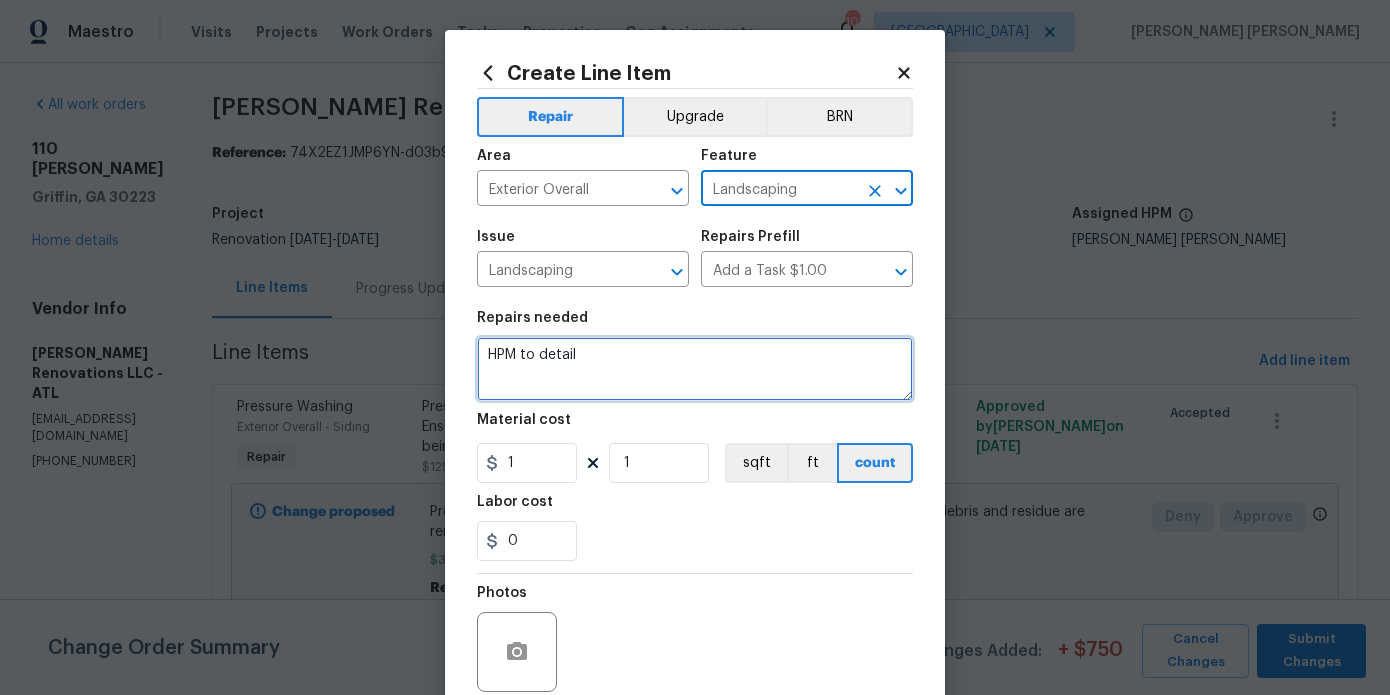 click on "HPM to detail" at bounding box center [695, 369] 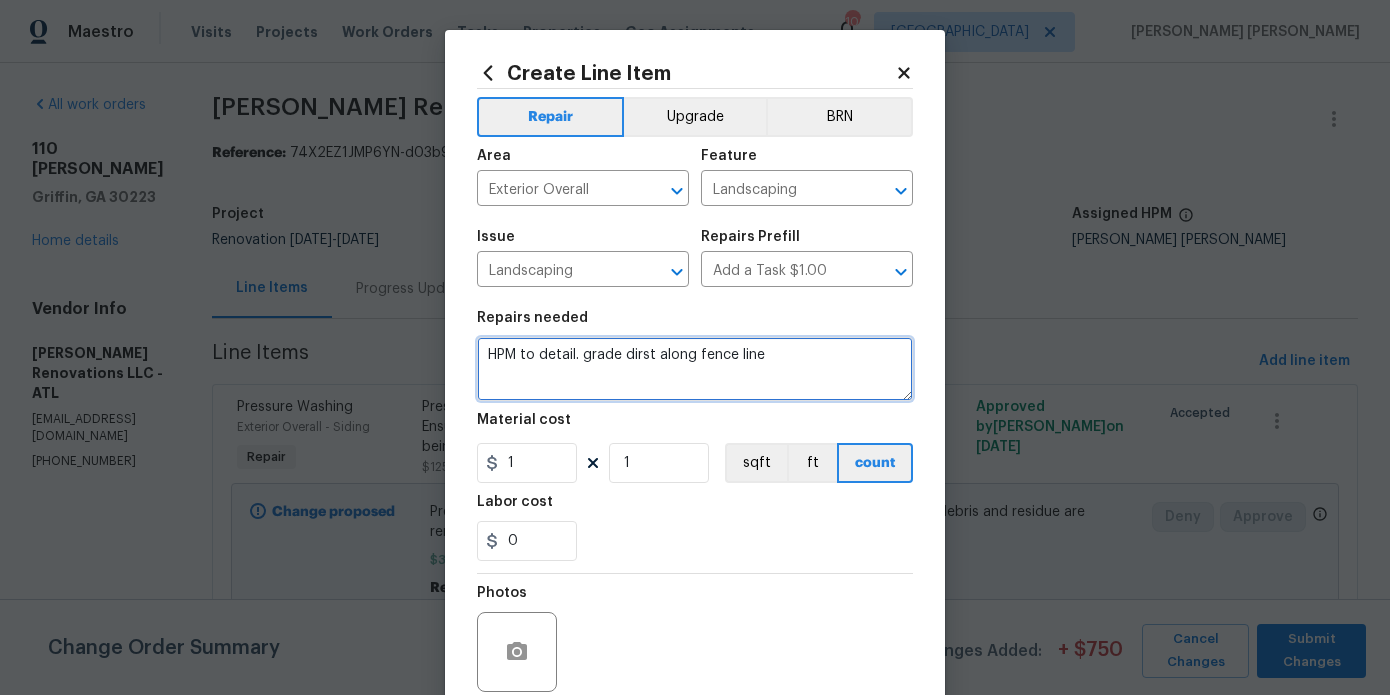 click on "HPM to detail. grade dirst along fence line" at bounding box center (695, 369) 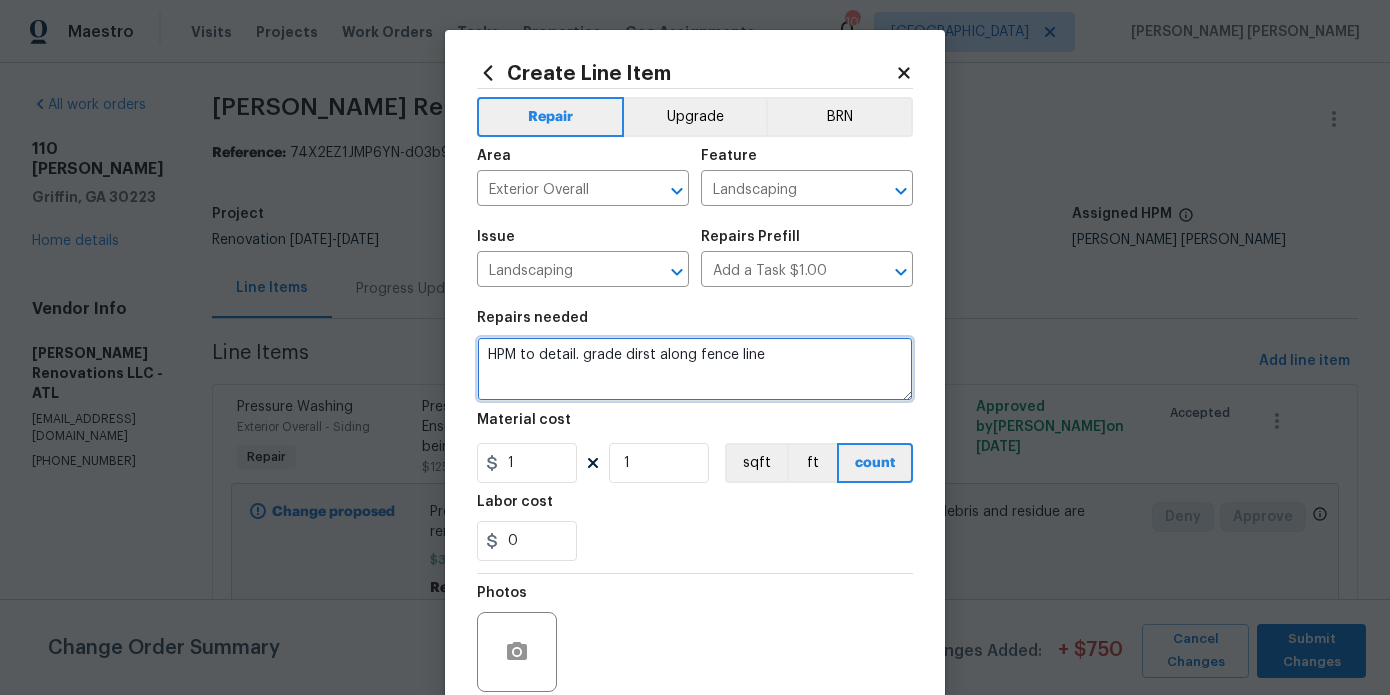 click on "HPM to detail. grade dirst along fence line" at bounding box center (695, 369) 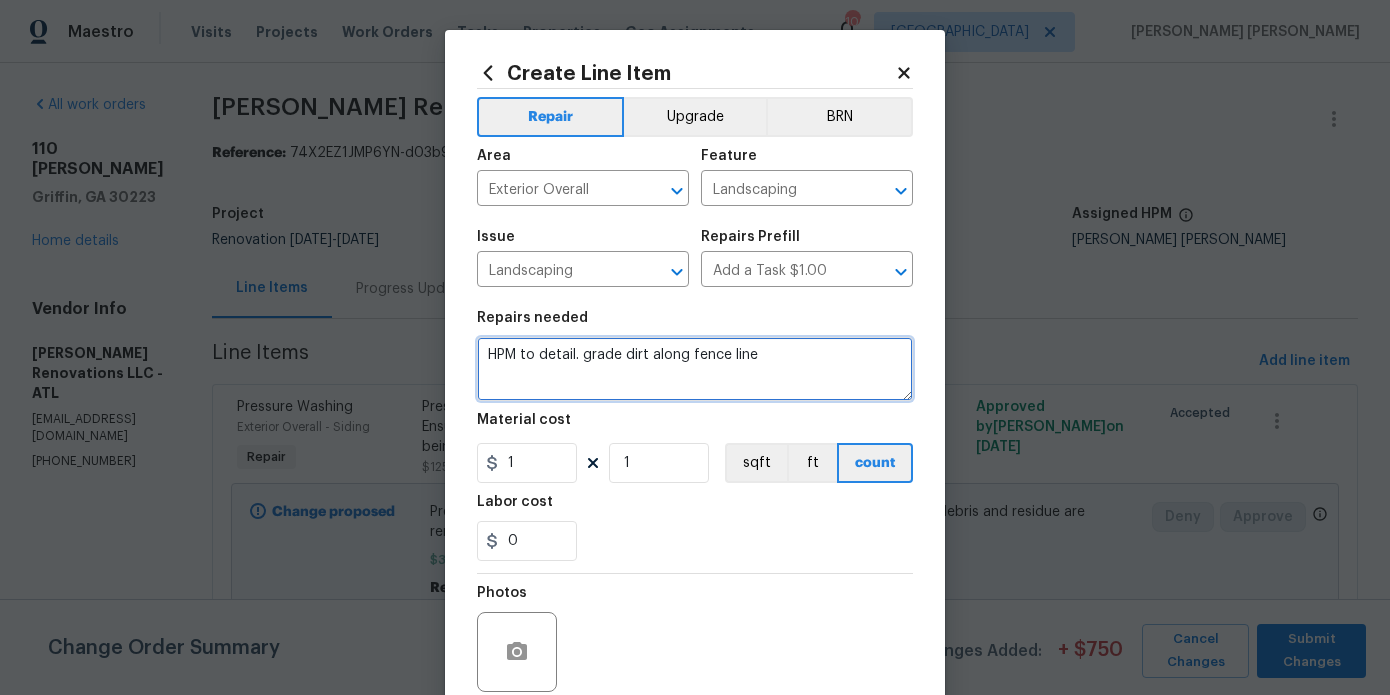 scroll, scrollTop: 167, scrollLeft: 0, axis: vertical 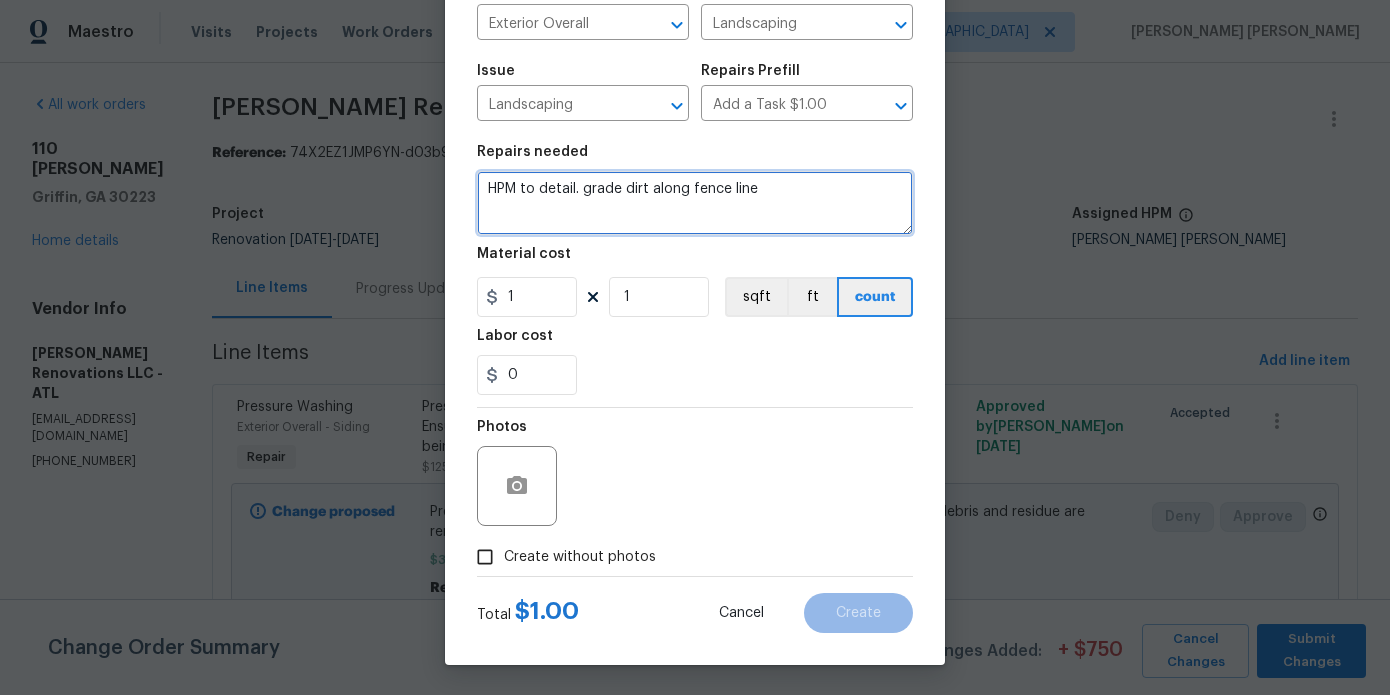 type on "HPM to detail. grade dirt along fence line" 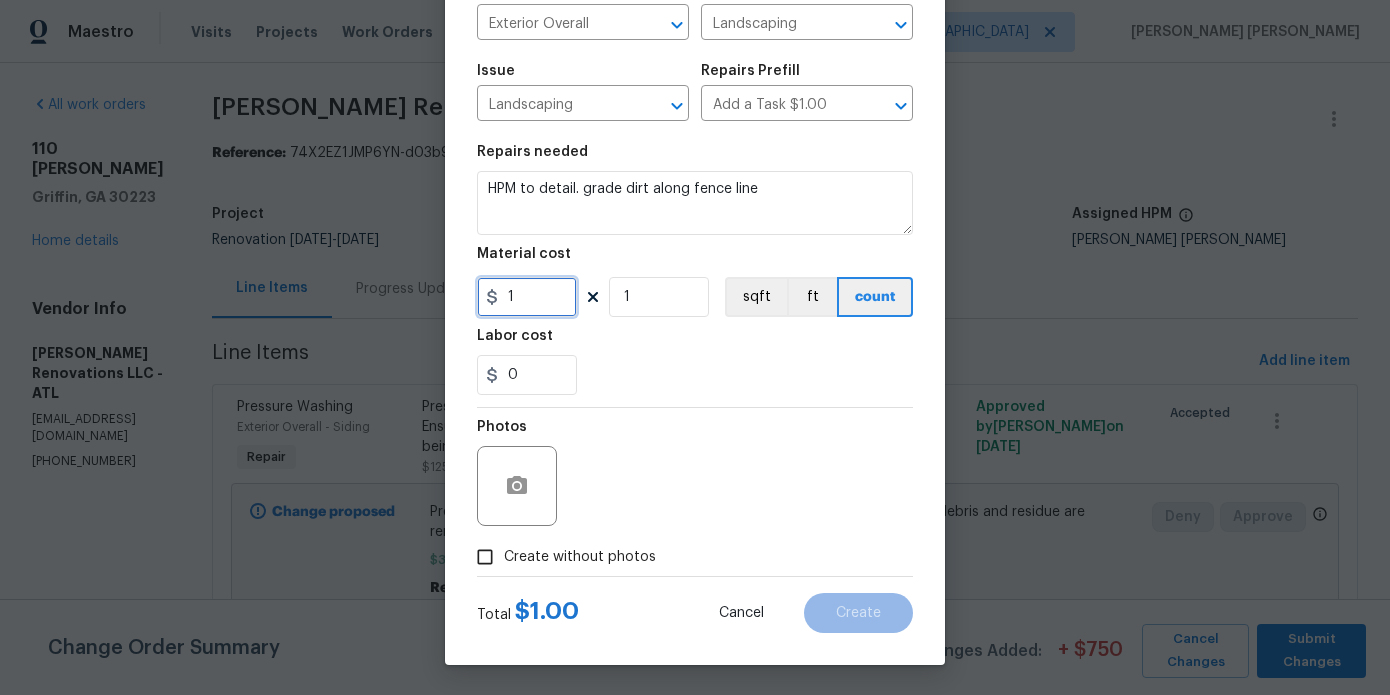 click on "1" at bounding box center (527, 297) 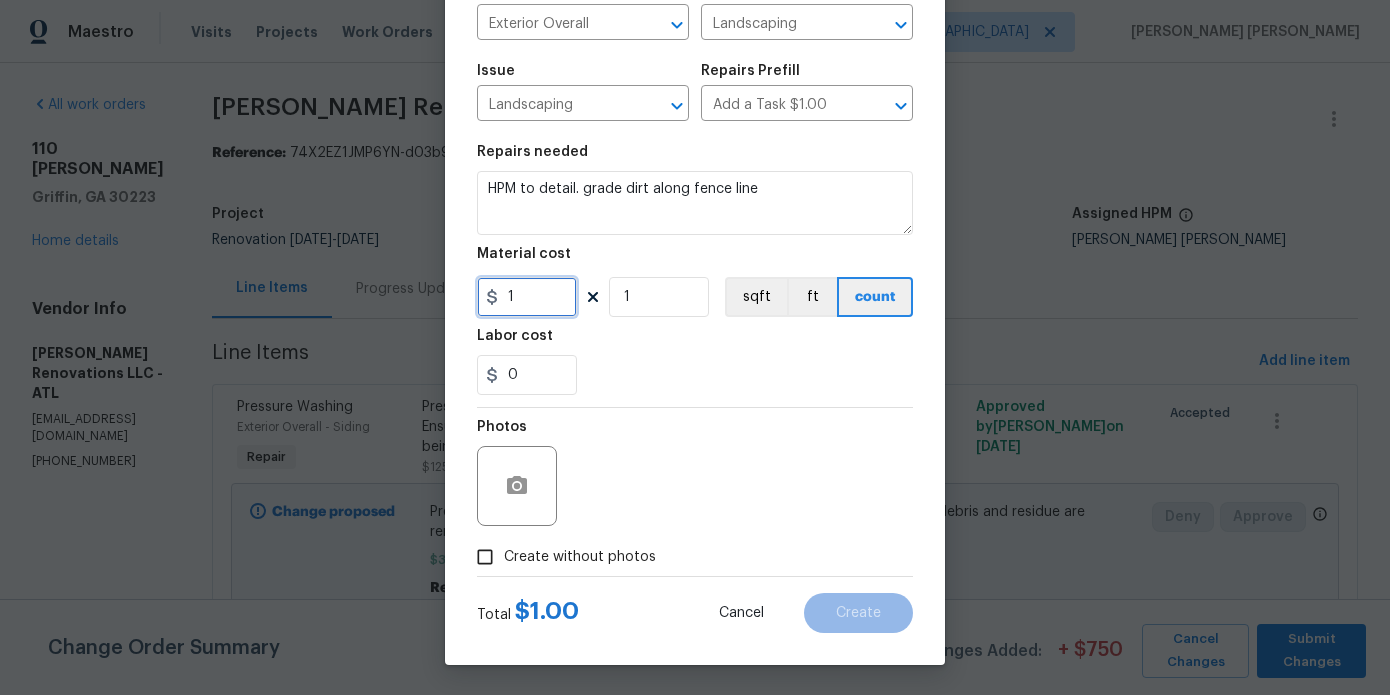 click on "1" at bounding box center [527, 297] 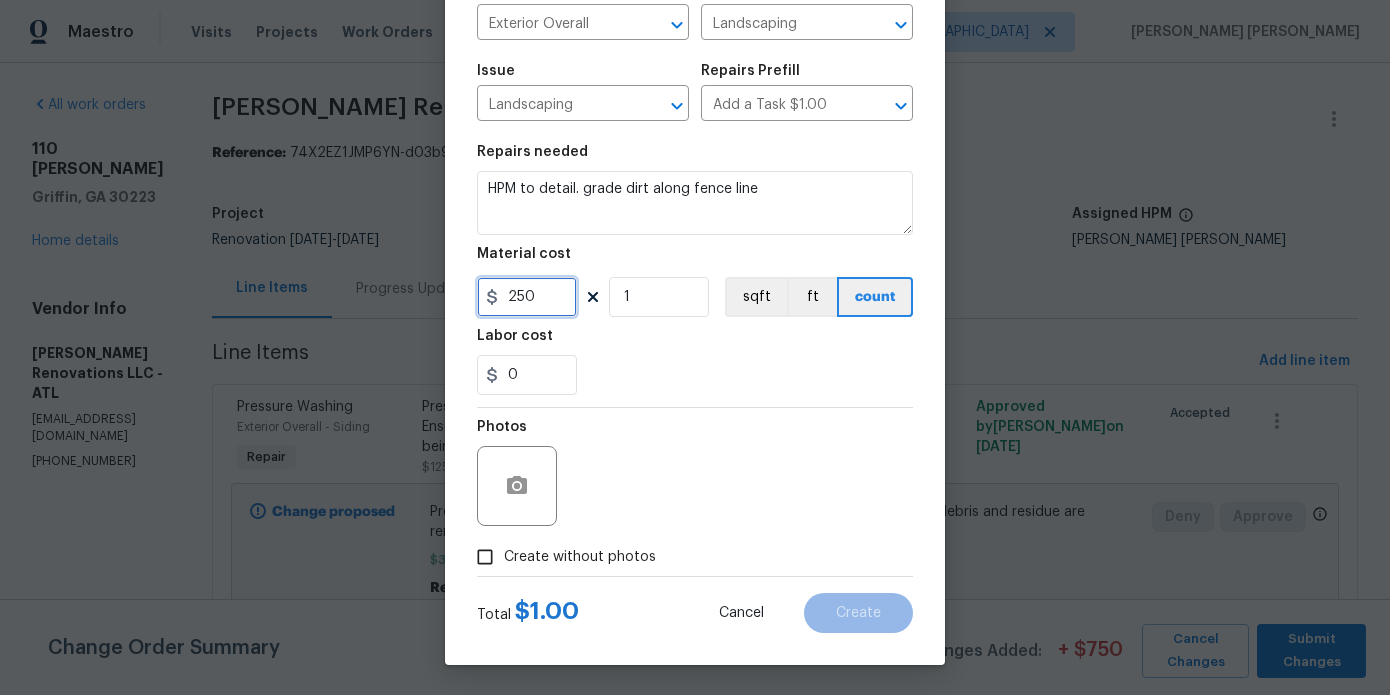 type on "250" 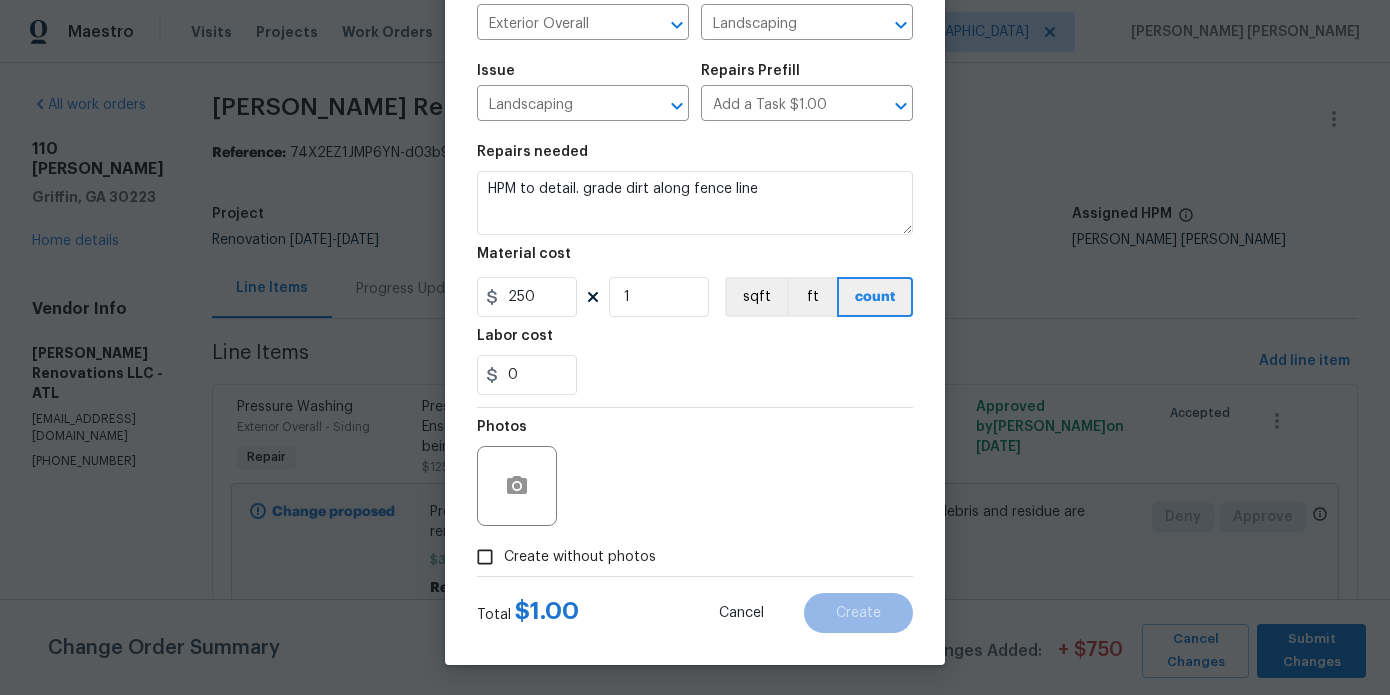 click on "Create without photos" at bounding box center (580, 557) 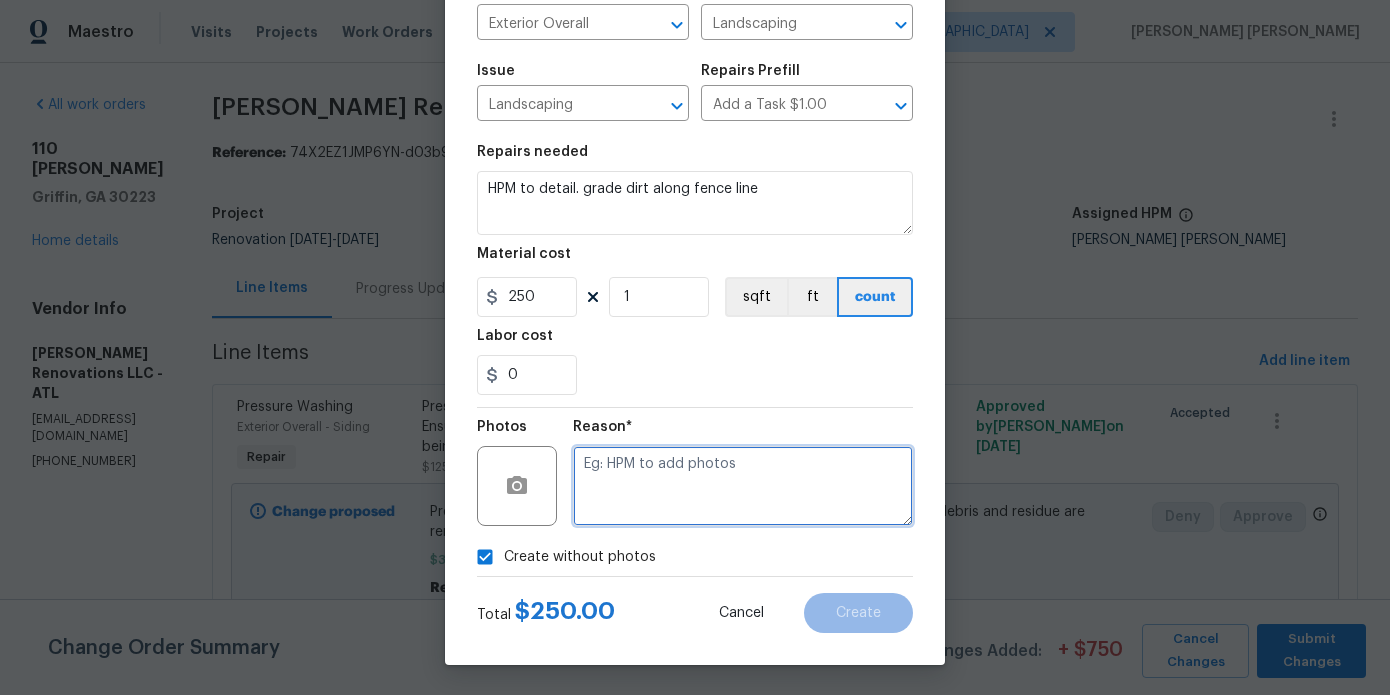 click at bounding box center [743, 486] 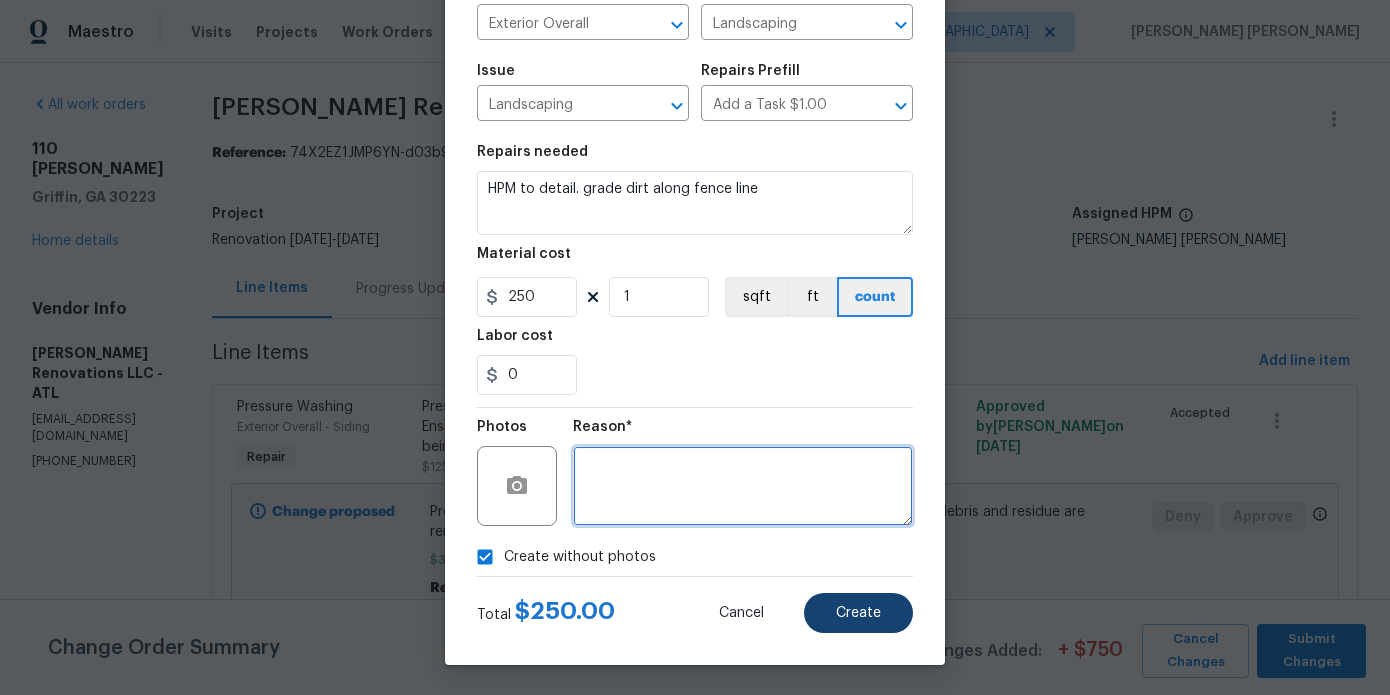 type 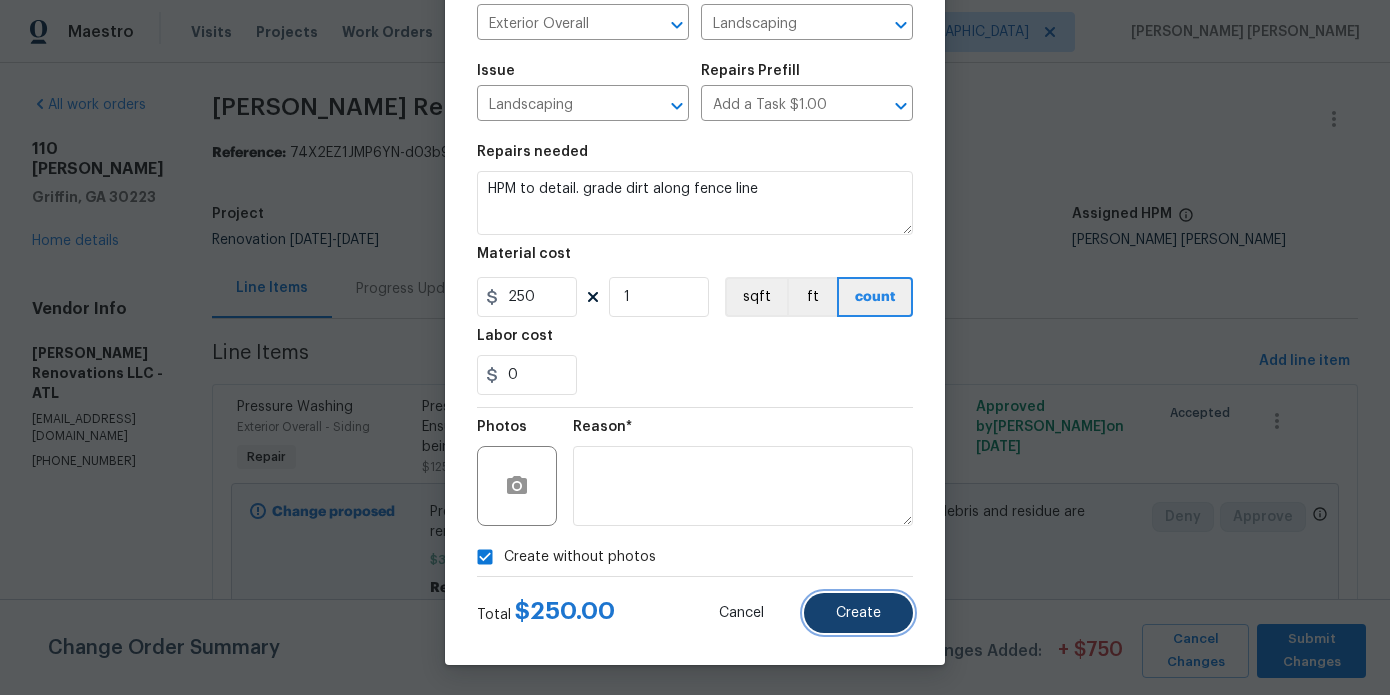 click on "Create" at bounding box center (858, 613) 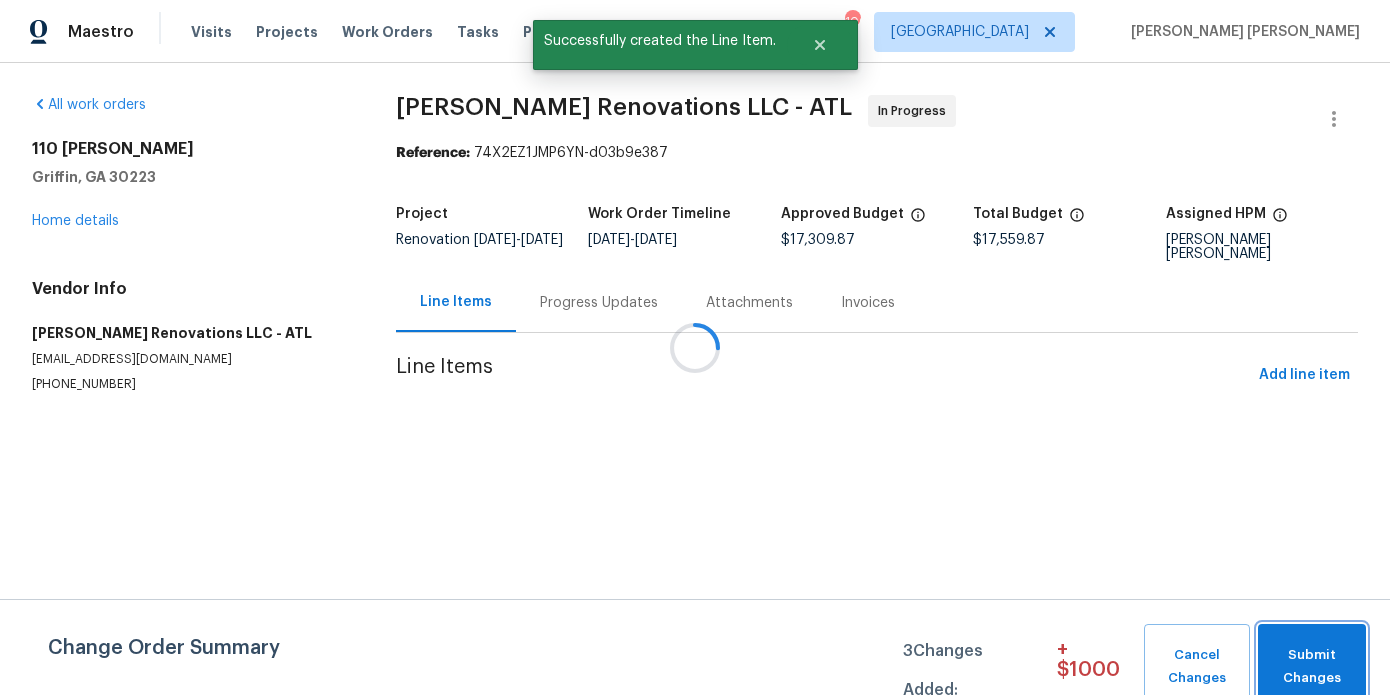 click on "Submit Changes" at bounding box center [1312, 667] 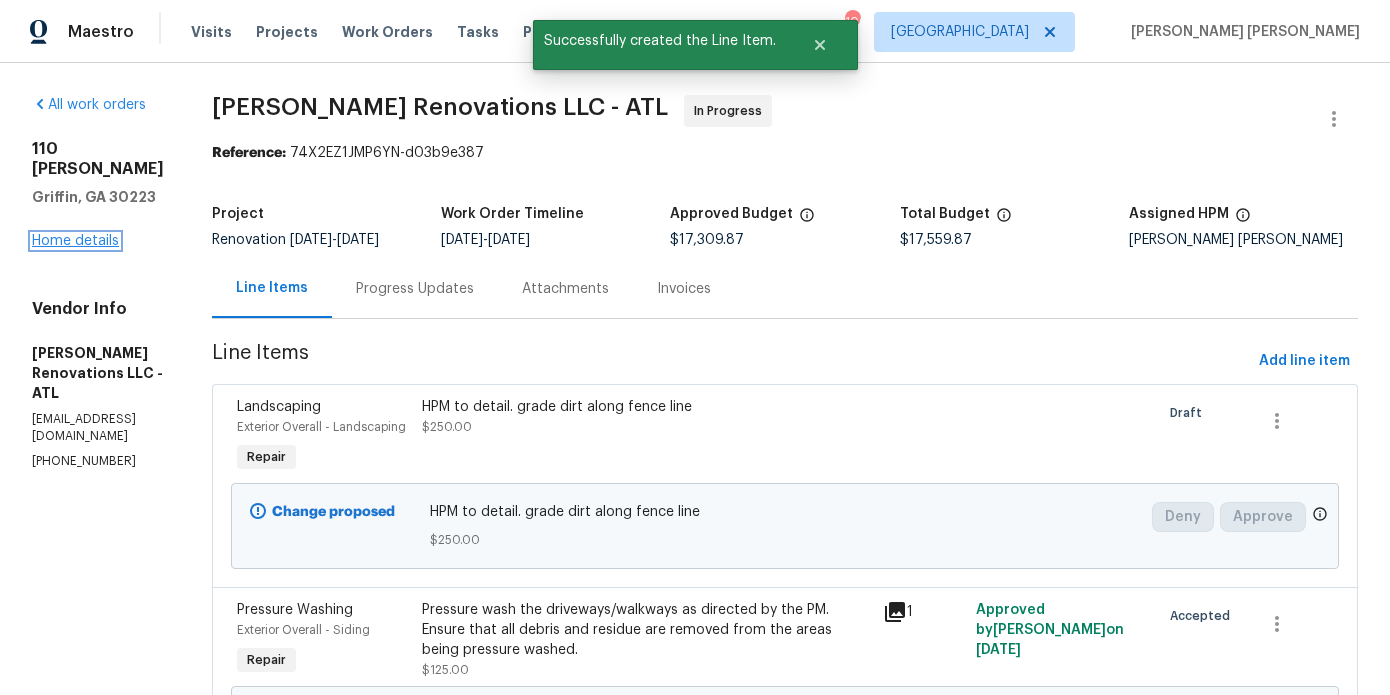 click on "Home details" at bounding box center (75, 241) 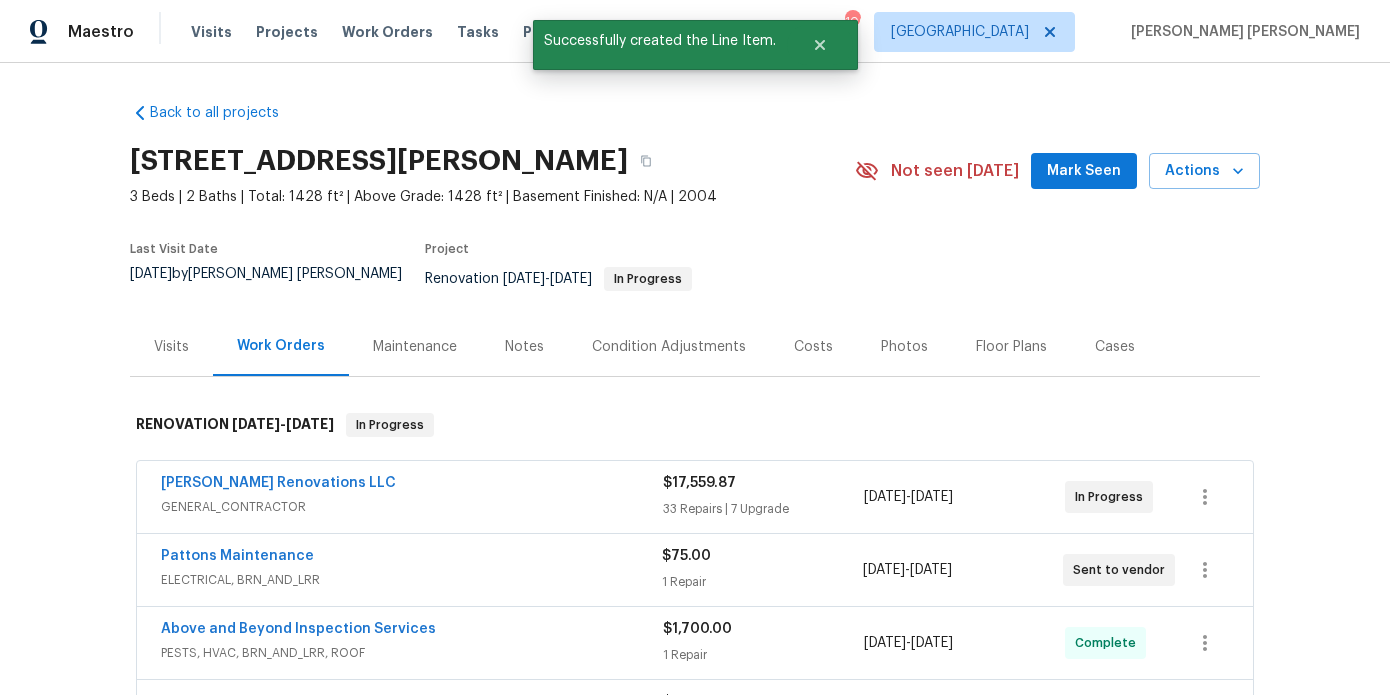 click on "Costs" at bounding box center [813, 347] 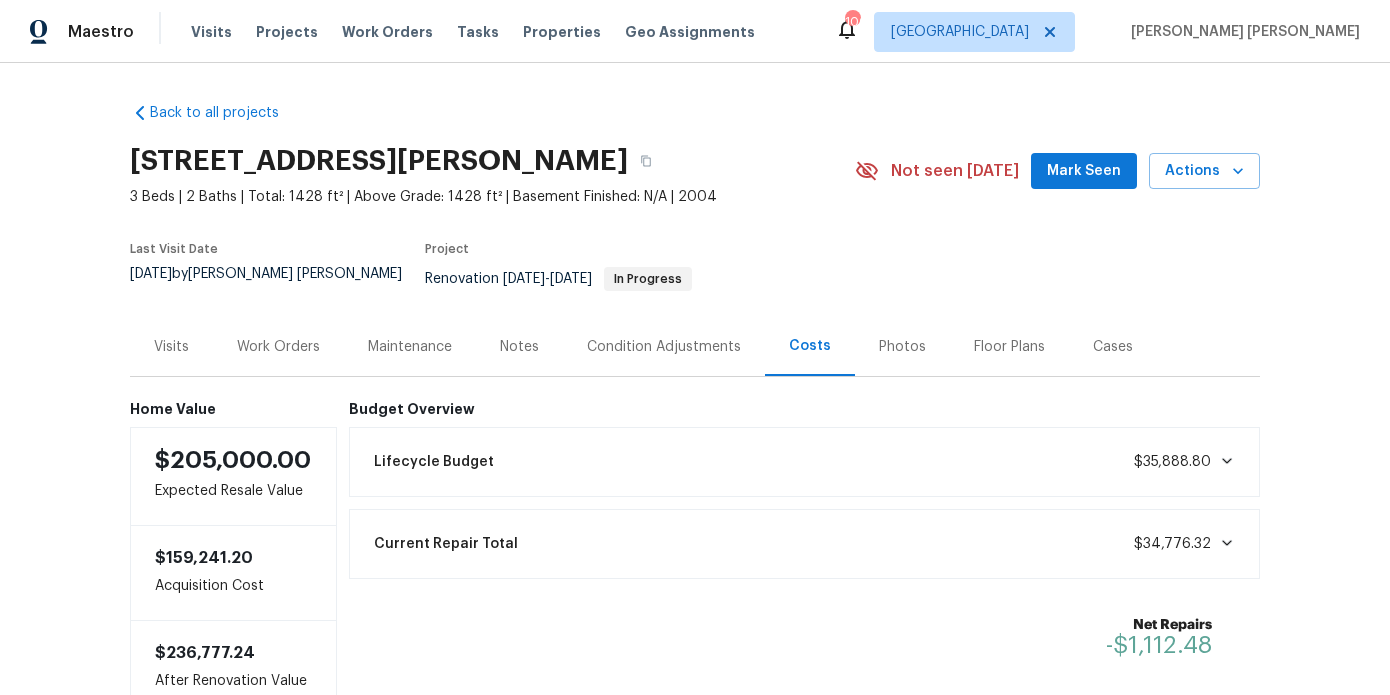 scroll, scrollTop: 17, scrollLeft: 0, axis: vertical 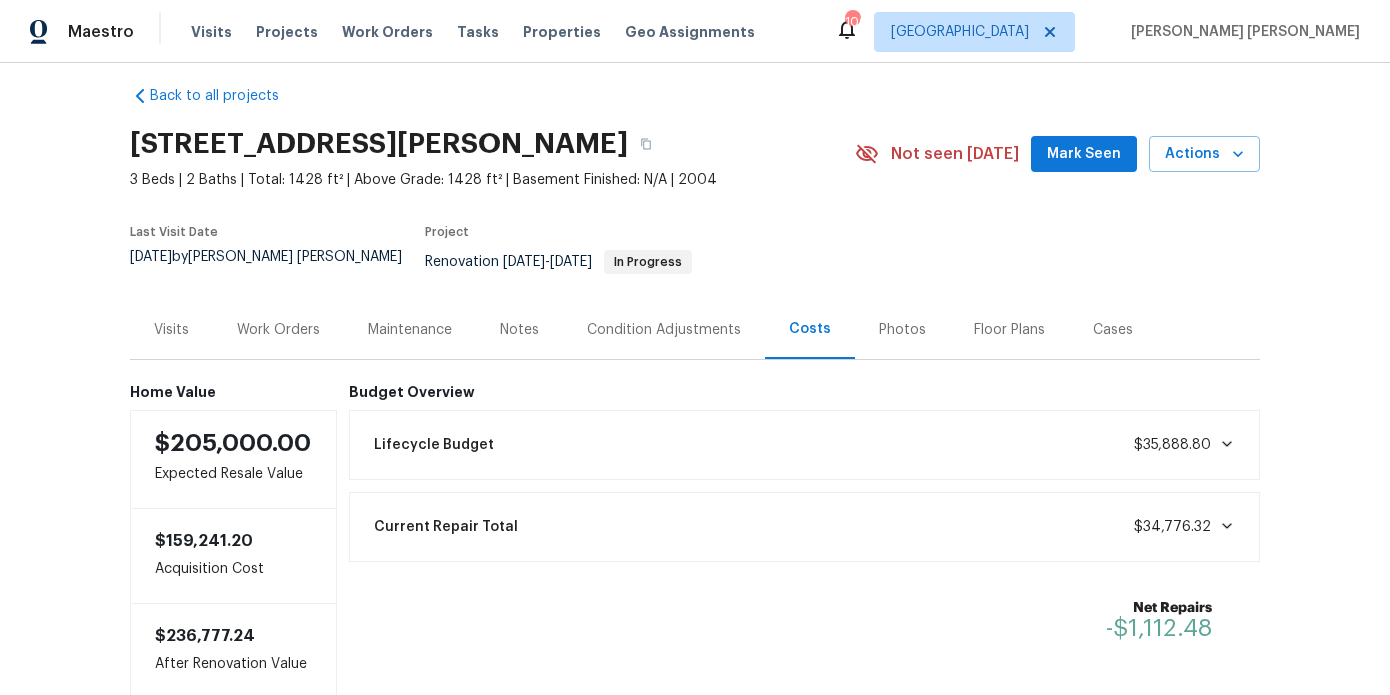 click on "Notes" at bounding box center (519, 330) 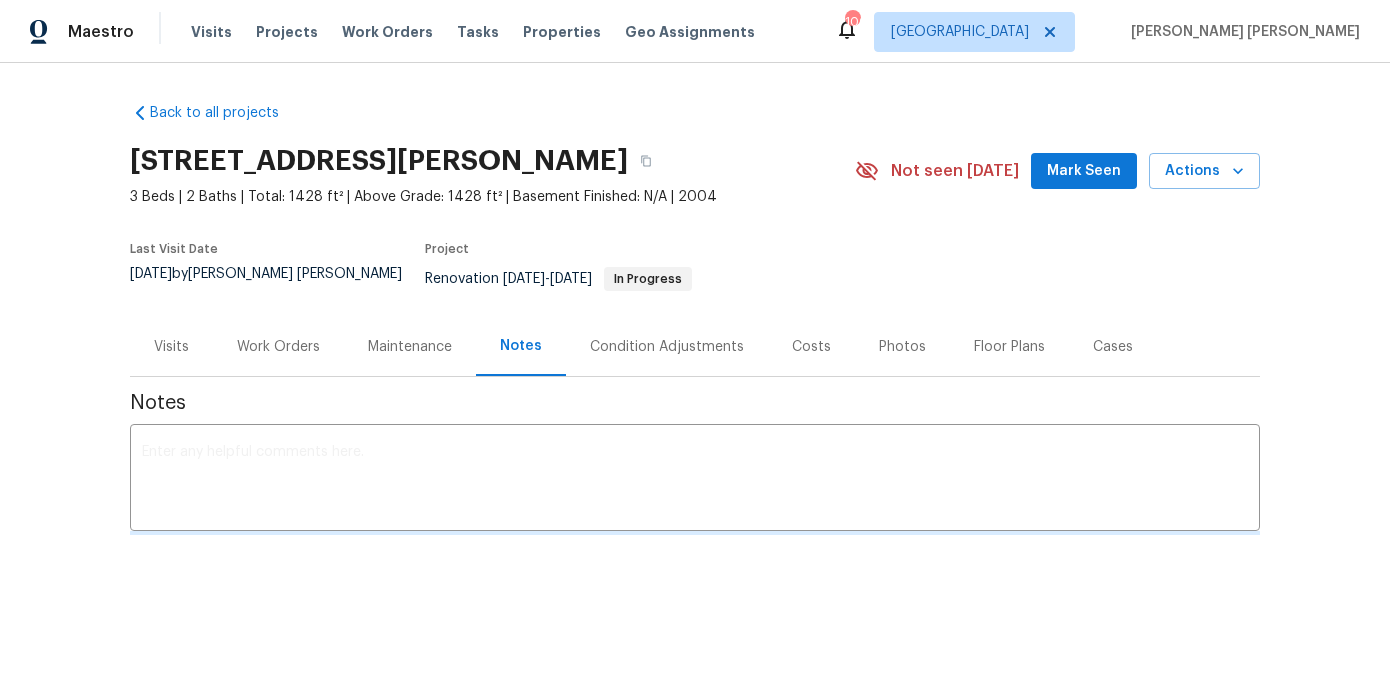scroll, scrollTop: 0, scrollLeft: 0, axis: both 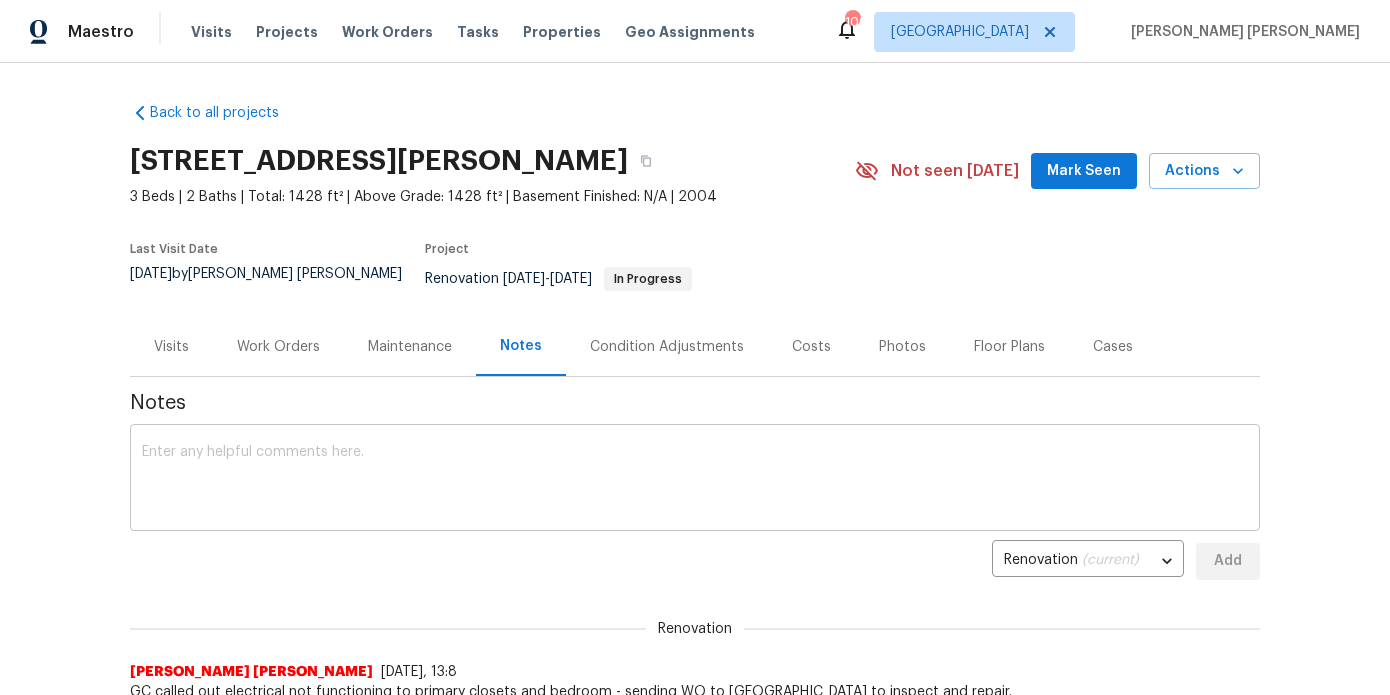 click on "x ​" at bounding box center (695, 480) 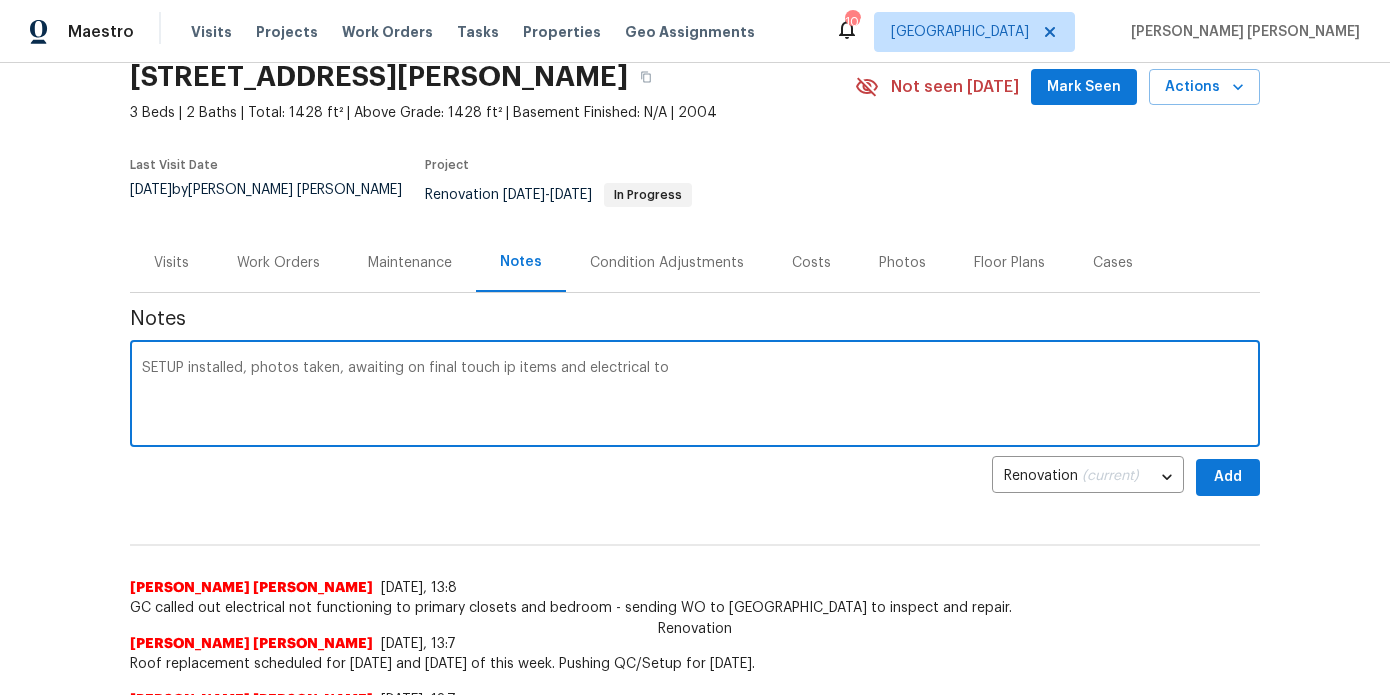 scroll, scrollTop: 86, scrollLeft: 0, axis: vertical 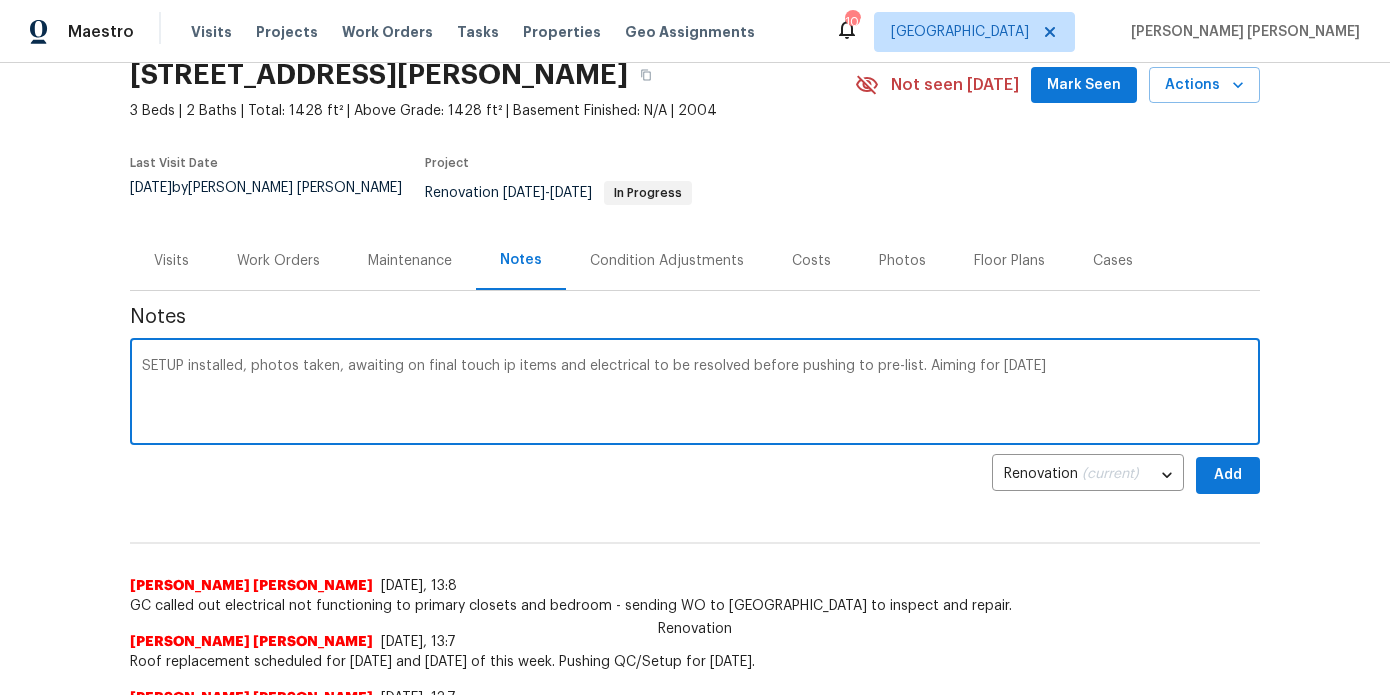 type on "SETUP installed, photos taken, awaiting on final touch ip items and electrical to be resolved before pushing to pre-list. Aiming for Monday, July 21" 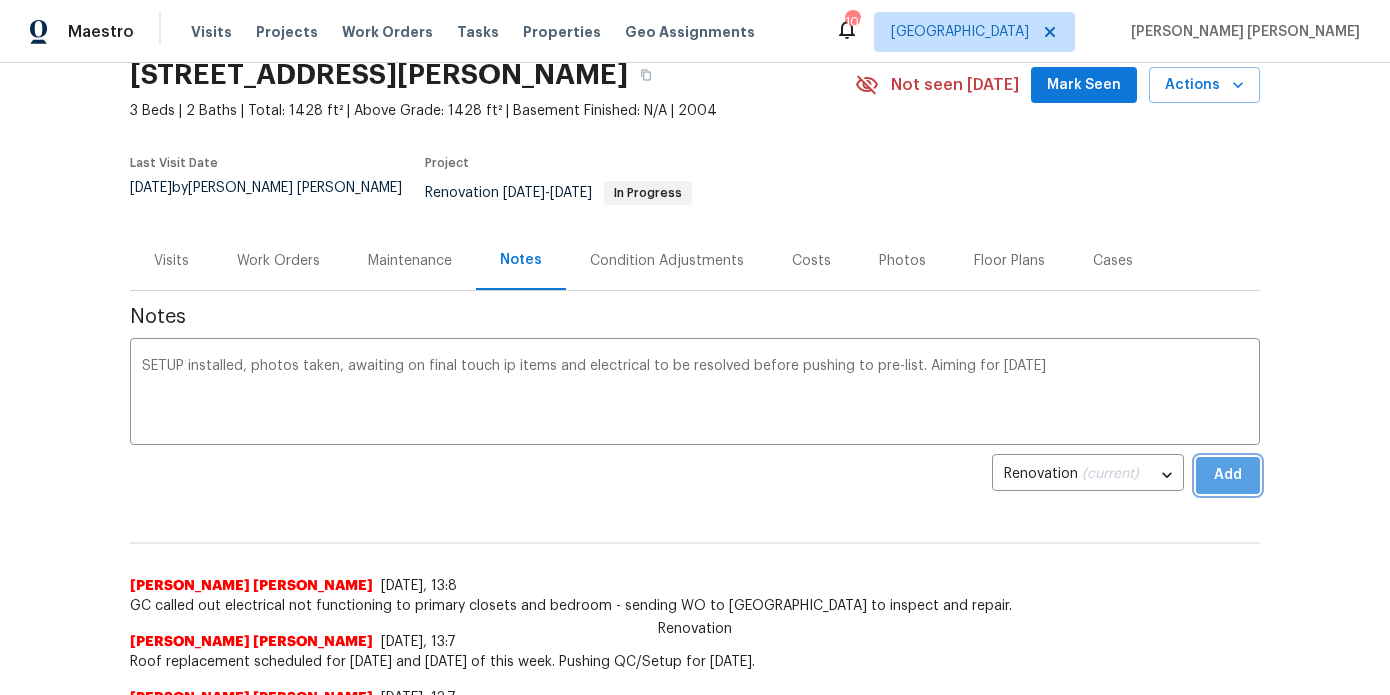 click on "Add" at bounding box center (1228, 475) 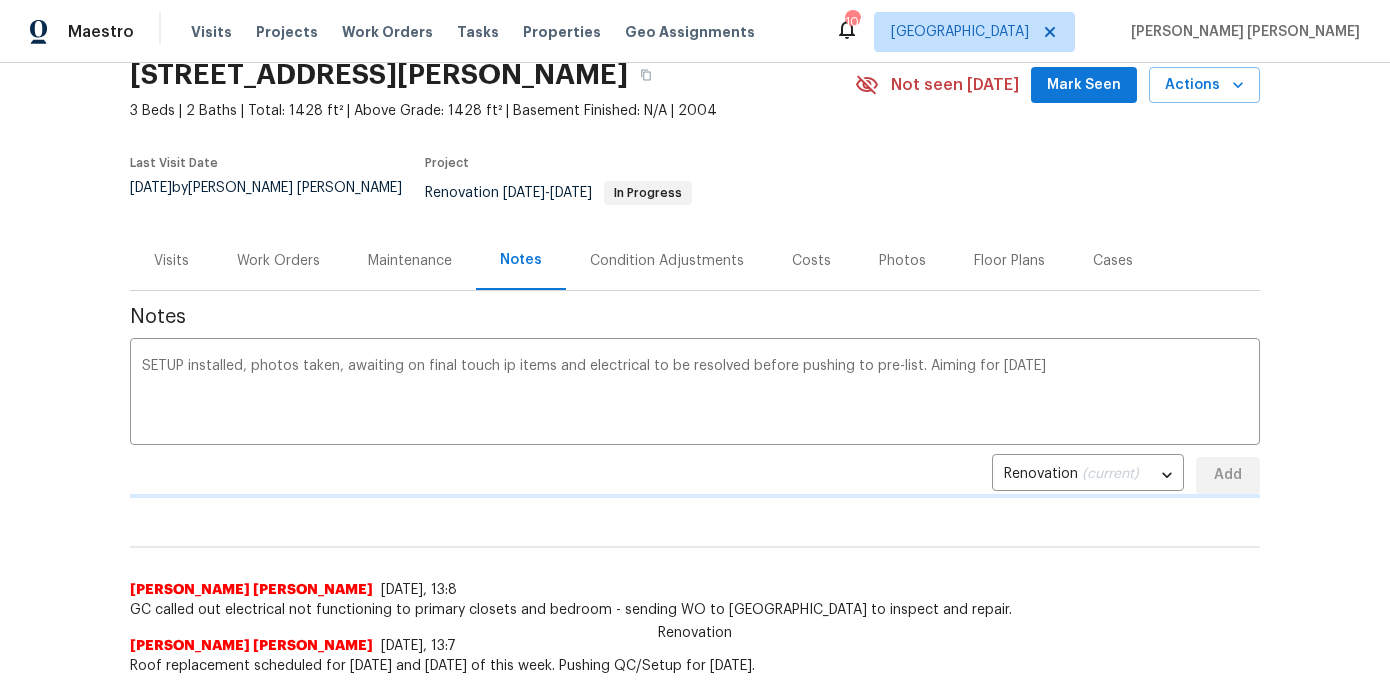 type 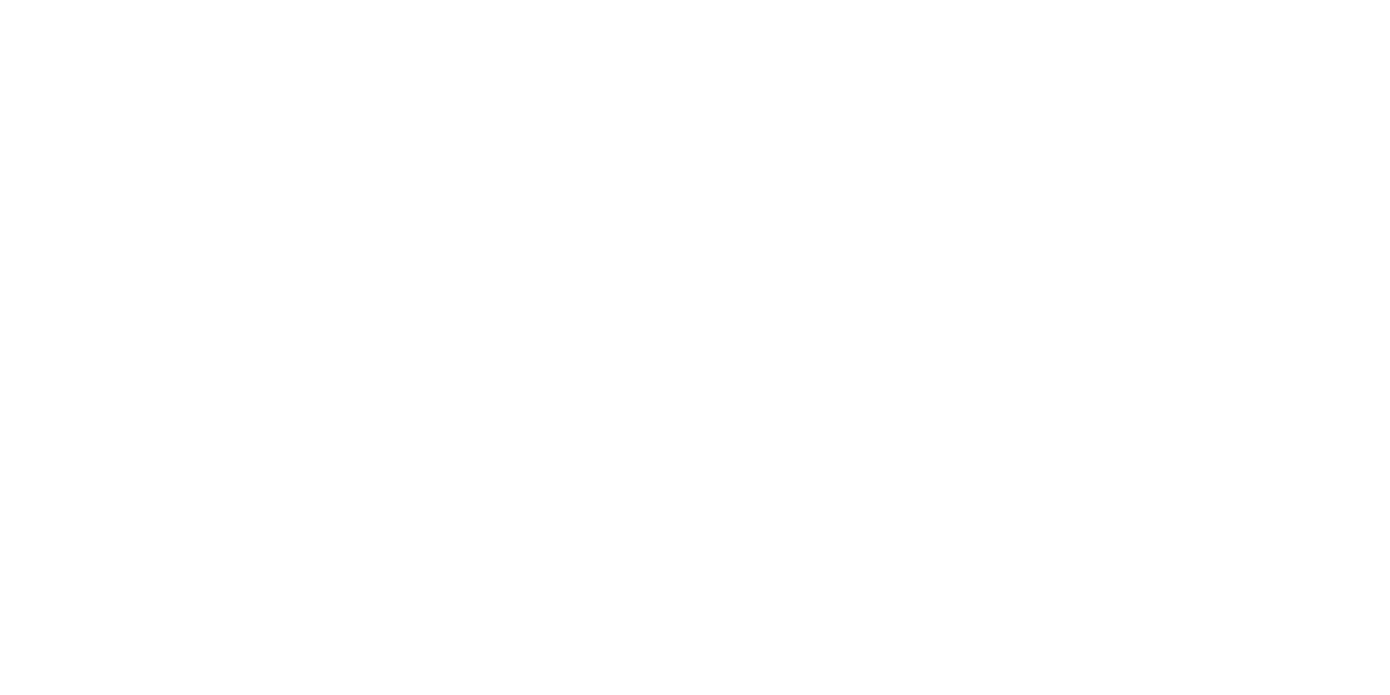 scroll, scrollTop: 0, scrollLeft: 0, axis: both 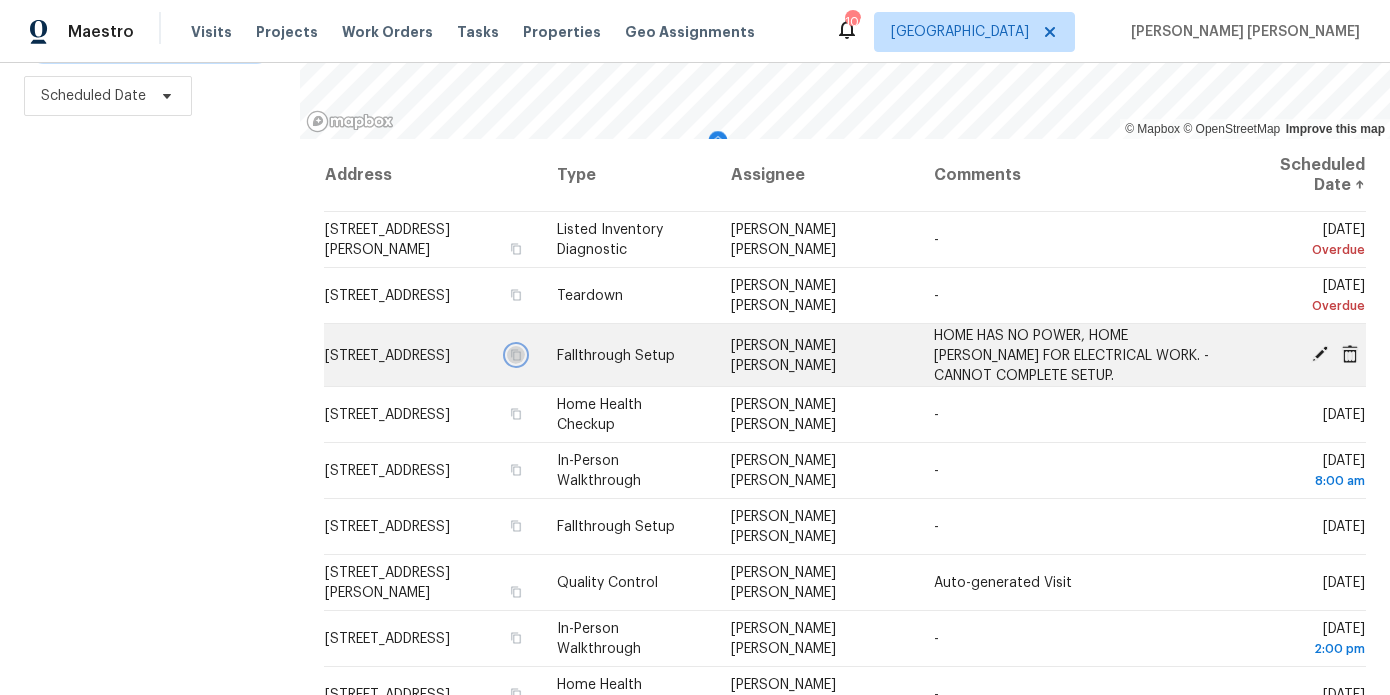 click 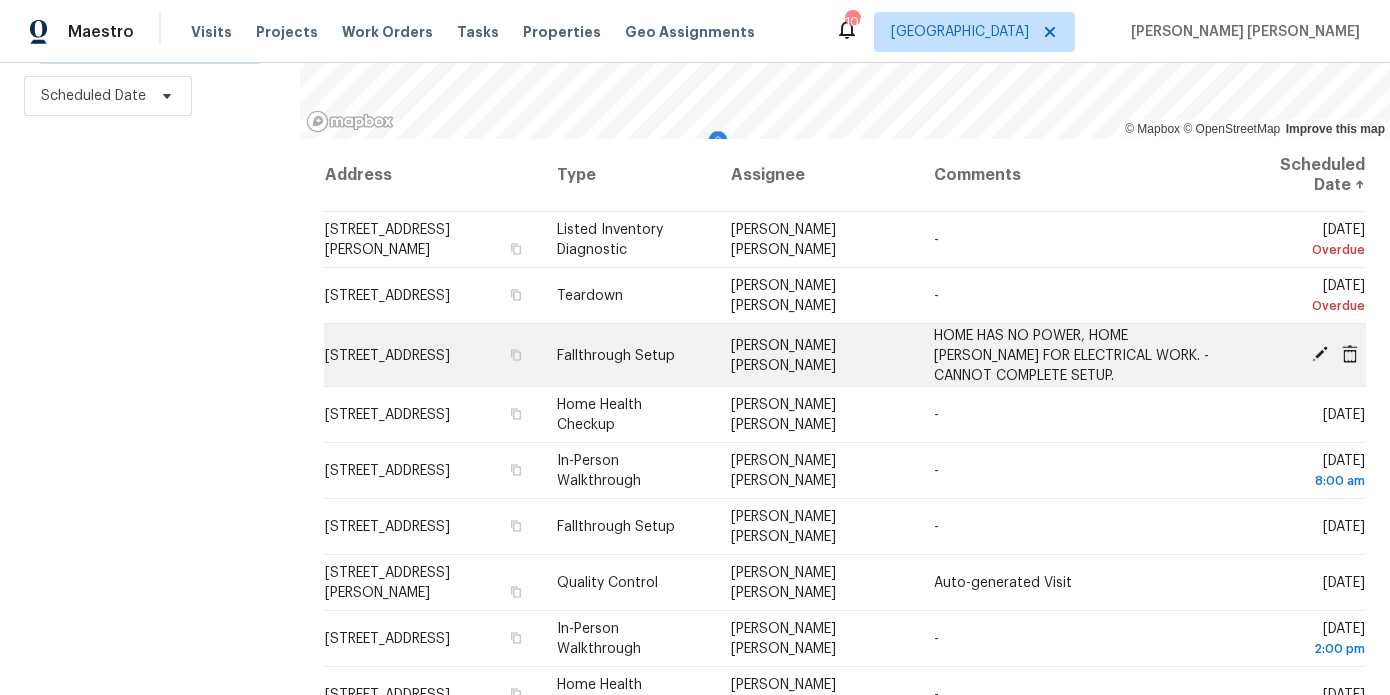 click 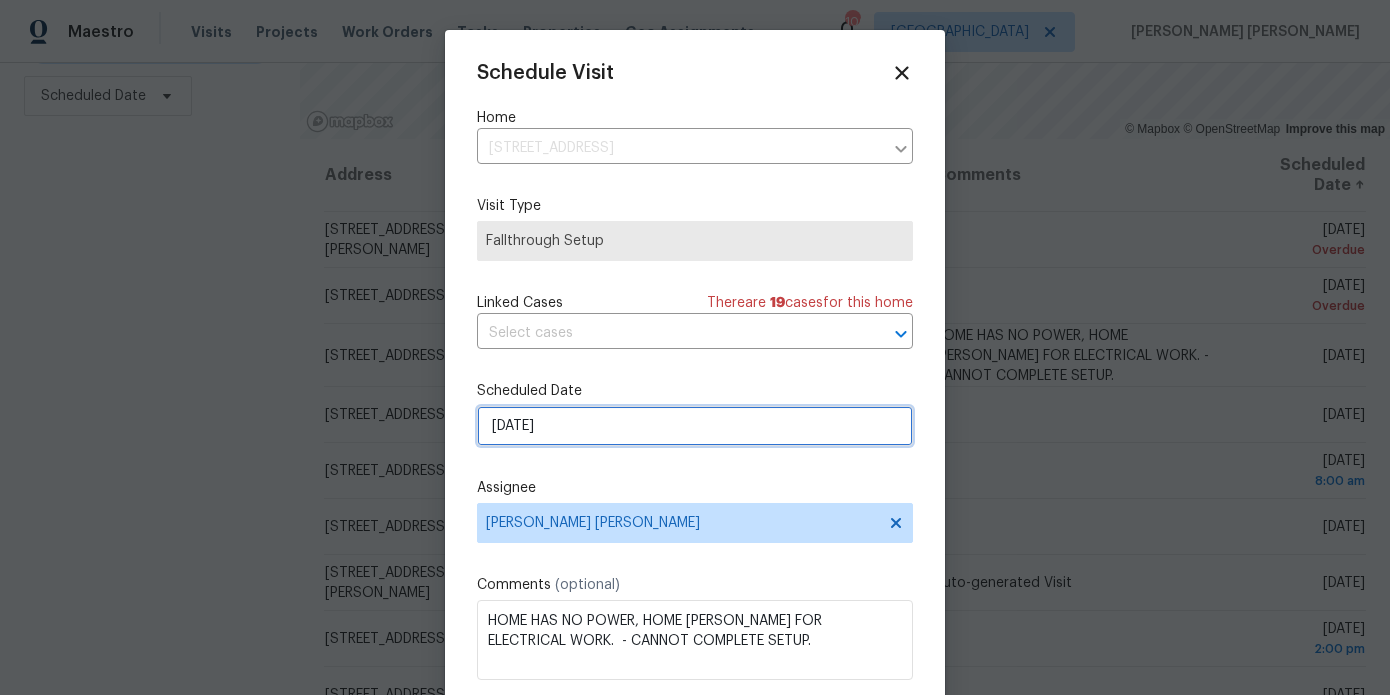 click on "[DATE]" at bounding box center (695, 426) 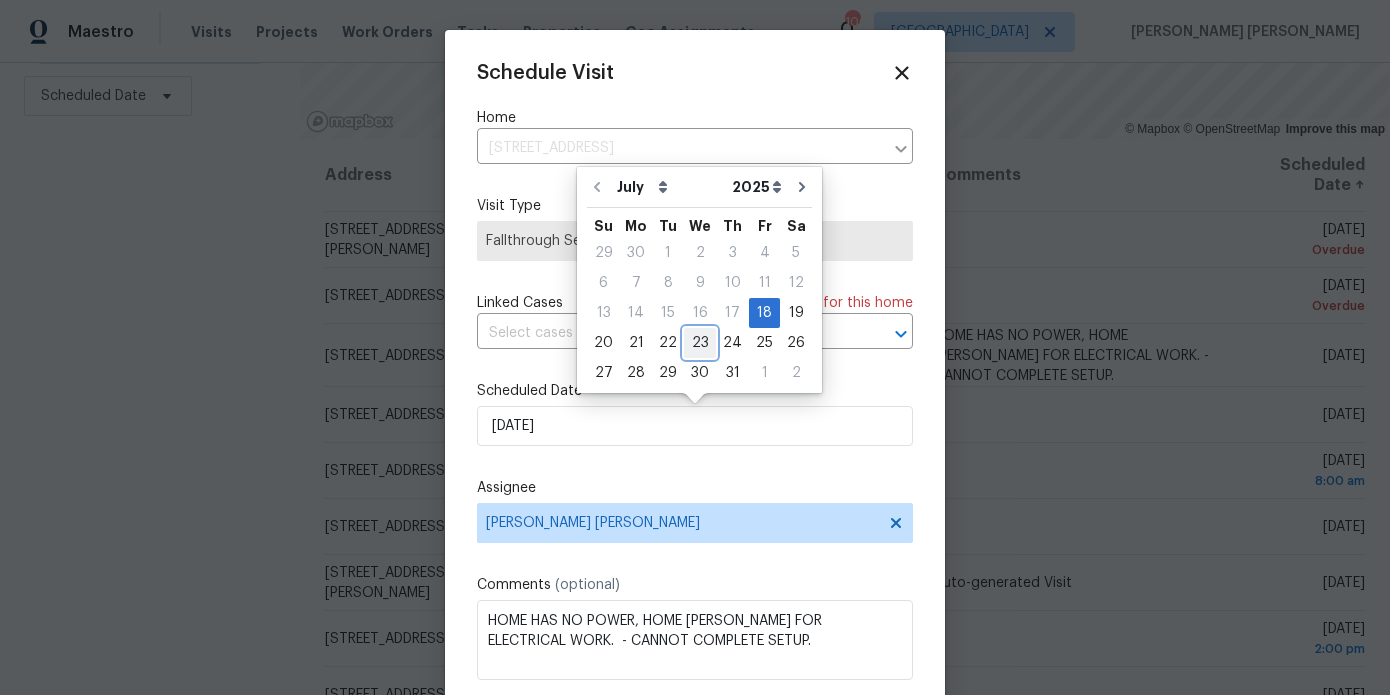 click on "23" at bounding box center [700, 343] 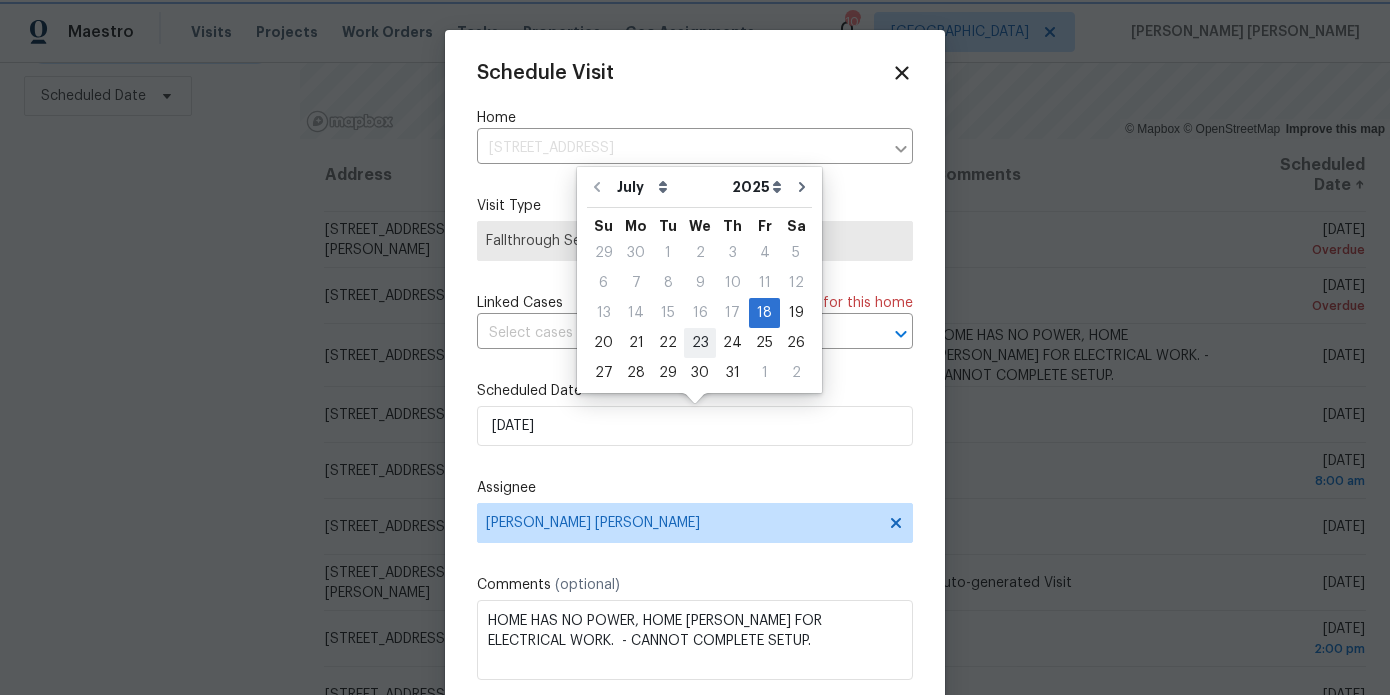 type on "[DATE]" 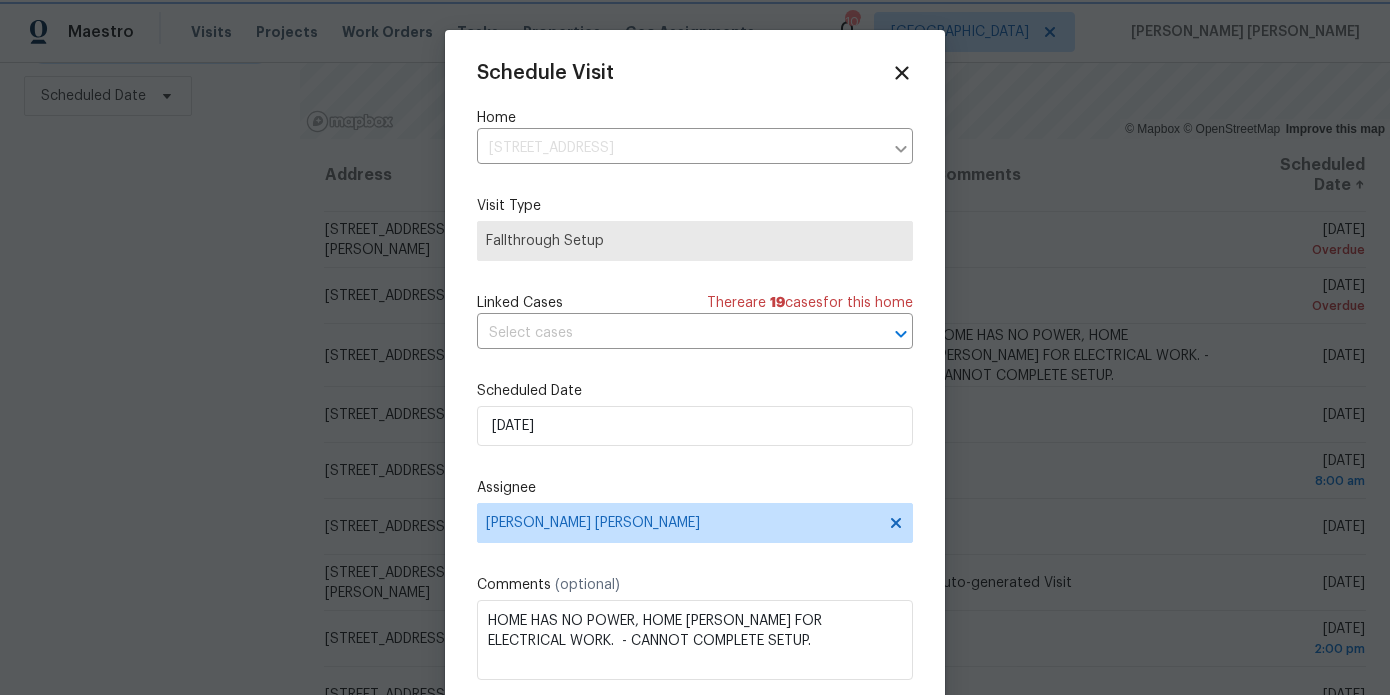 scroll, scrollTop: 36, scrollLeft: 0, axis: vertical 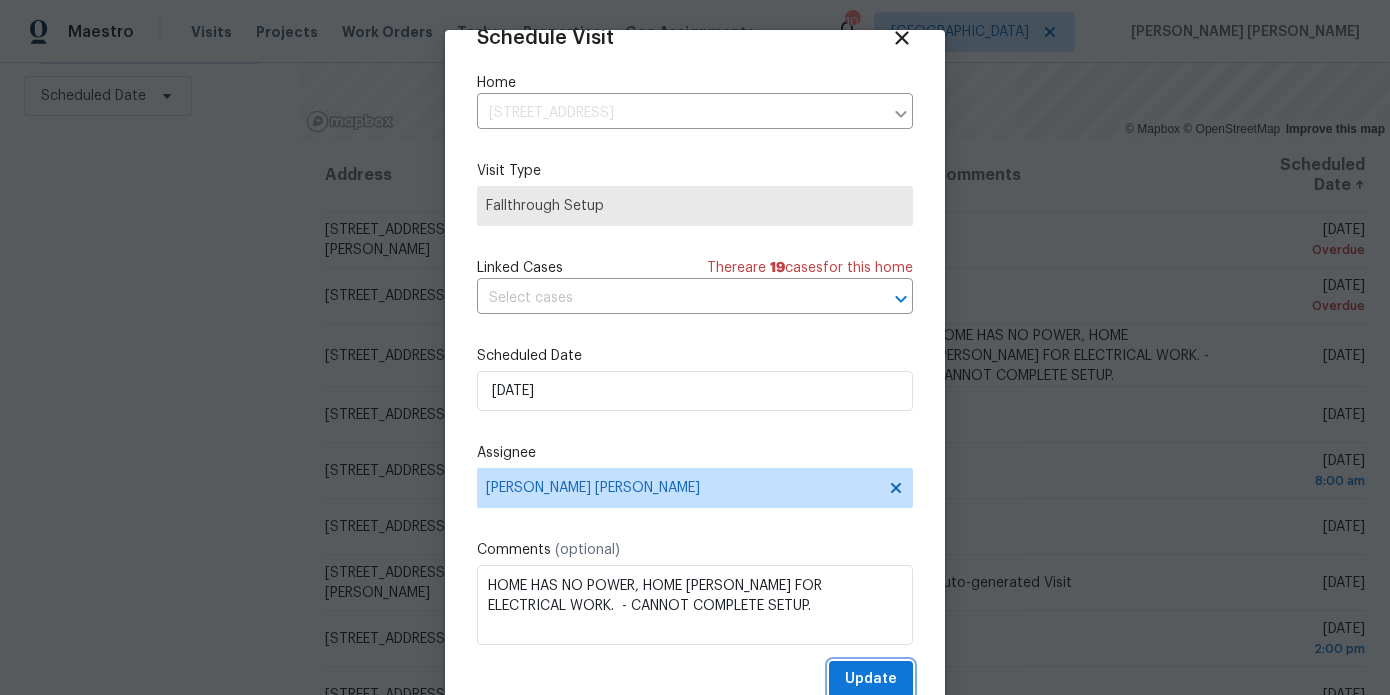 click on "Update" at bounding box center (871, 679) 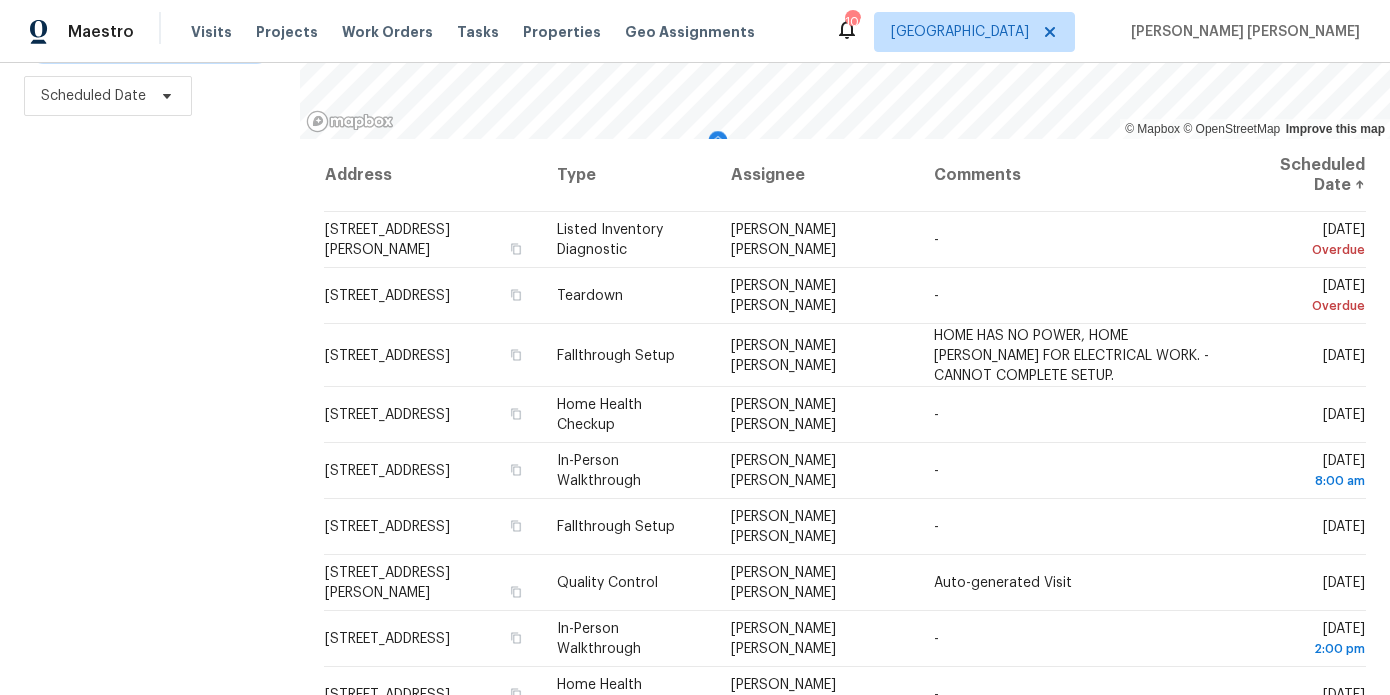 scroll, scrollTop: 0, scrollLeft: 0, axis: both 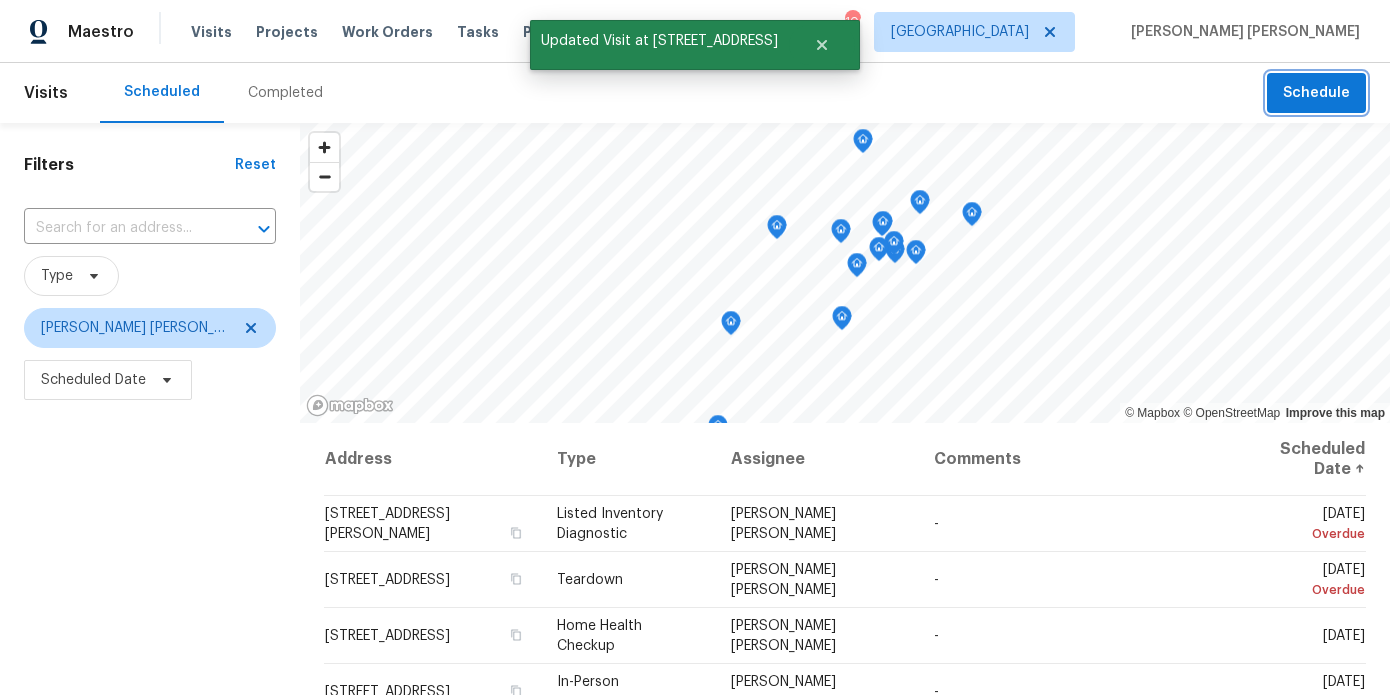 click on "Schedule" at bounding box center (1316, 93) 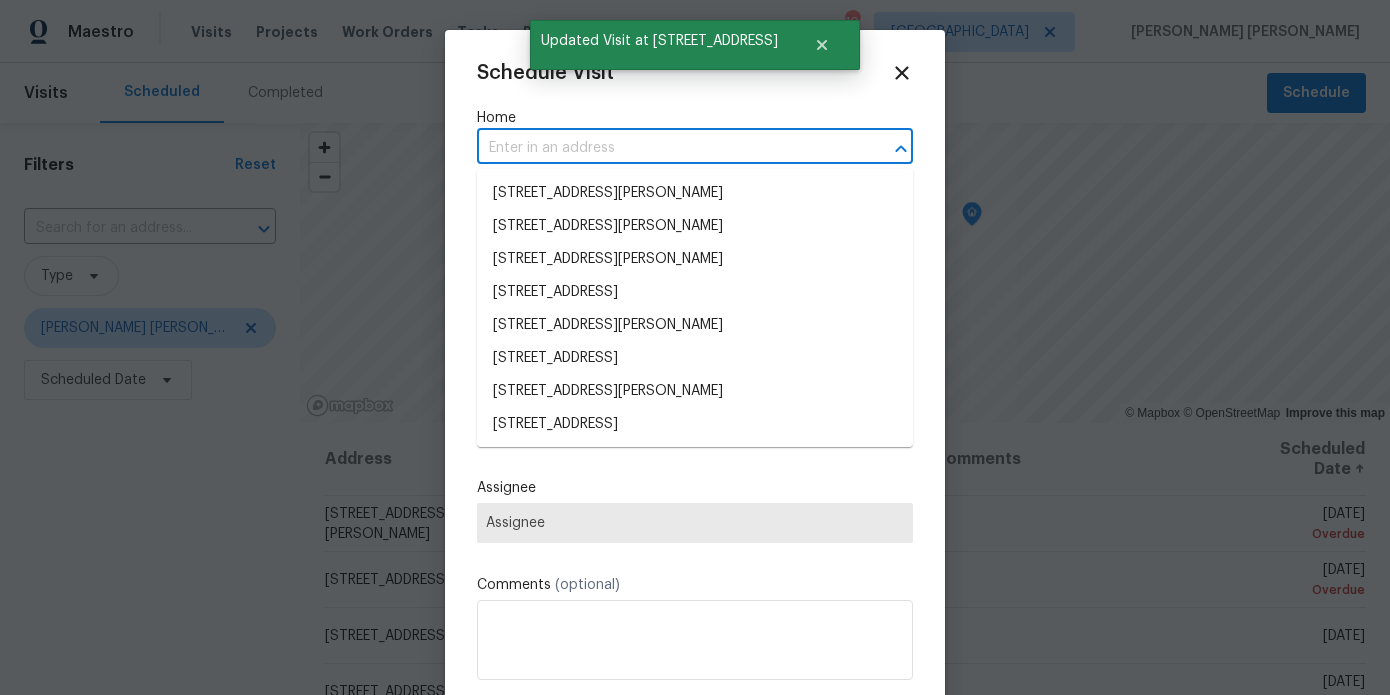 click at bounding box center (667, 148) 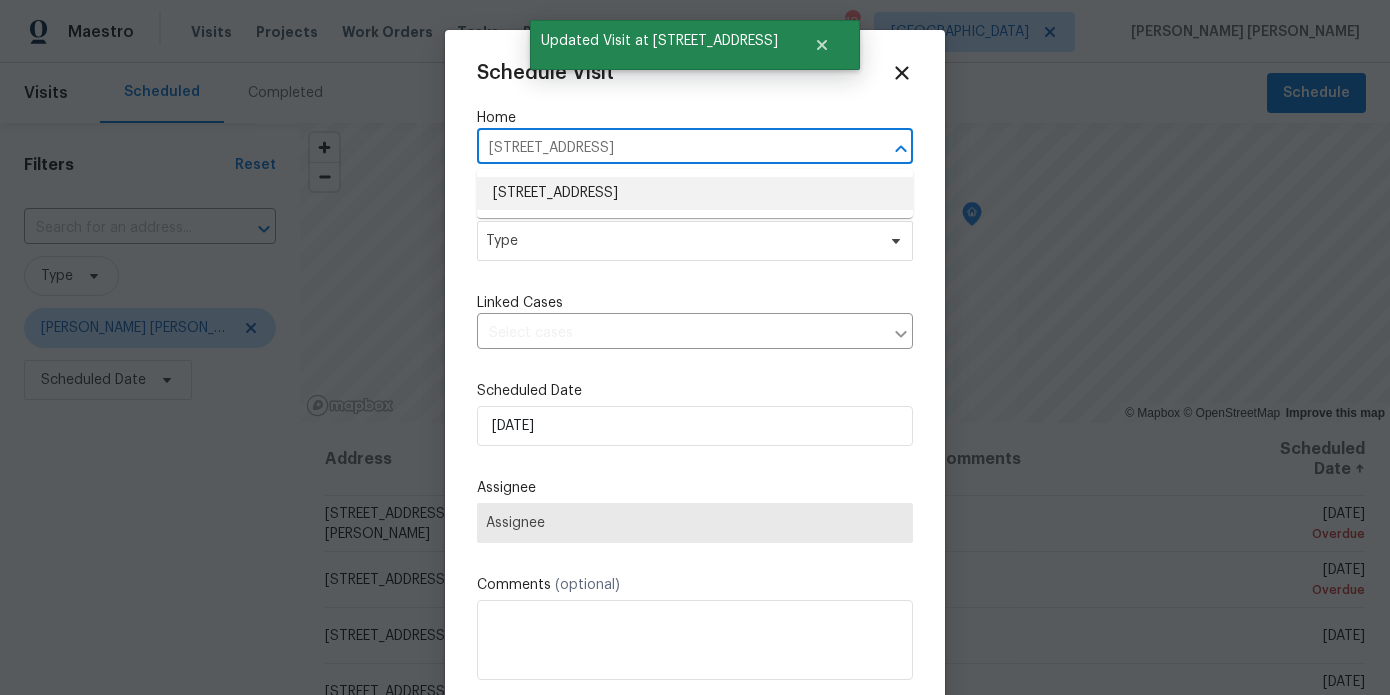click on "[STREET_ADDRESS]" at bounding box center (695, 193) 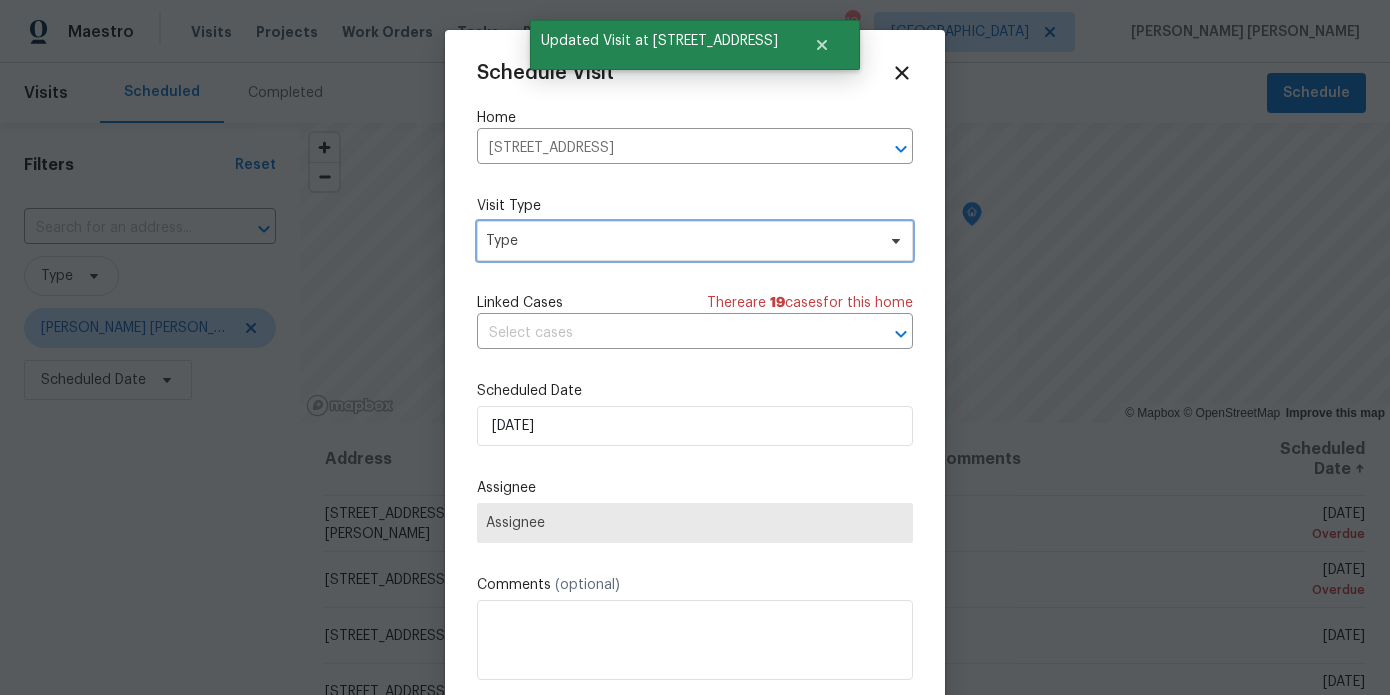 click on "Type" at bounding box center (680, 241) 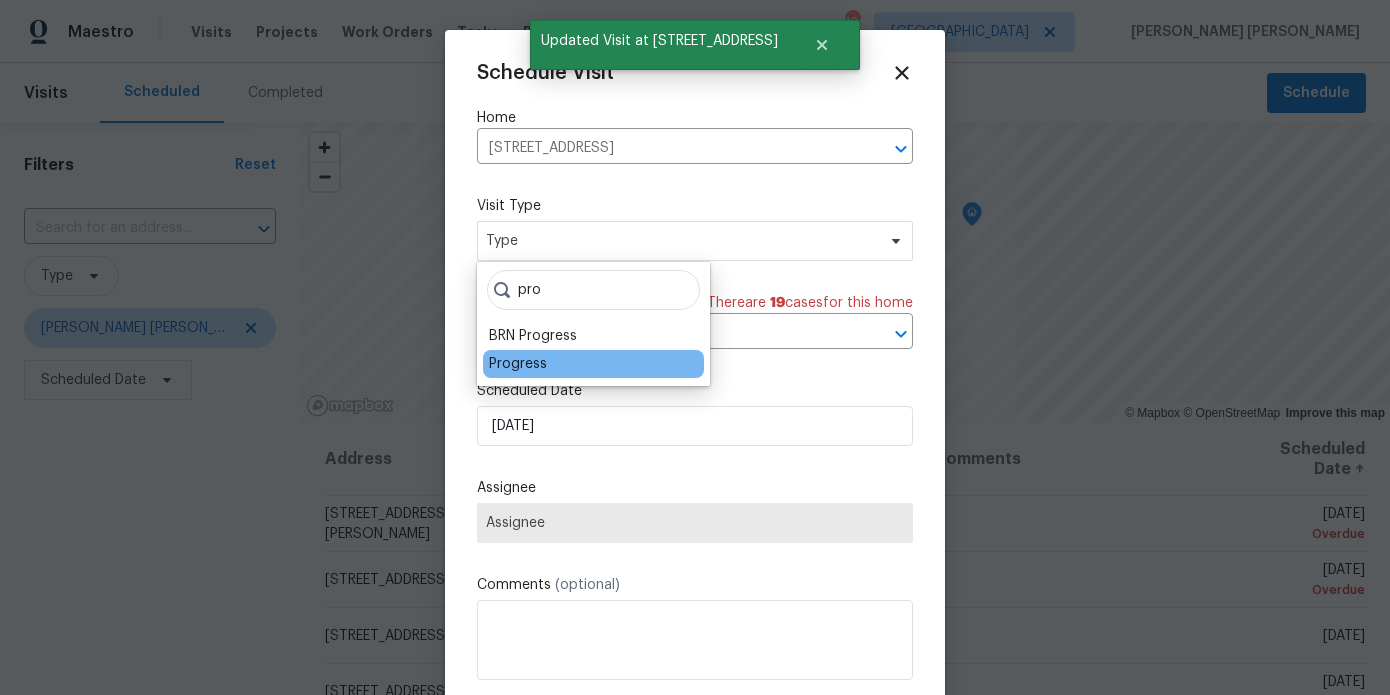 type on "pro" 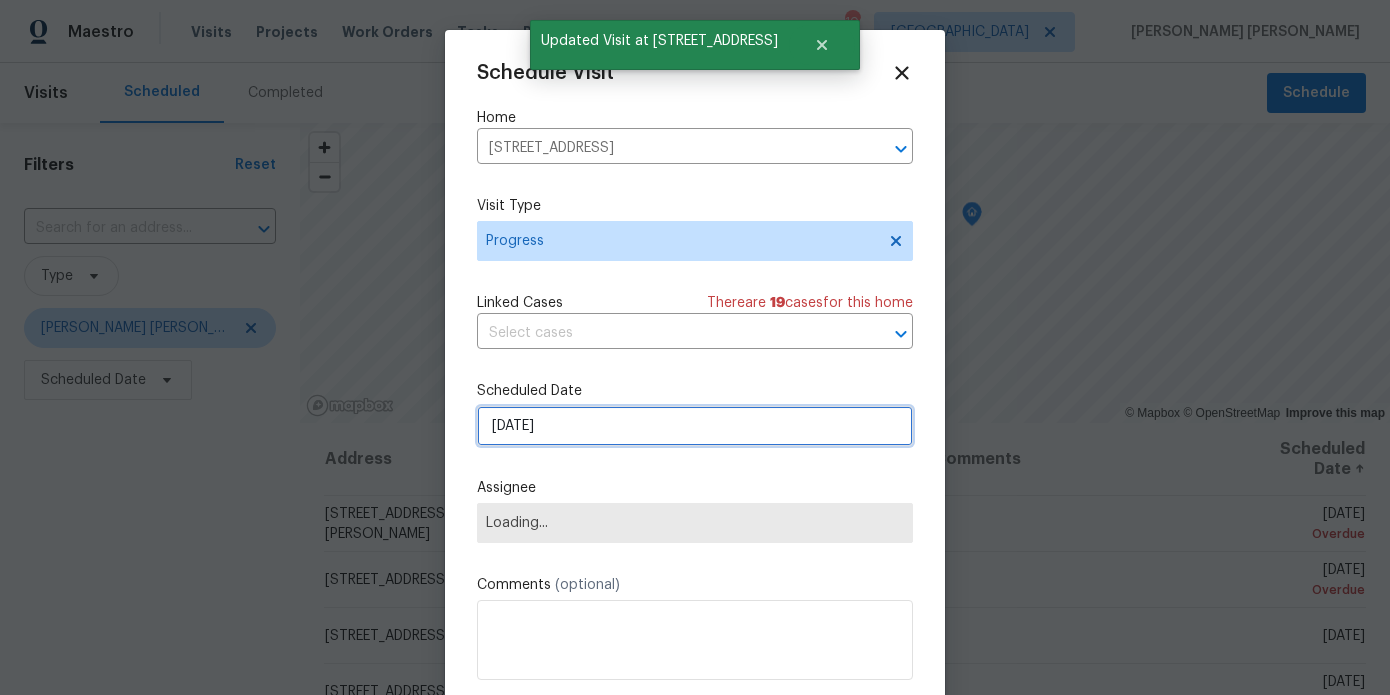 click on "7/18/2025" at bounding box center [695, 426] 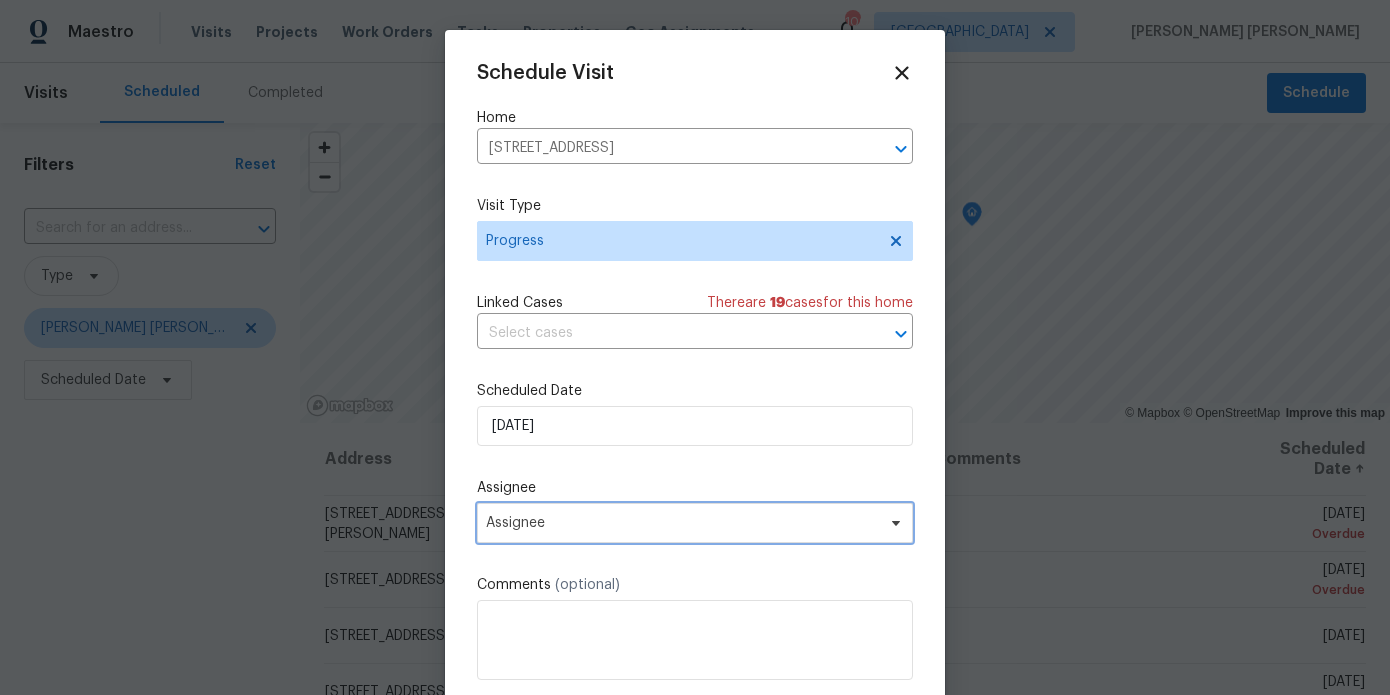 click on "Assignee" at bounding box center (695, 523) 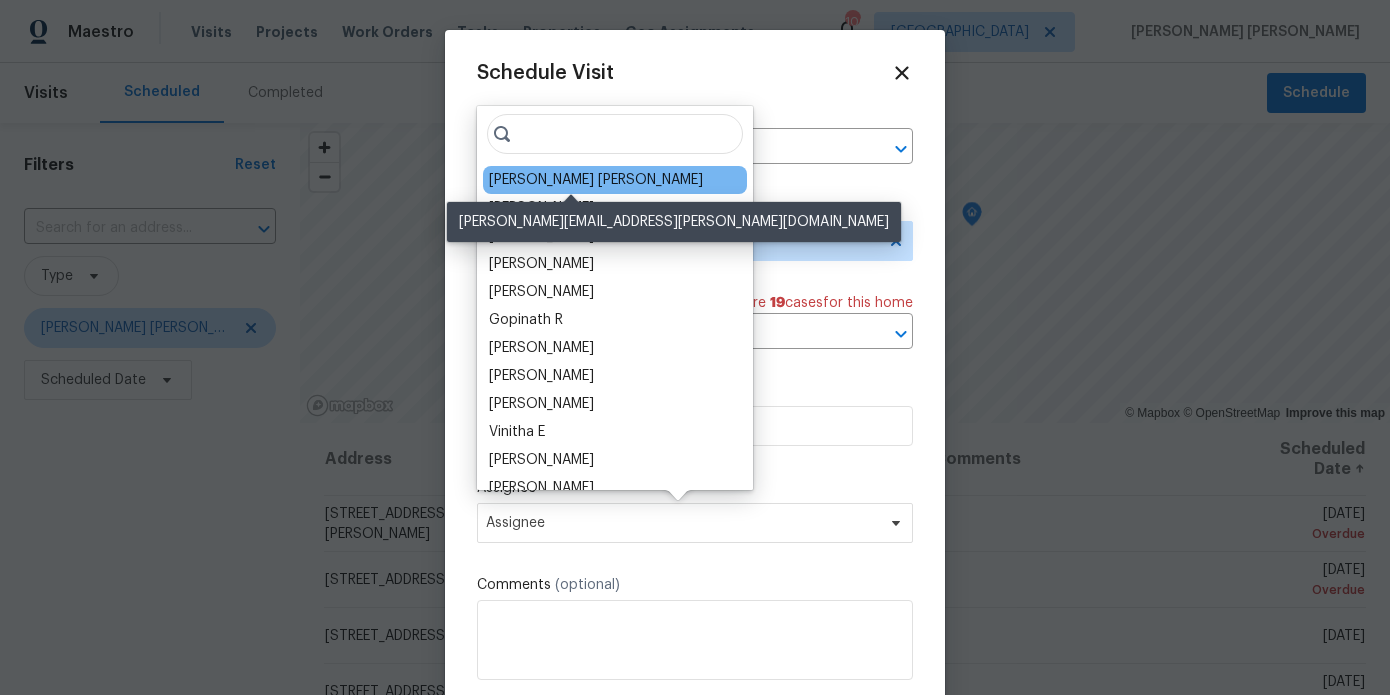 click on "[PERSON_NAME] [PERSON_NAME]" at bounding box center (596, 180) 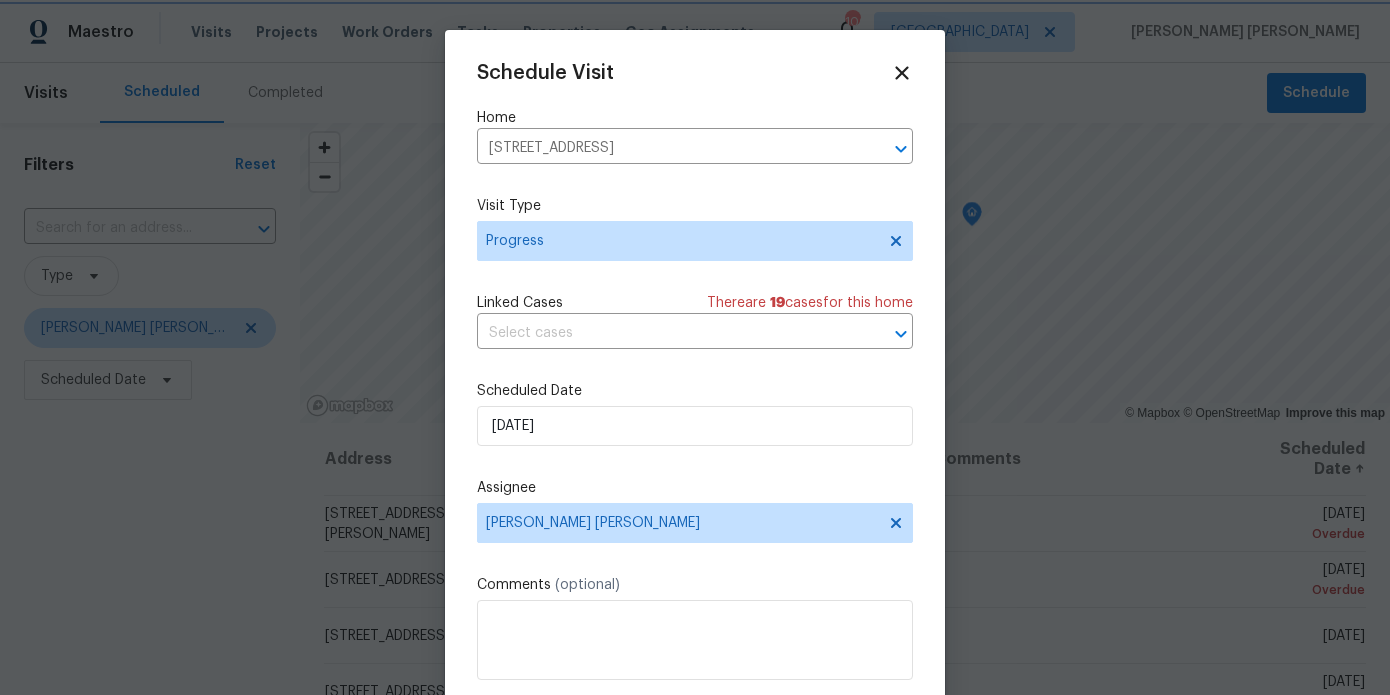 scroll, scrollTop: 36, scrollLeft: 0, axis: vertical 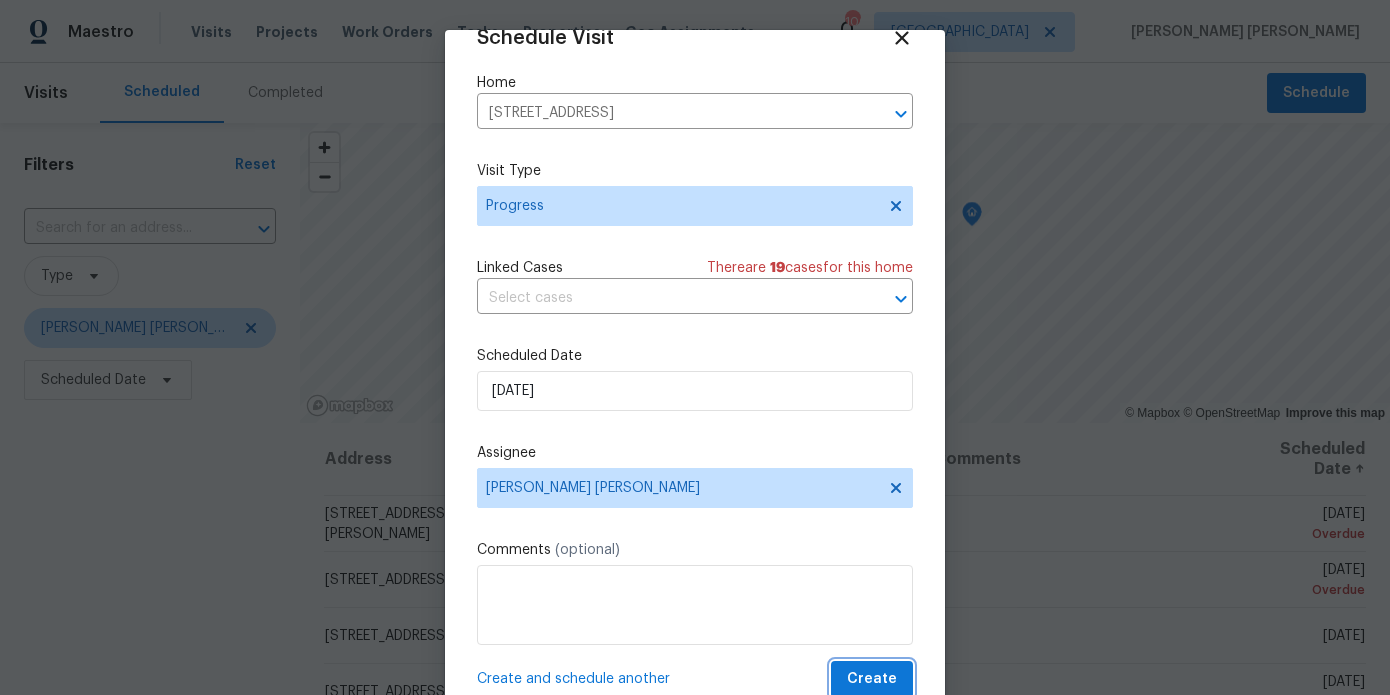 click on "Create" at bounding box center [872, 679] 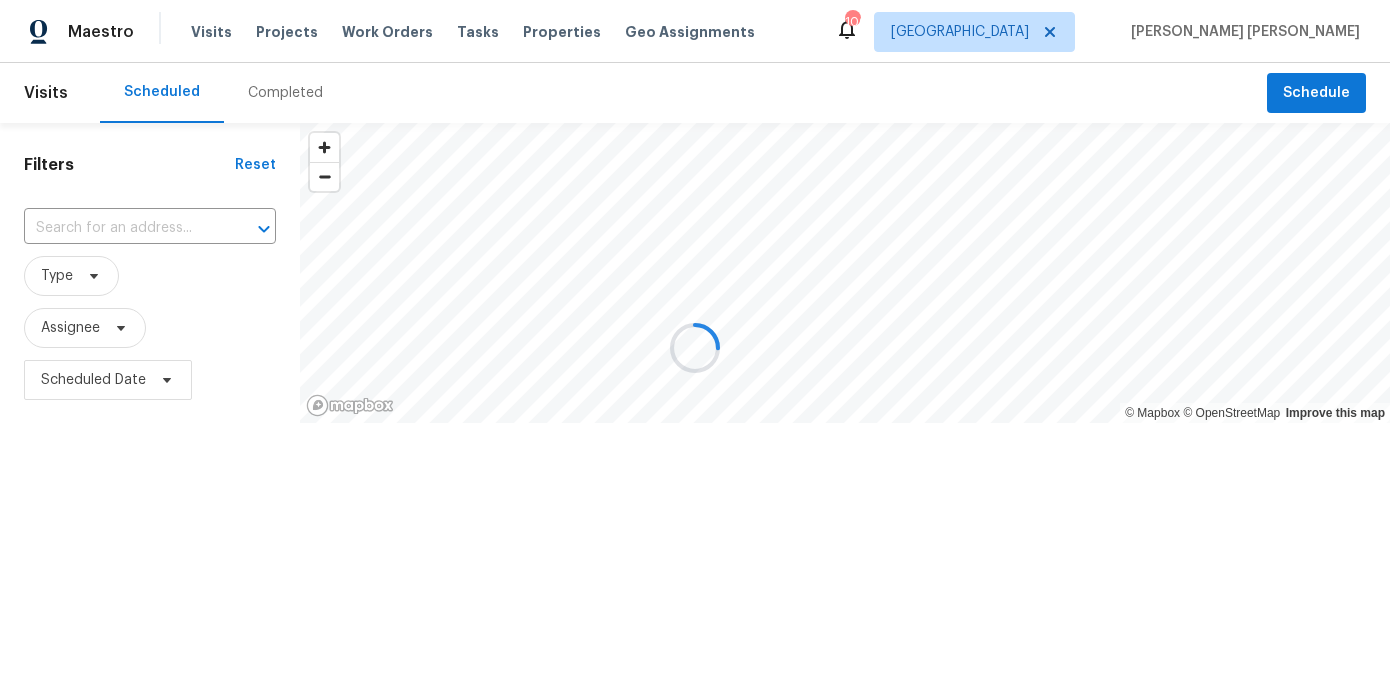 scroll, scrollTop: 0, scrollLeft: 0, axis: both 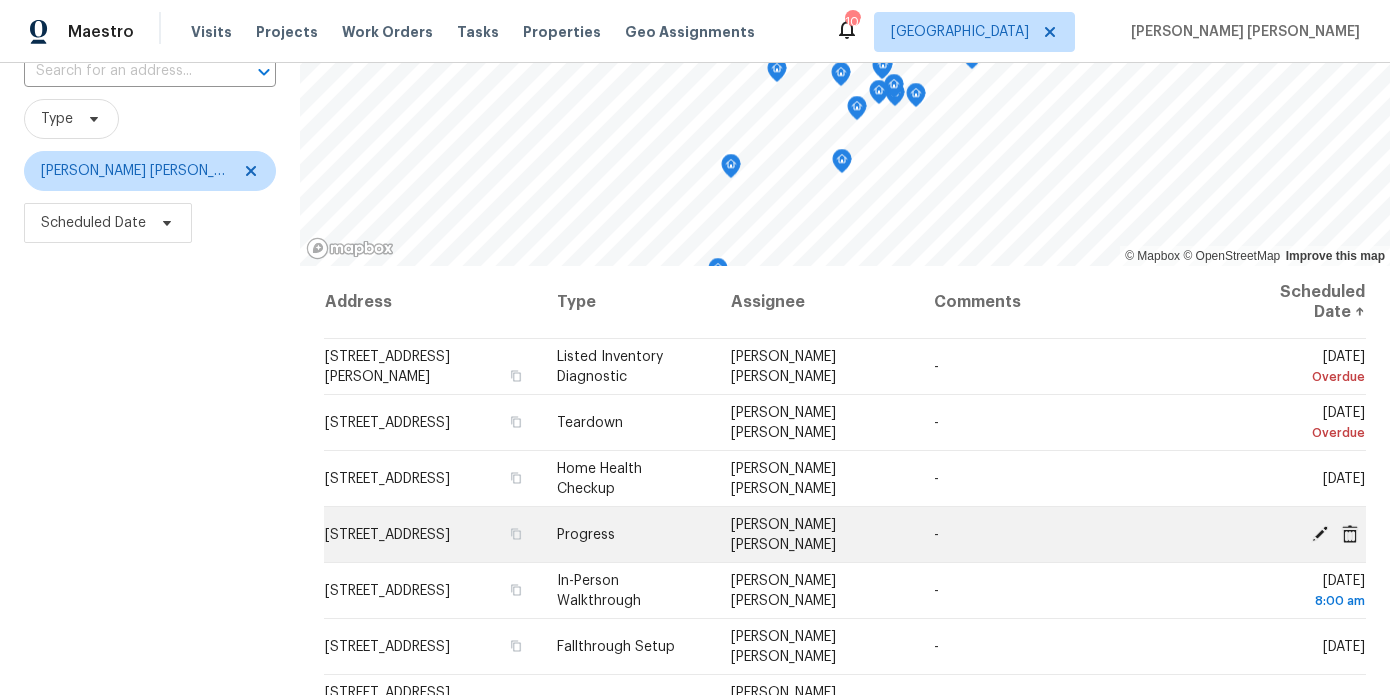 click on "[STREET_ADDRESS]" at bounding box center (387, 535) 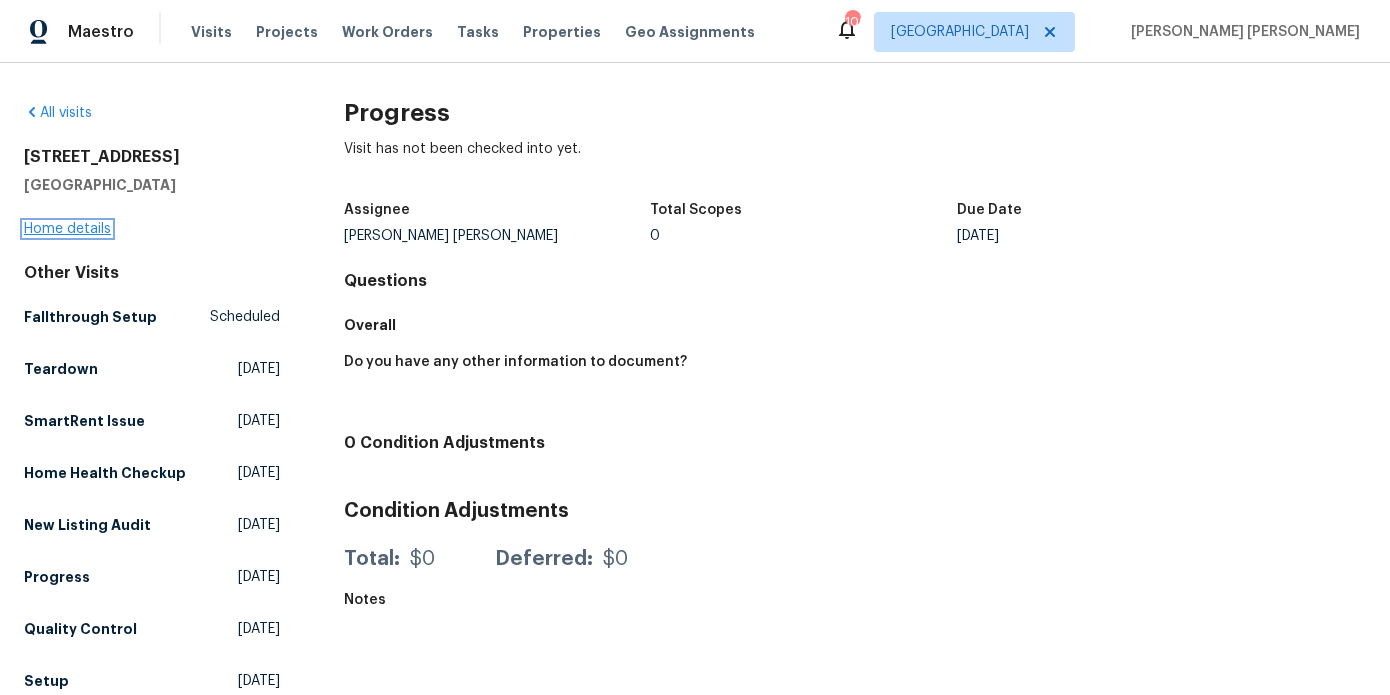 click on "Home details" at bounding box center [67, 229] 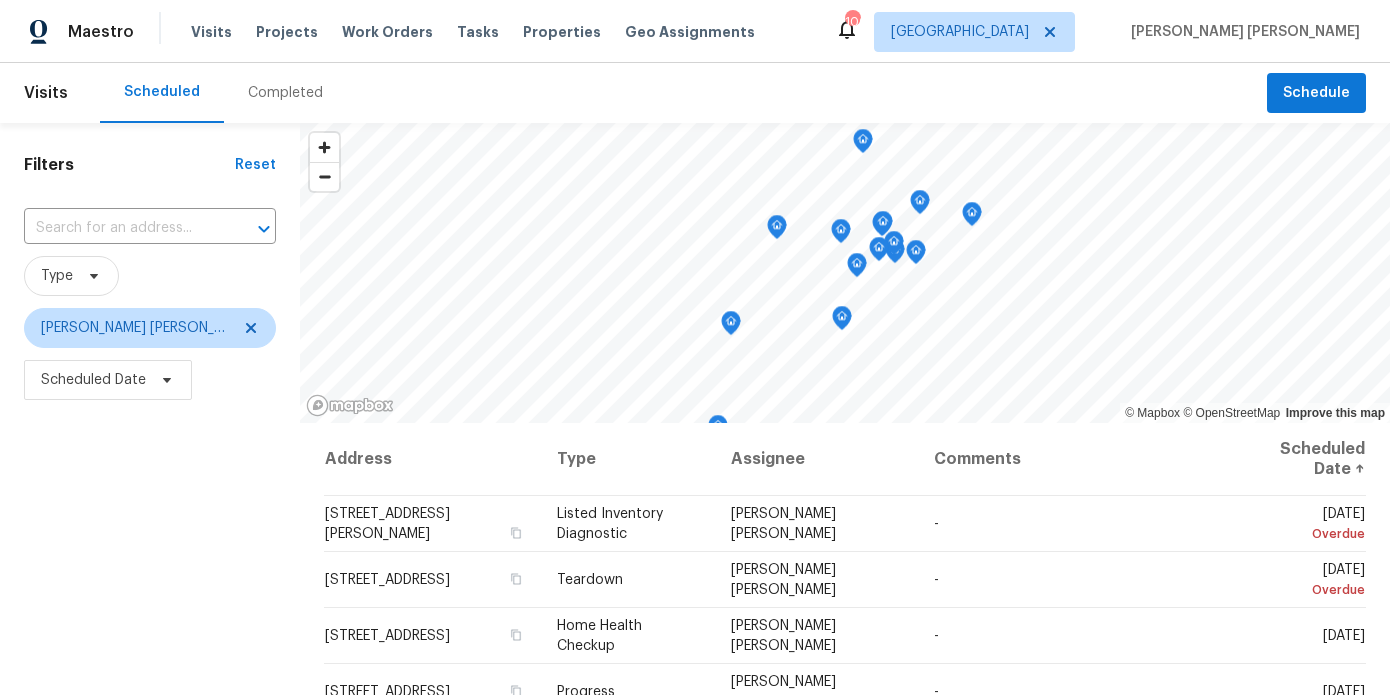 scroll, scrollTop: 0, scrollLeft: 0, axis: both 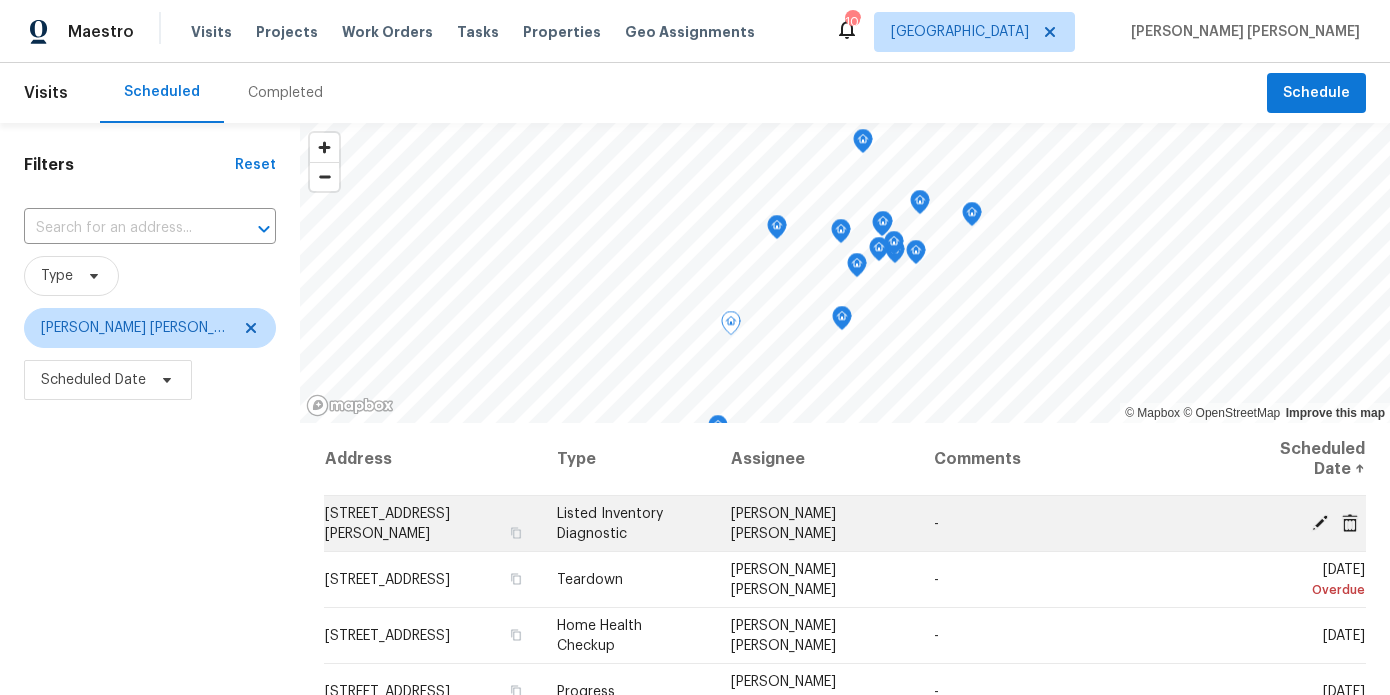 click 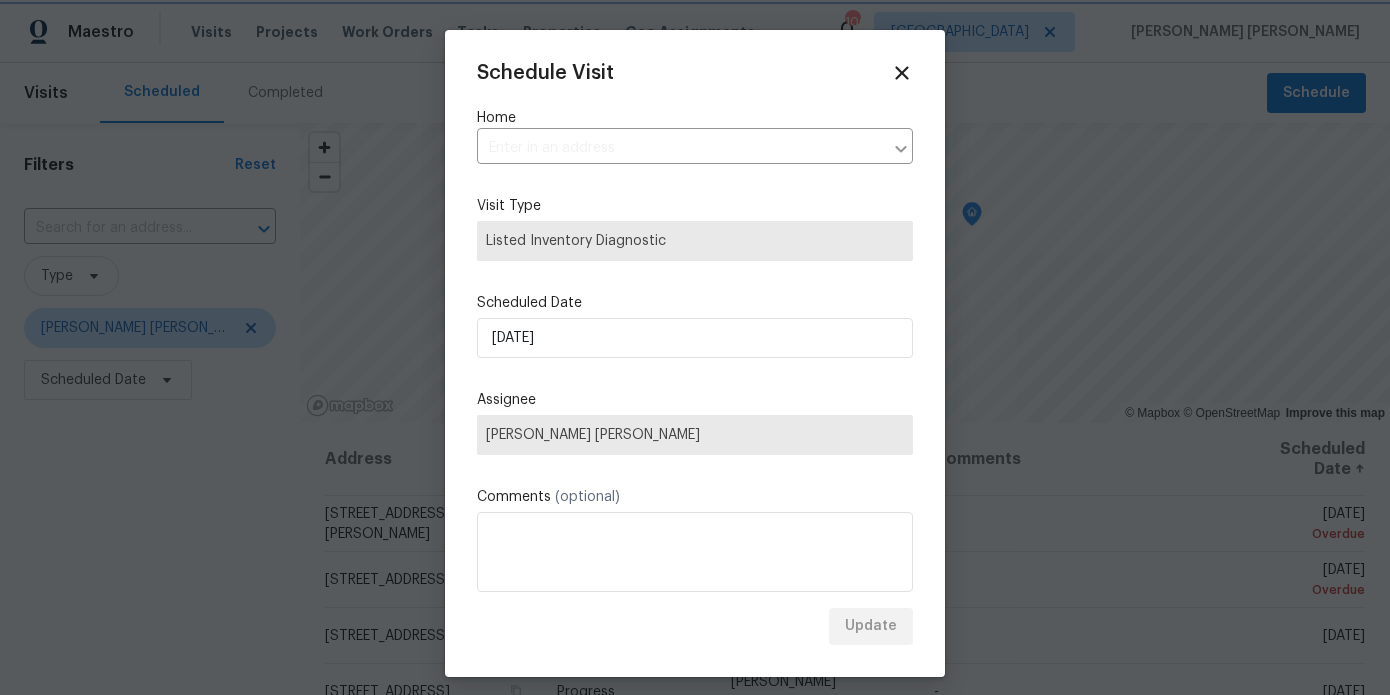type on "105 Laurel Ridge Ct, Fayetteville, GA 30215" 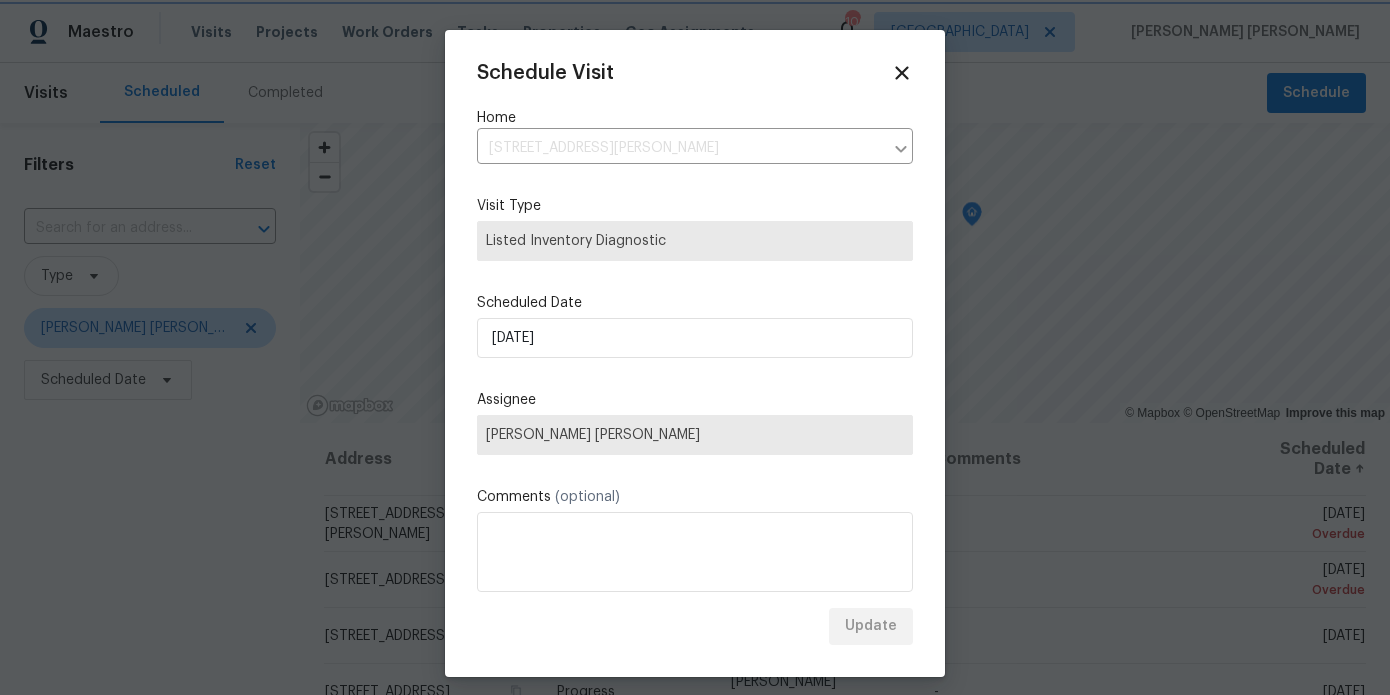 scroll, scrollTop: 0, scrollLeft: 0, axis: both 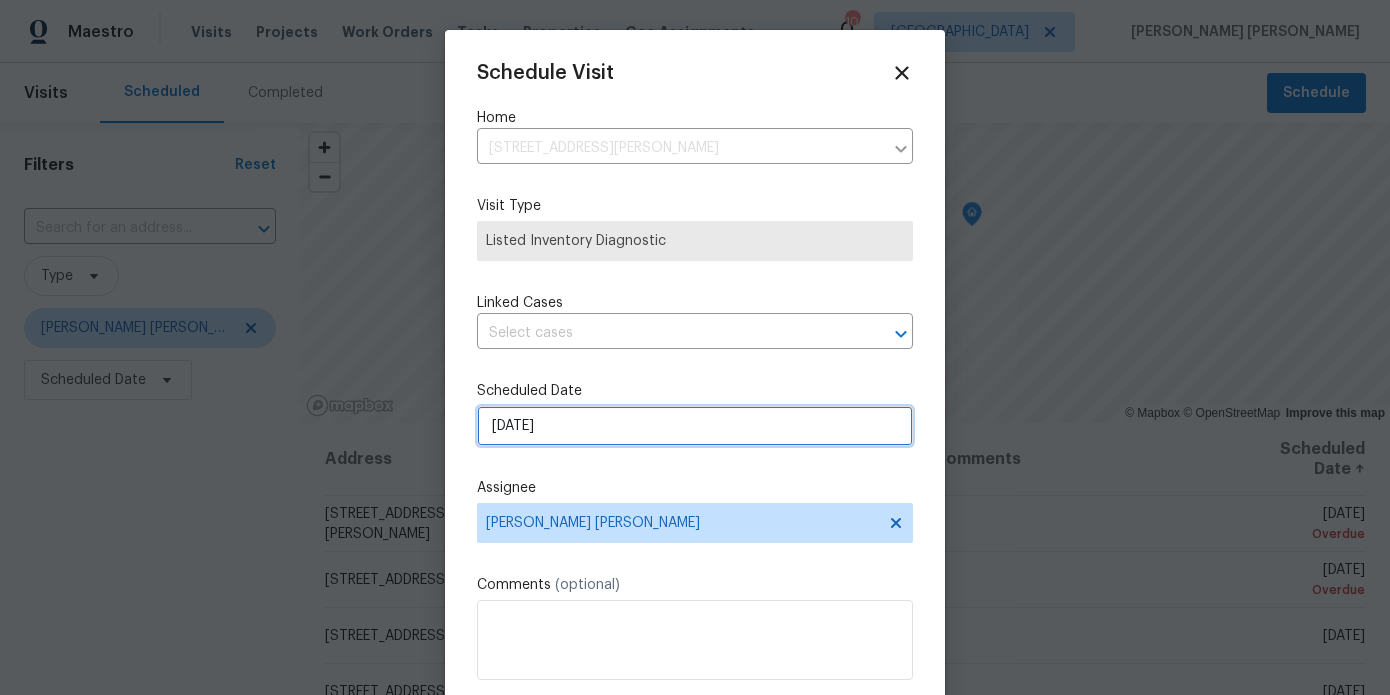 click on "7/10/2025" at bounding box center [695, 426] 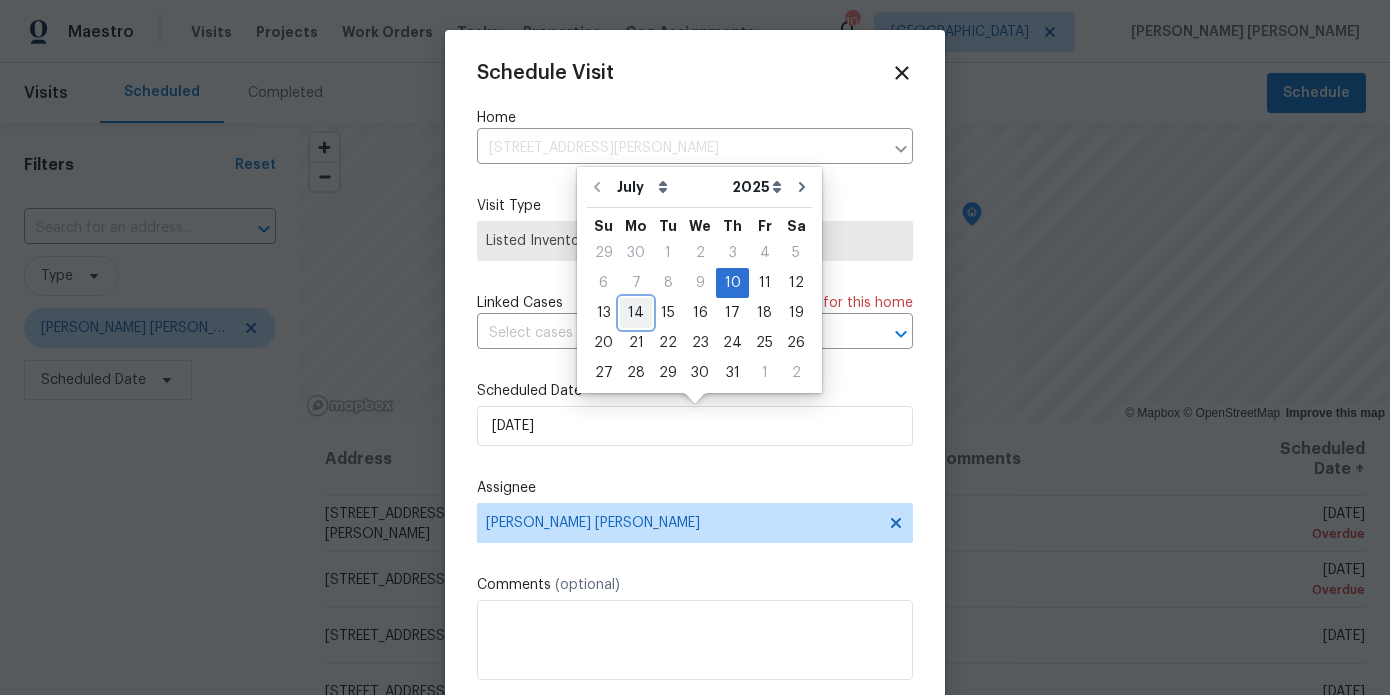 click on "14" at bounding box center (636, 313) 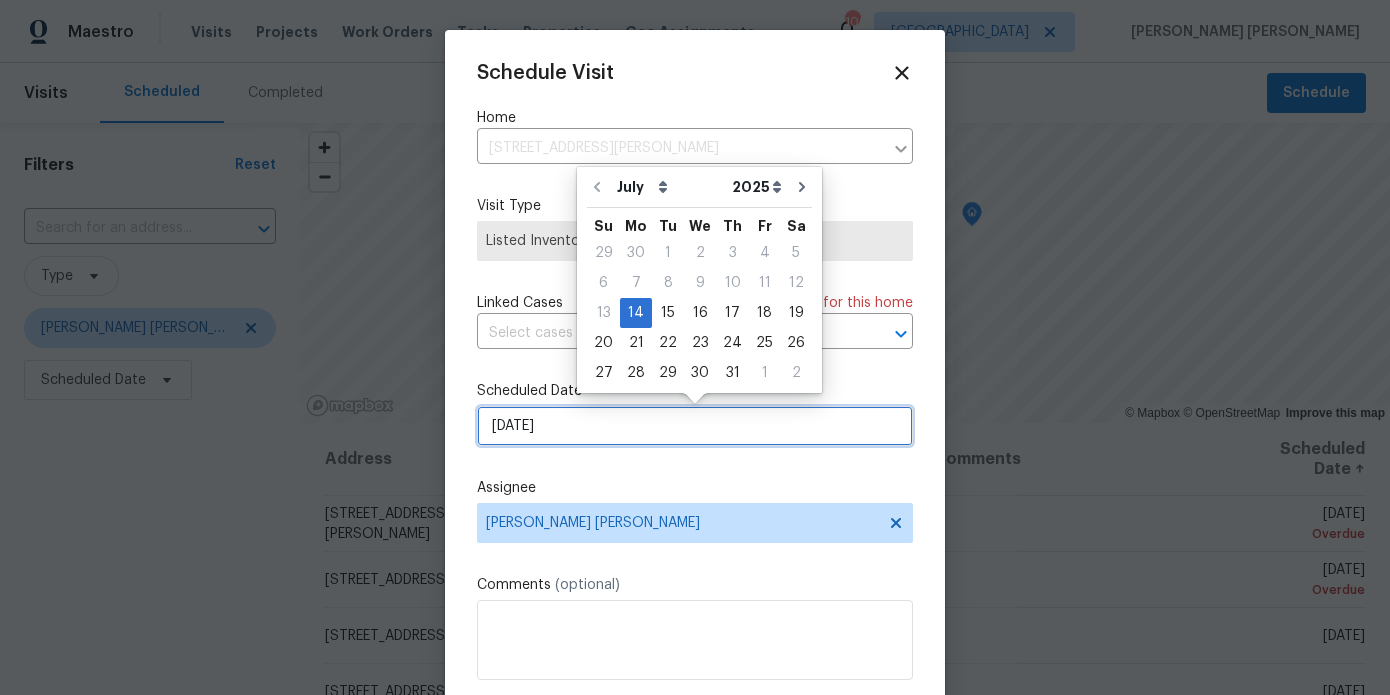 click on "7/14/2025" at bounding box center (695, 426) 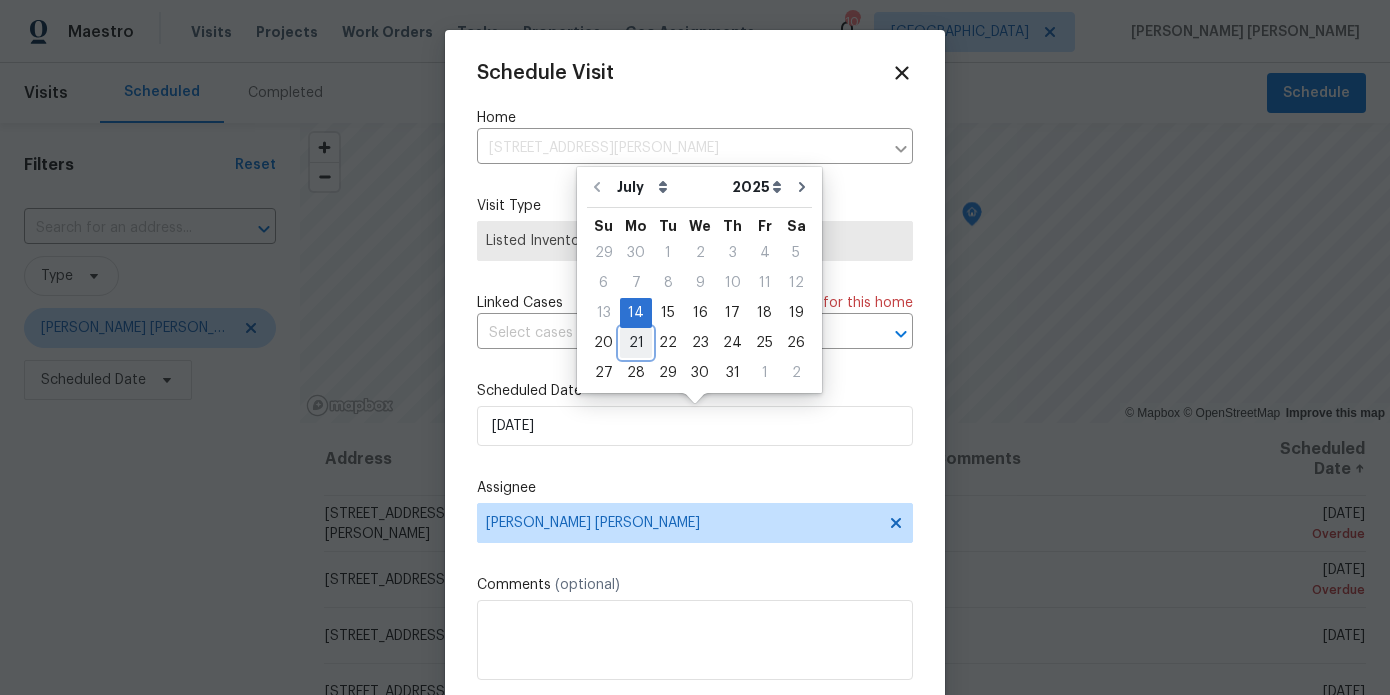 click on "21" at bounding box center (636, 343) 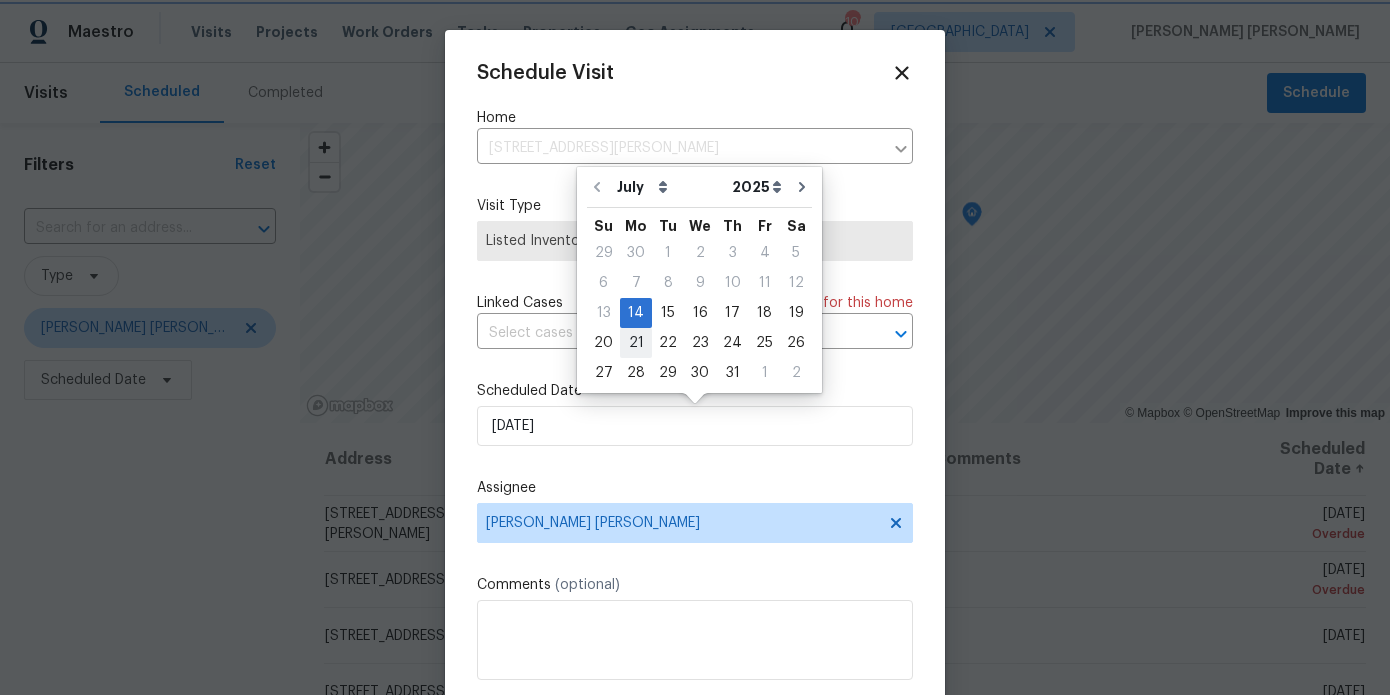 type on "7/21/2025" 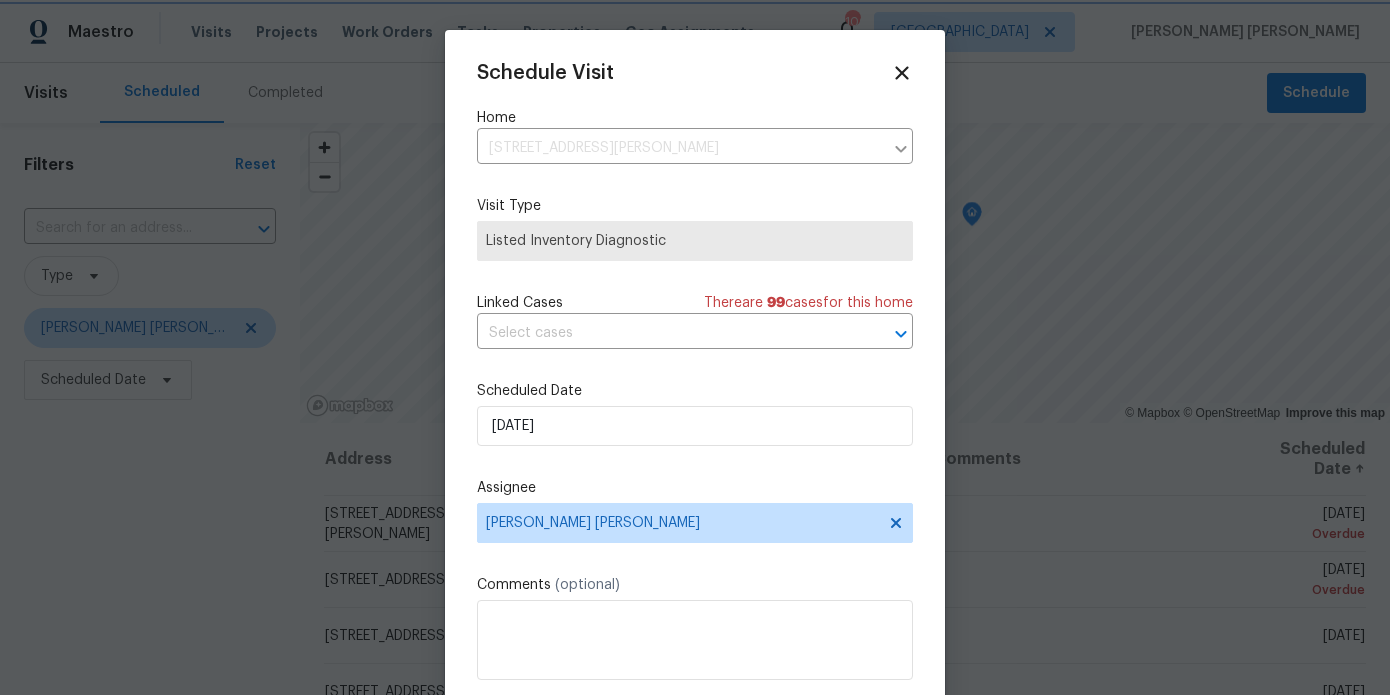 scroll, scrollTop: 36, scrollLeft: 0, axis: vertical 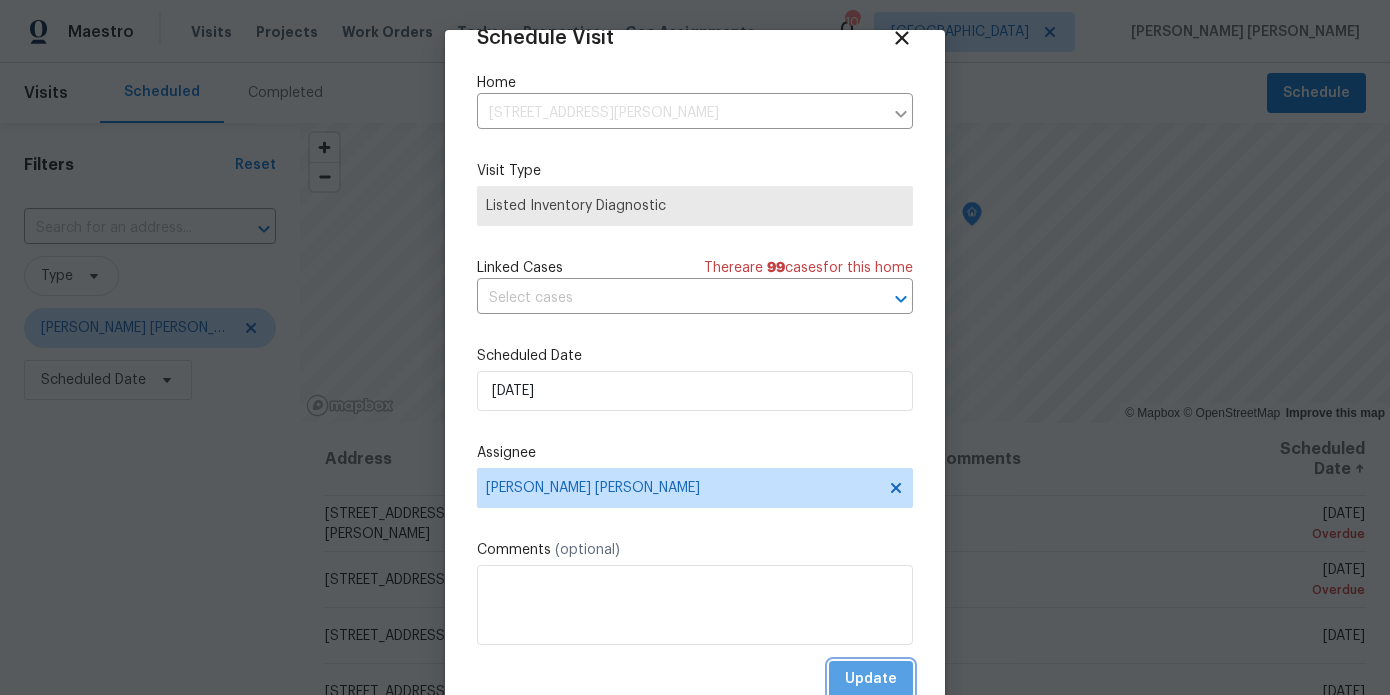 click on "Update" at bounding box center (871, 679) 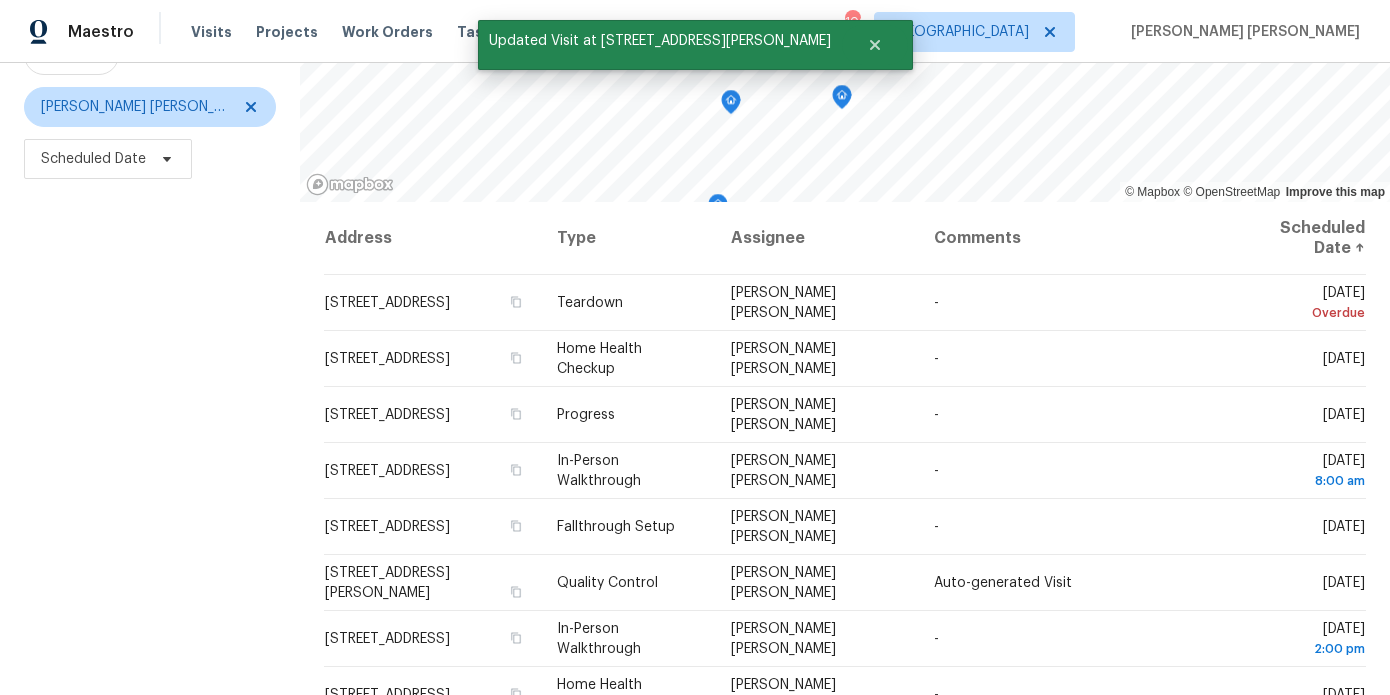 scroll, scrollTop: 284, scrollLeft: 0, axis: vertical 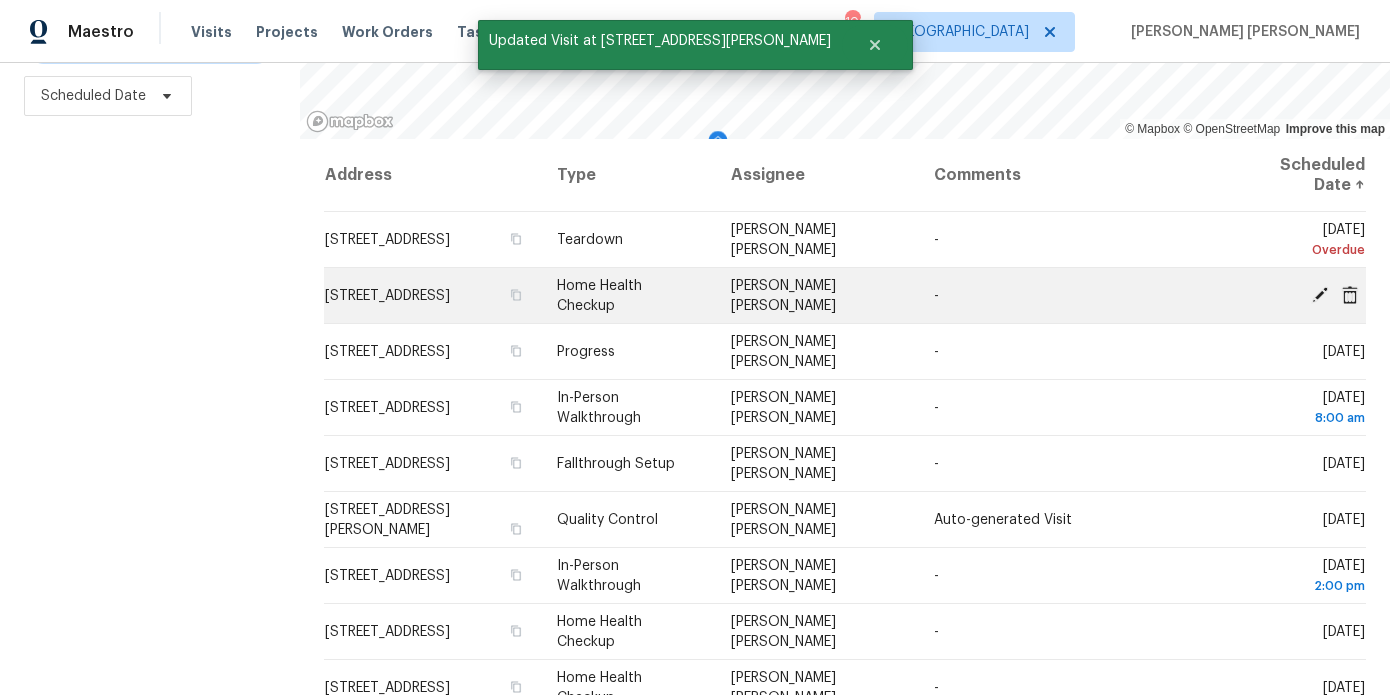 click 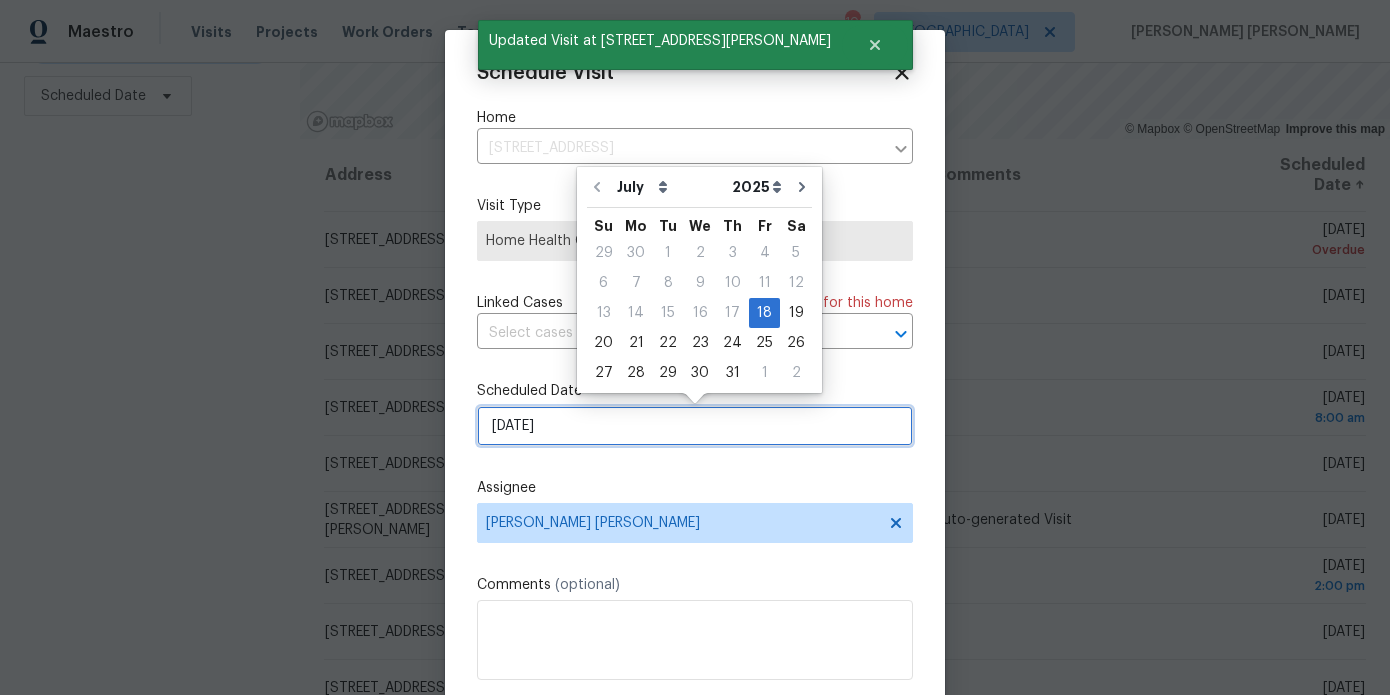 click on "7/18/2025" at bounding box center [695, 426] 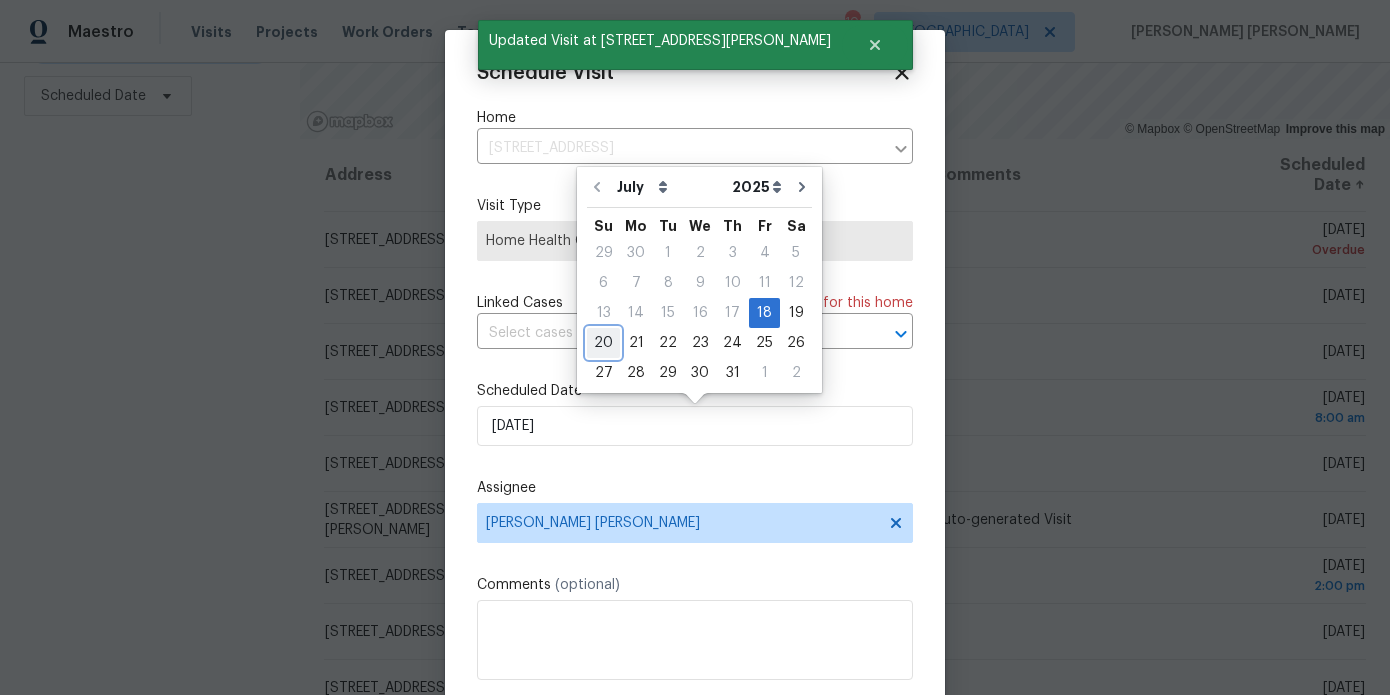 click on "20" at bounding box center [603, 343] 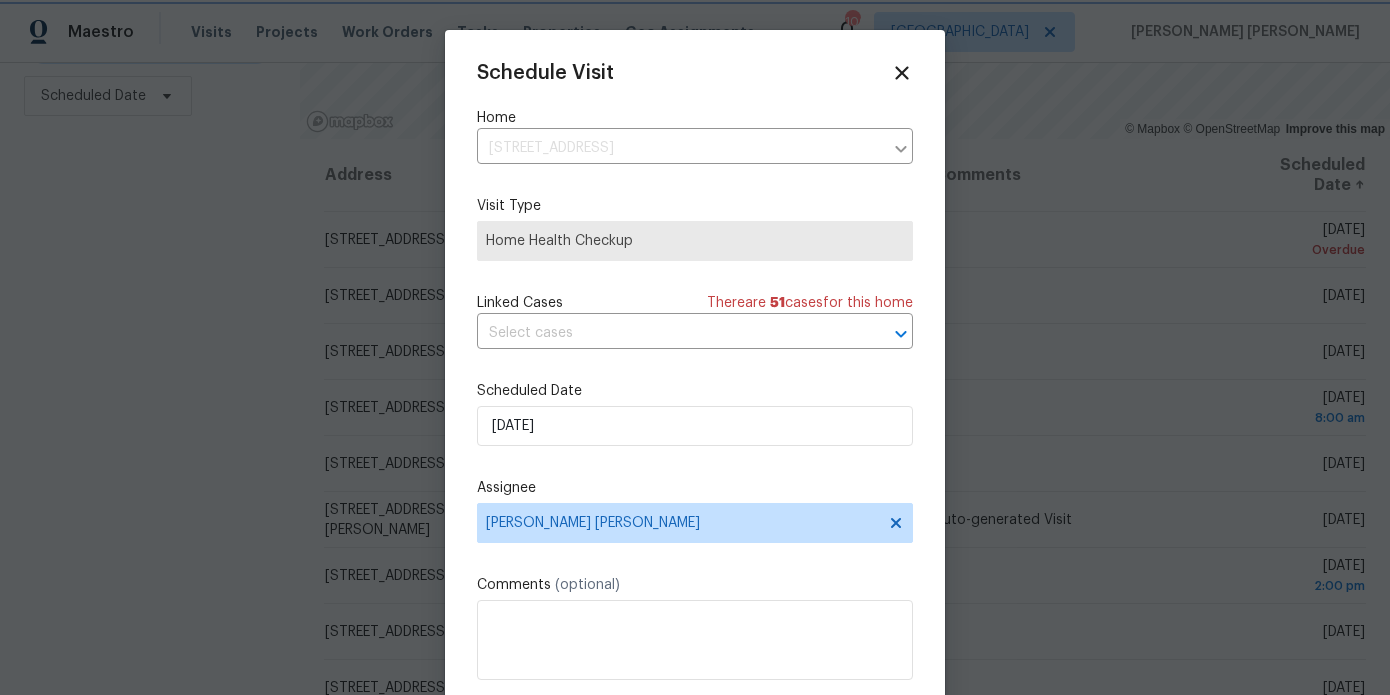 scroll, scrollTop: 27, scrollLeft: 0, axis: vertical 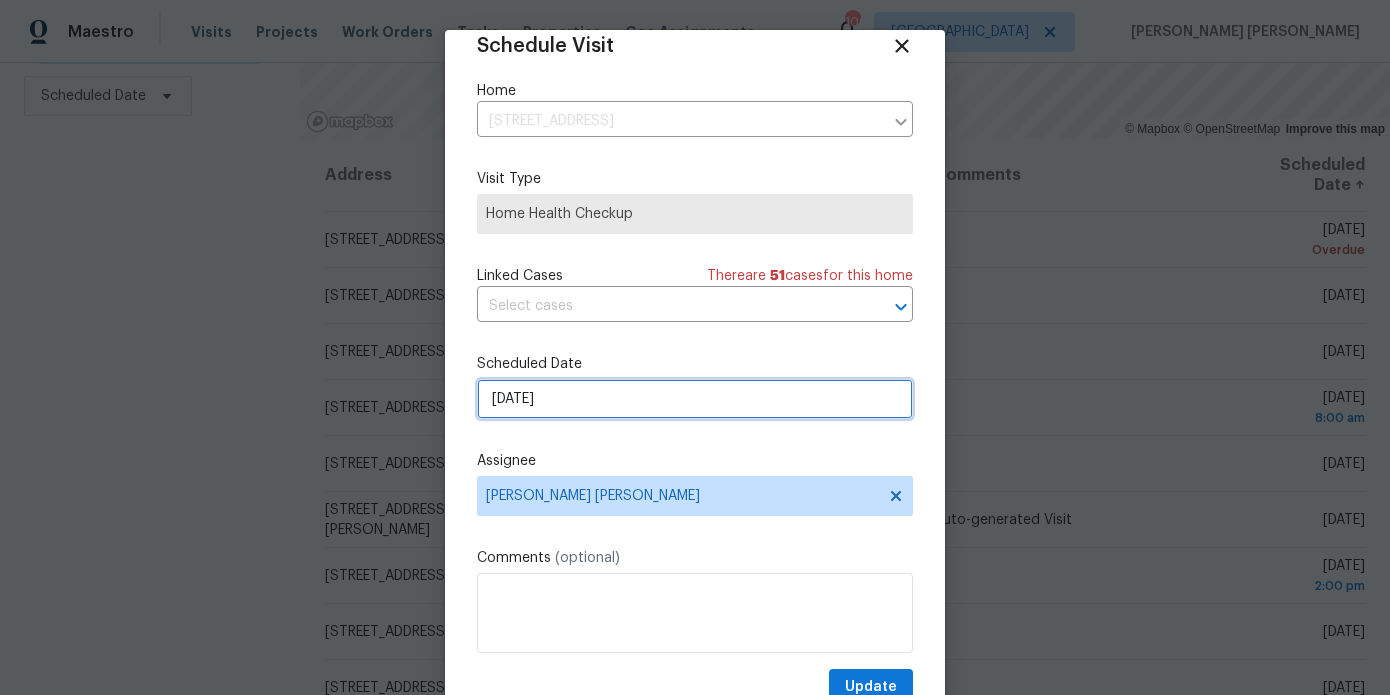 click on "7/20/2025" at bounding box center (695, 399) 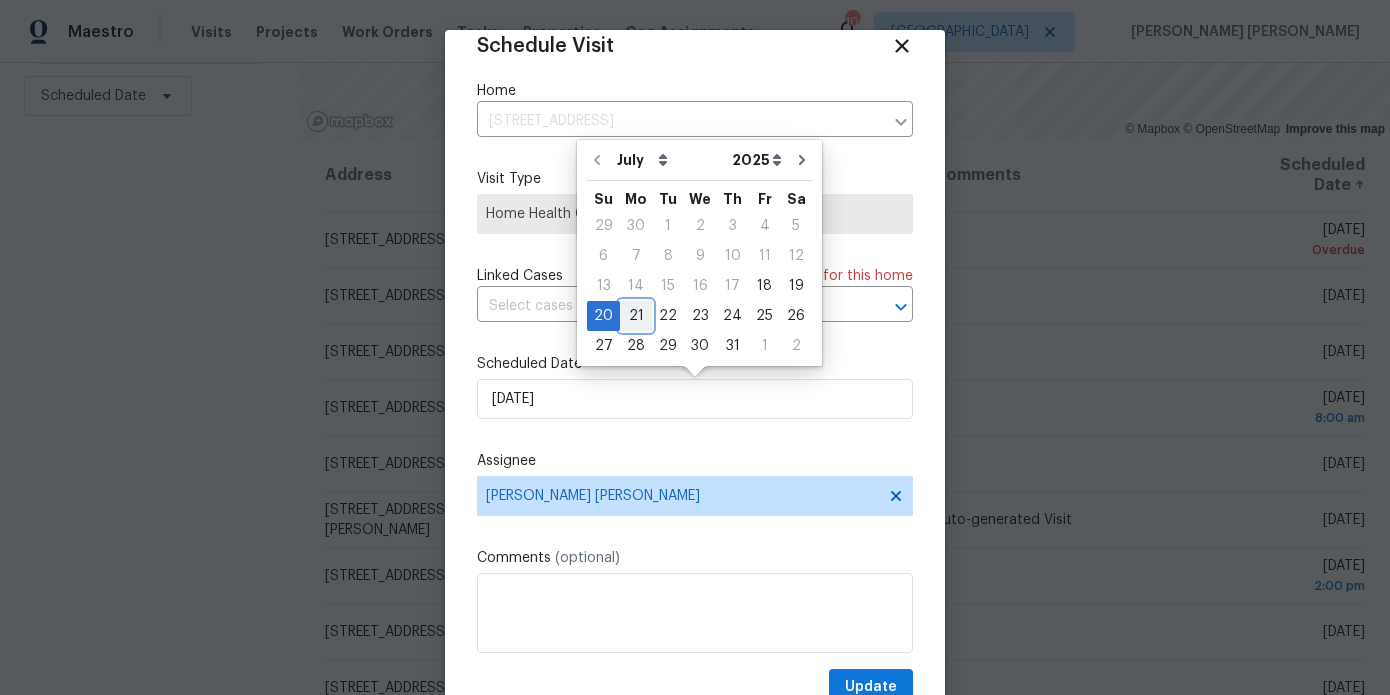 click on "21" at bounding box center [636, 316] 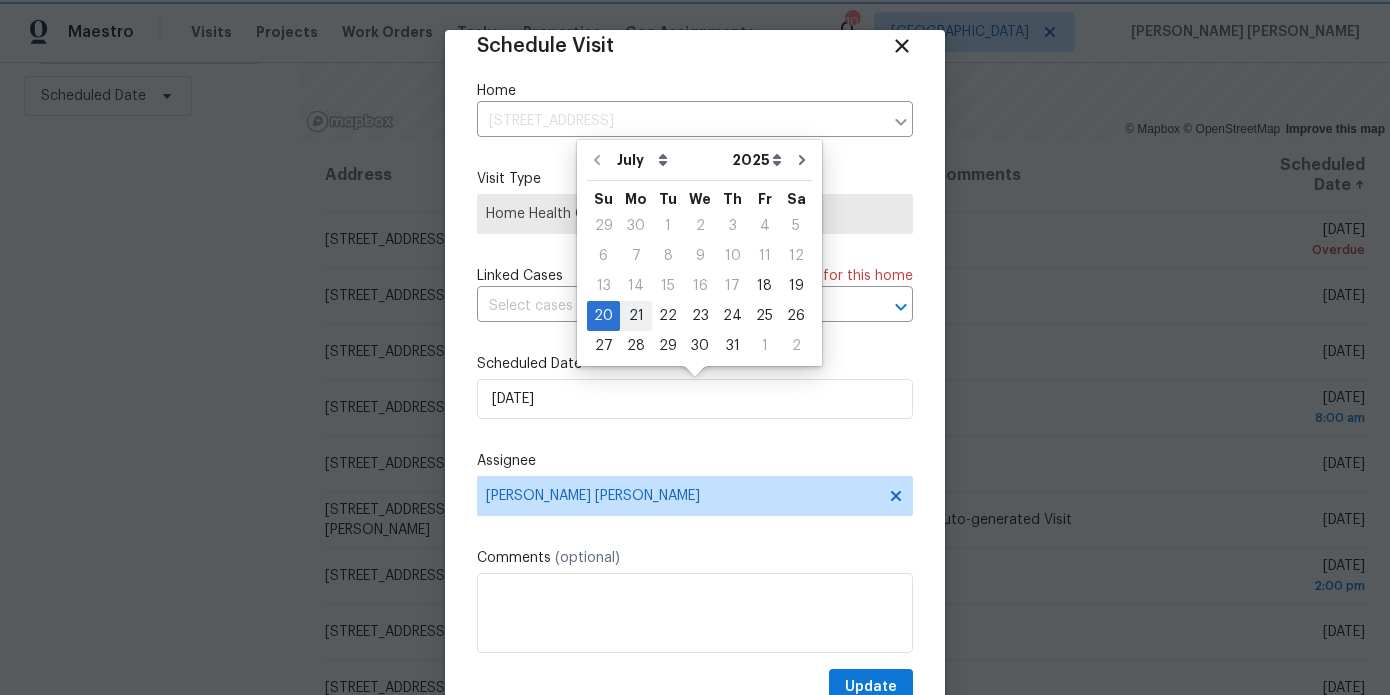type on "7/21/2025" 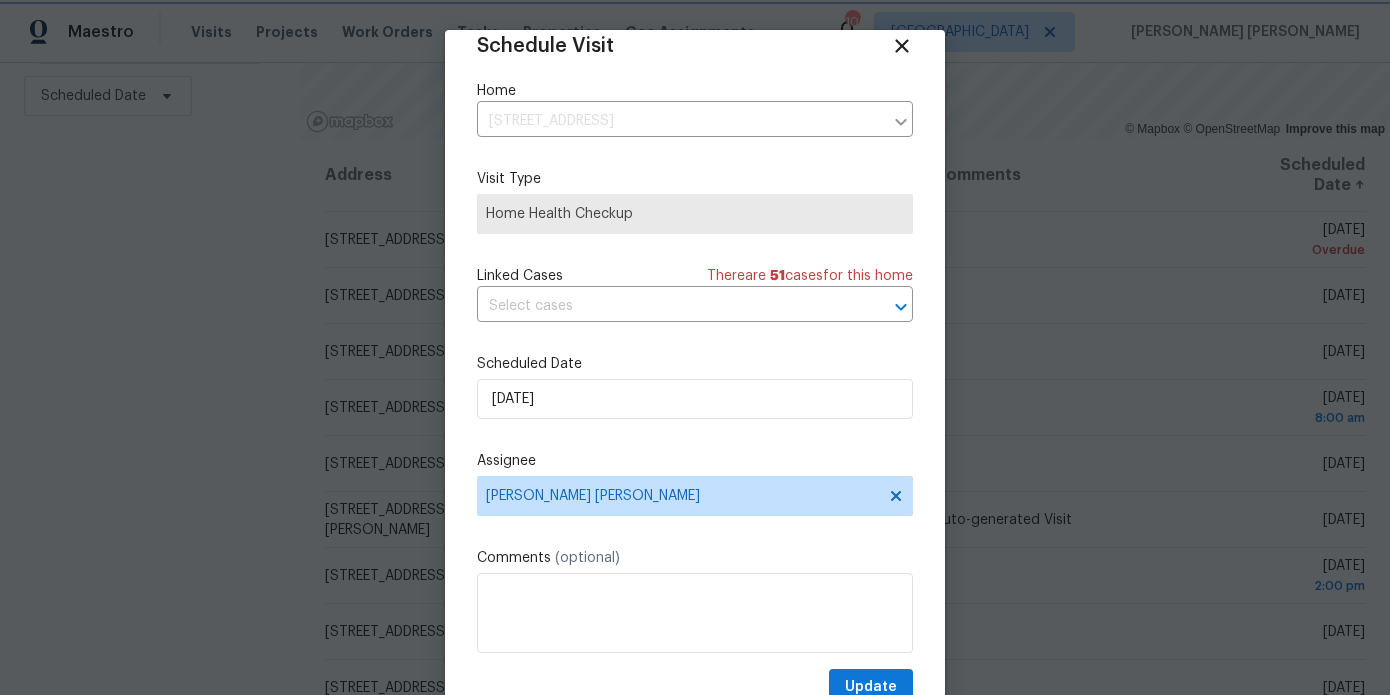 scroll, scrollTop: 36, scrollLeft: 0, axis: vertical 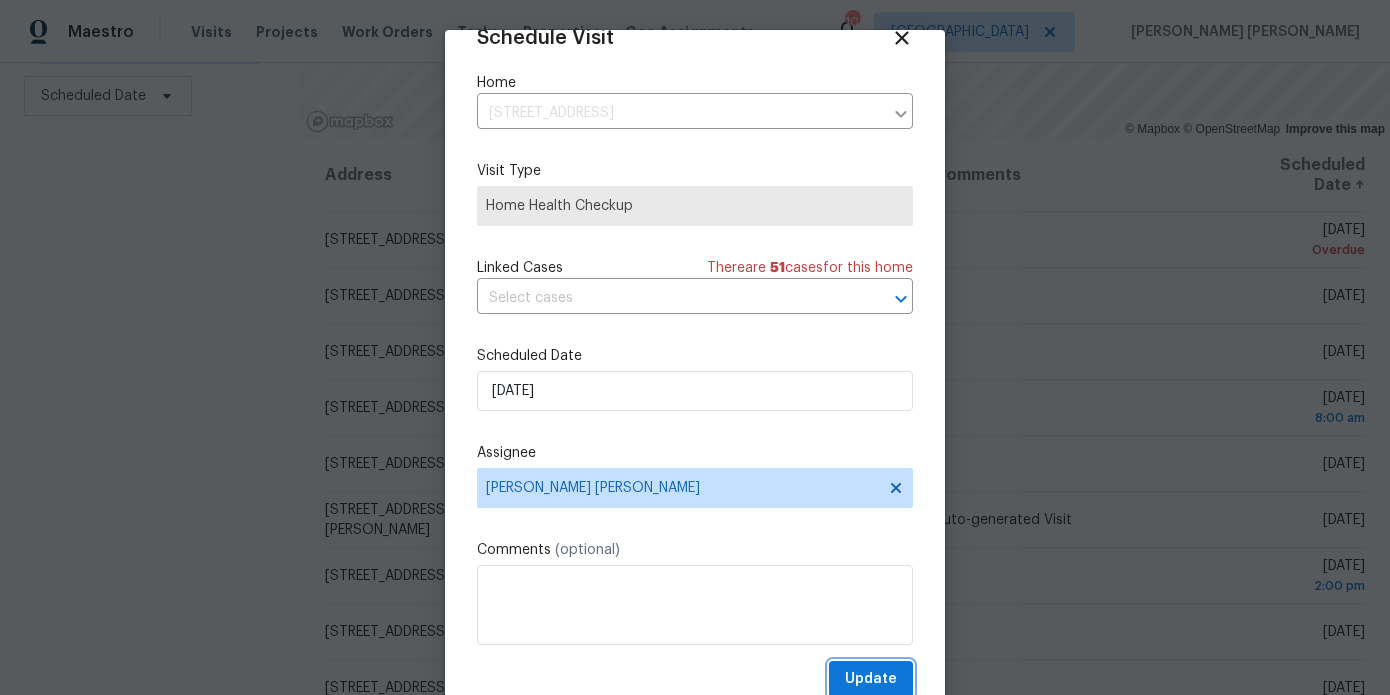 click on "Update" at bounding box center [871, 679] 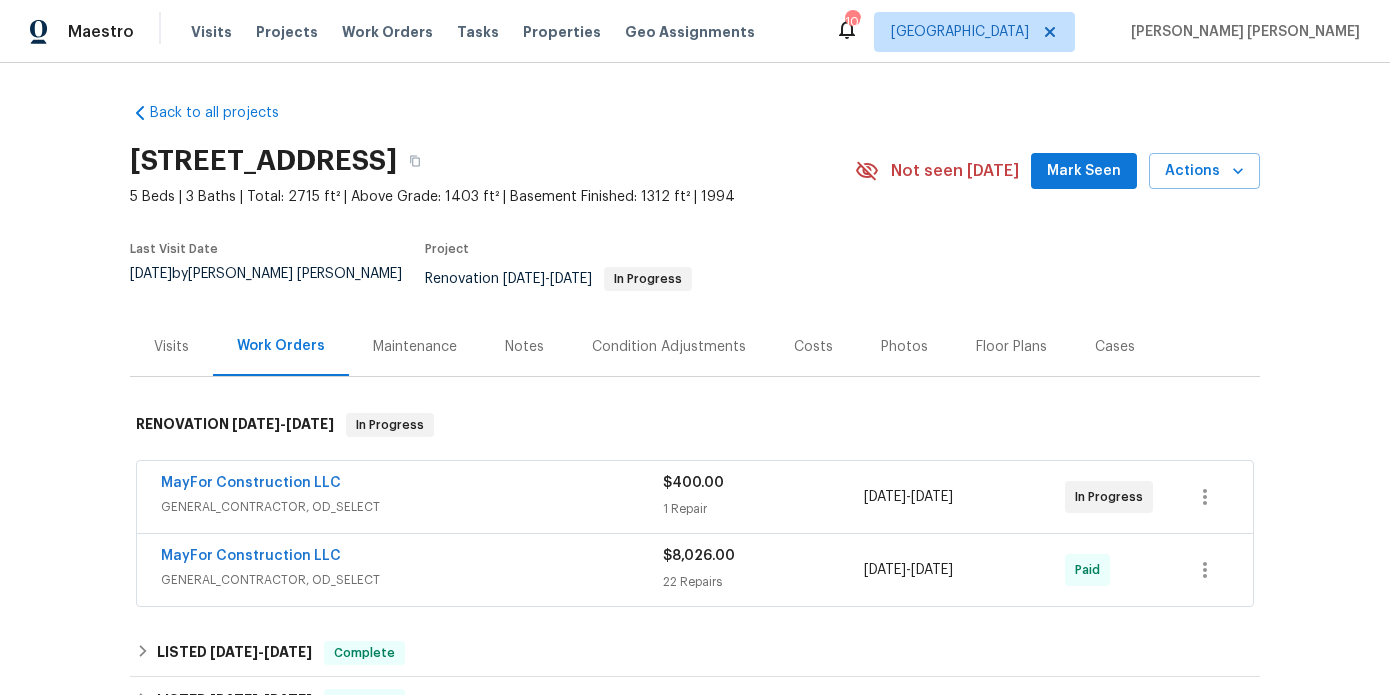 scroll, scrollTop: 0, scrollLeft: 0, axis: both 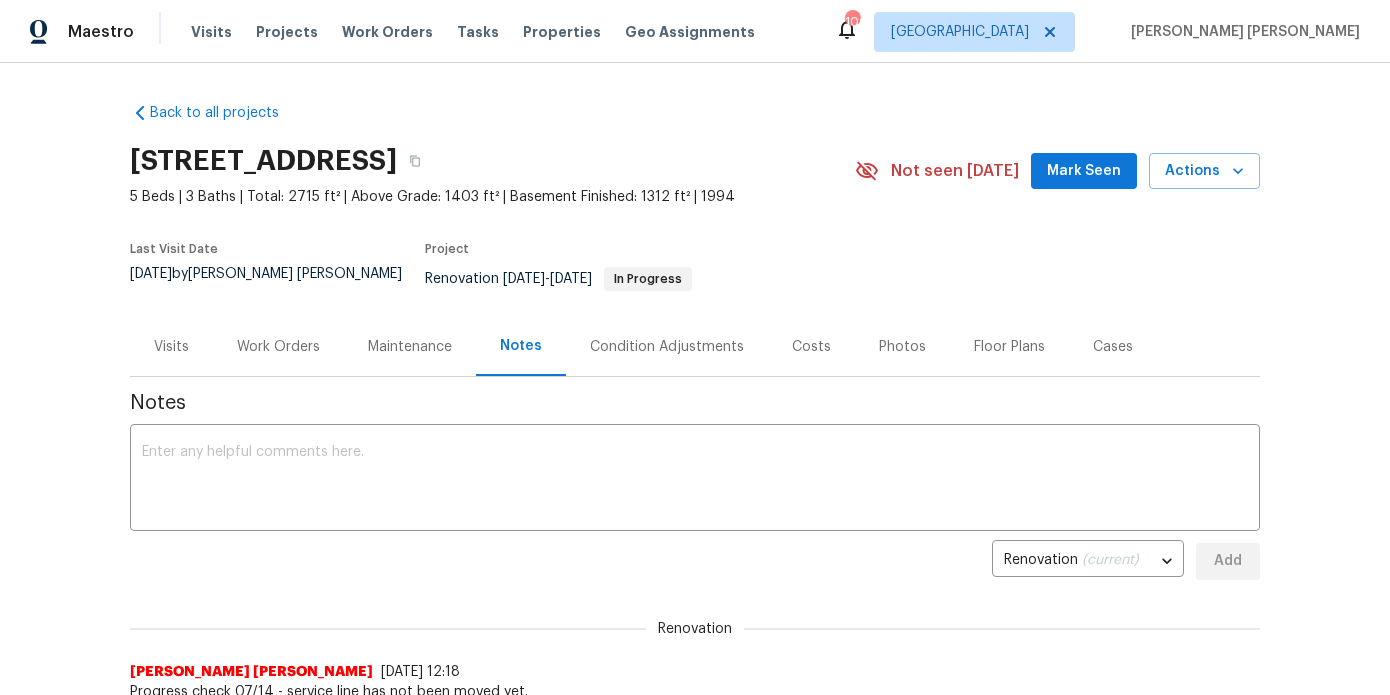 click on "Notes x ​ Renovation   (current) d9cdd06b-c1ab-48d1-9fdc-f4299576048a ​ Add Renovation [PERSON_NAME] [PERSON_NAME] [DATE] 12:18 Progress check 07/14 - service line has not been moved yet.  [PERSON_NAME] [PERSON_NAME] [DATE] 12:18 Progress check 07/14 - service line has not been moved yet.  [PERSON_NAME] [PERSON_NAME] [DATE] 9:41 Followed up with GA Power [DATE] as we were nearing end of 7 business days and engineer has been out to confirm work that was completed at property and has now put in the ticket to get field team out to the property to complete the service line transfer - I was given another 7 business day estimate to have this completed but engineer said most likely by [DATE]. Will check property early next week . [PERSON_NAME] [PERSON_NAME] [DATE] 18:22 [PERSON_NAME] [PERSON_NAME] [DATE], 20:6 [PERSON_NAME] [PERSON_NAME] [DATE], 20:5 [PERSON_NAME] ticket submitted for electrical repairs post fallthrough -  [URL][DOMAIN_NAME] [PERSON_NAME] BRN" at bounding box center (695, 2710) 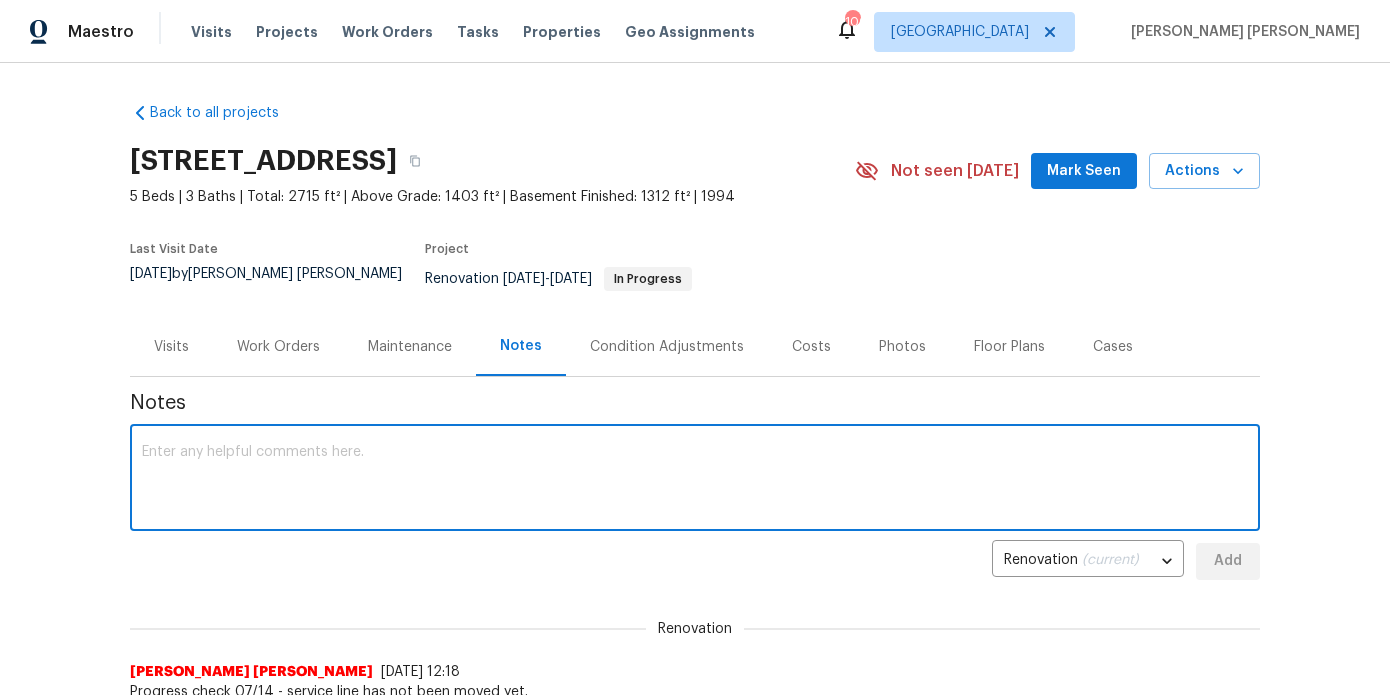 click at bounding box center (695, 480) 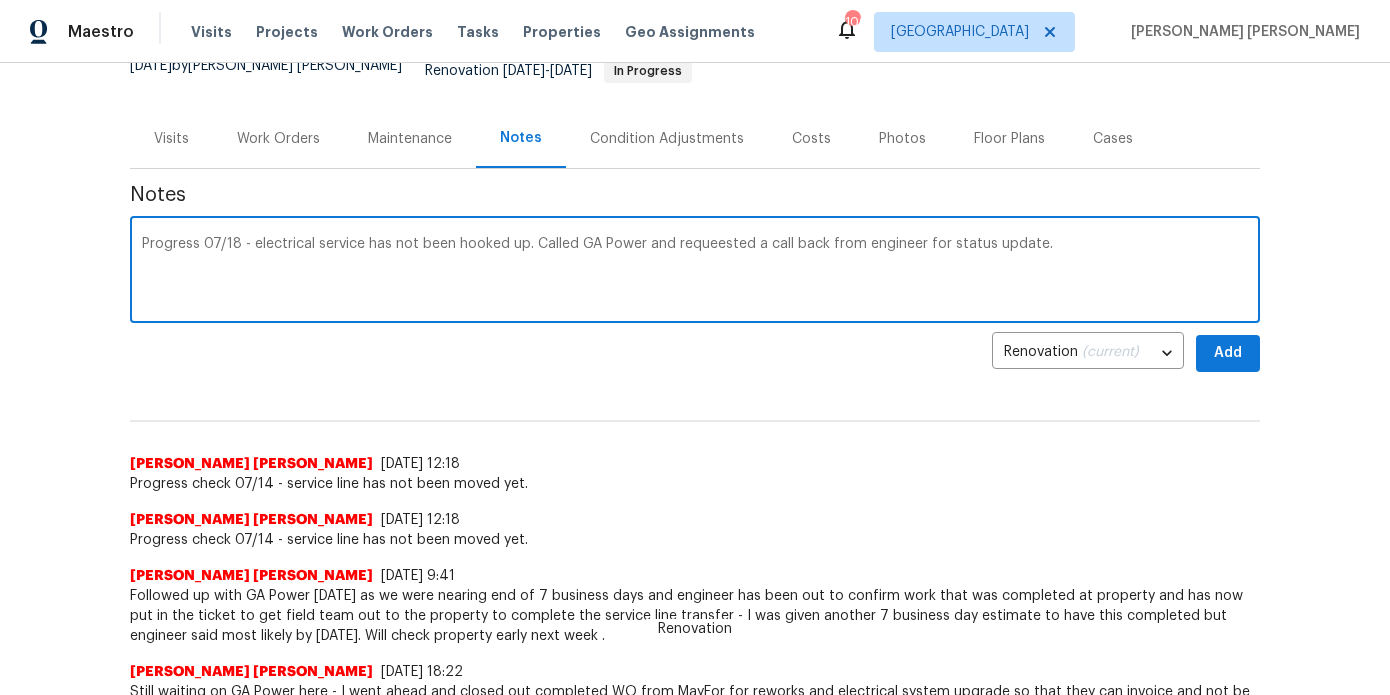 scroll, scrollTop: 265, scrollLeft: 0, axis: vertical 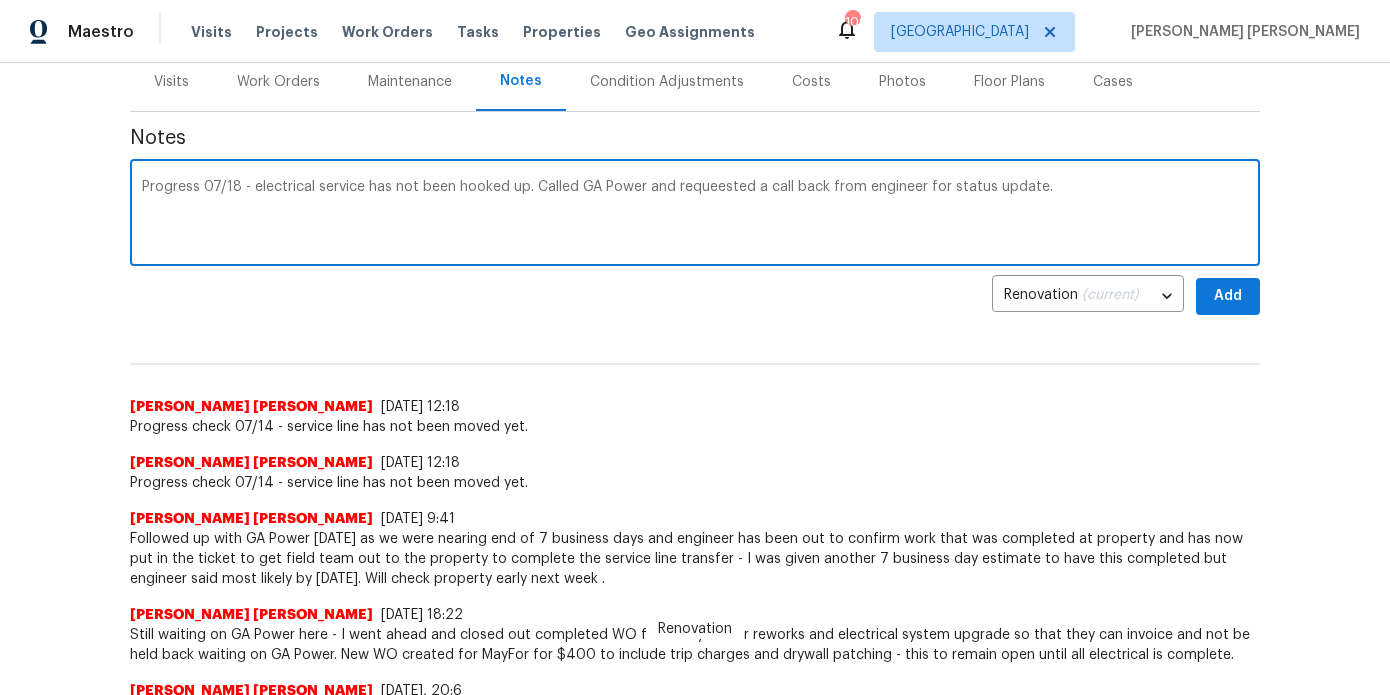 click on "Progress 07/18 - electrical service has not been hooked up. Called GA Power and requeested a call back from engineer for status update." at bounding box center (695, 215) 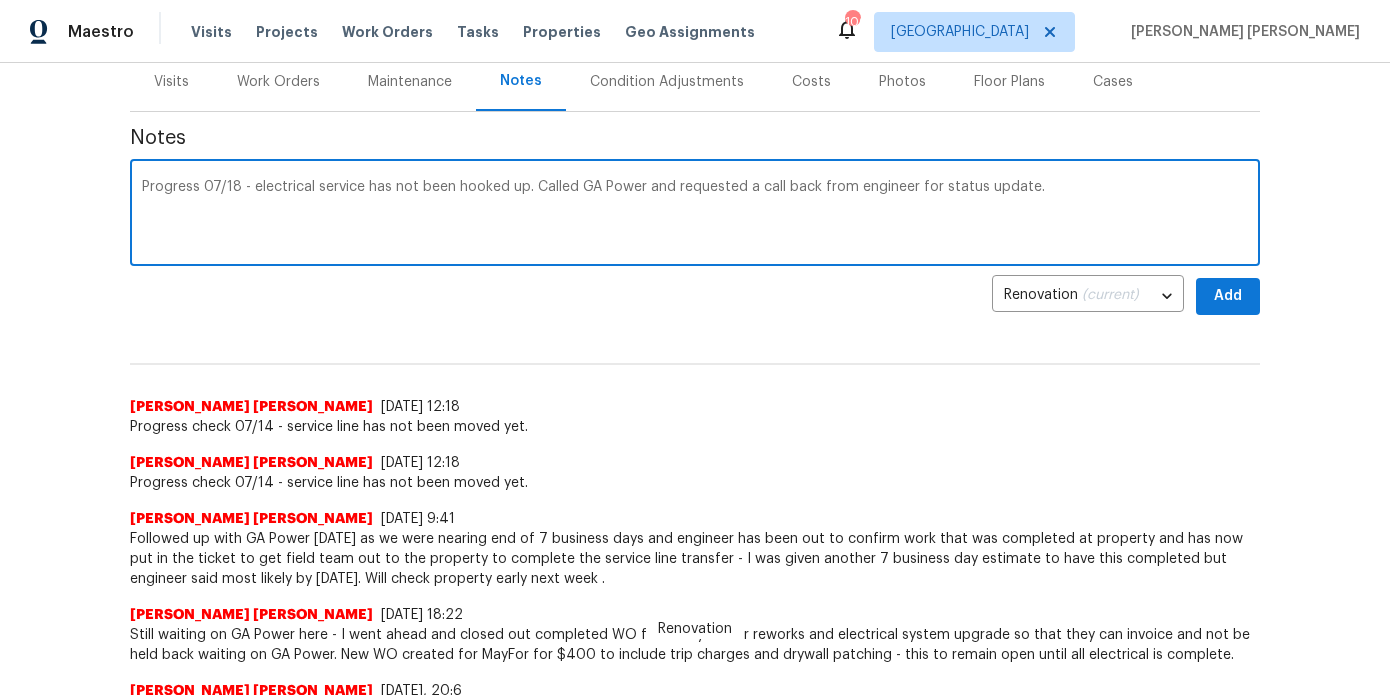 type on "Progress 07/18 - electrical service has not been hooked up. Called GA Power and requested a call back from engineer for status update." 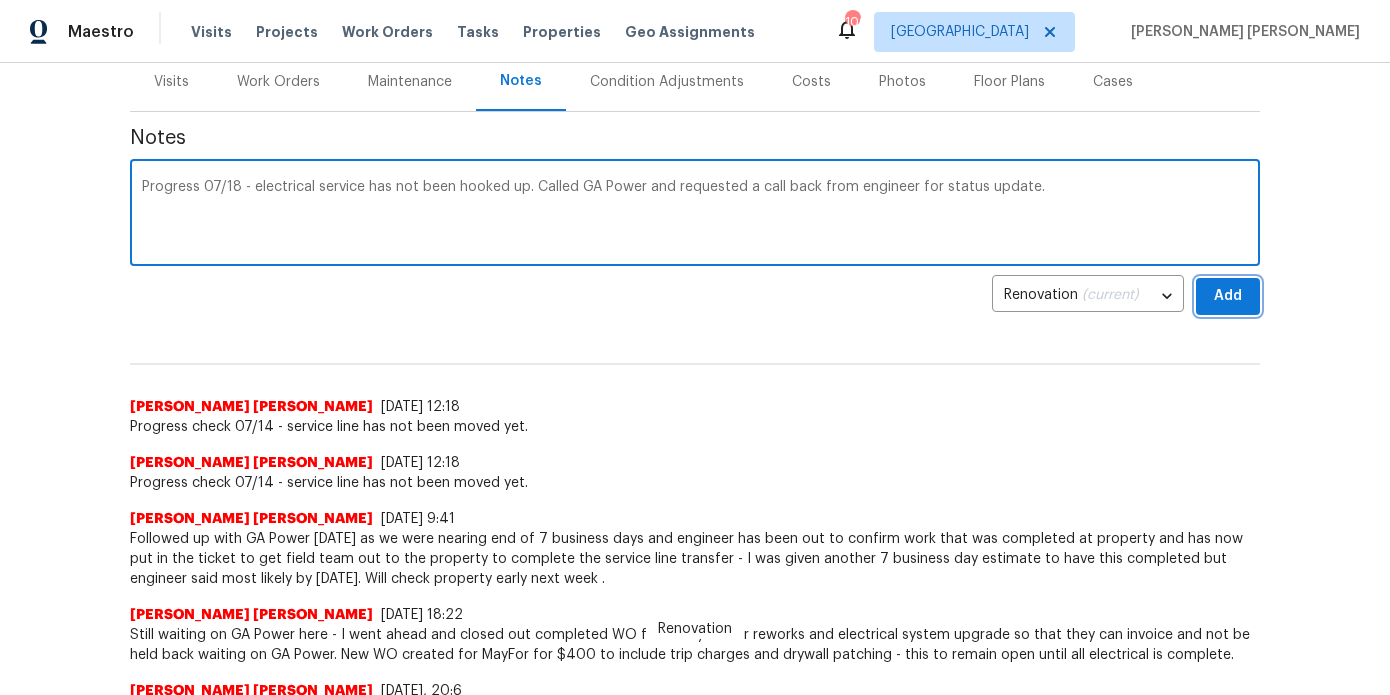 click on "Add" at bounding box center [1228, 296] 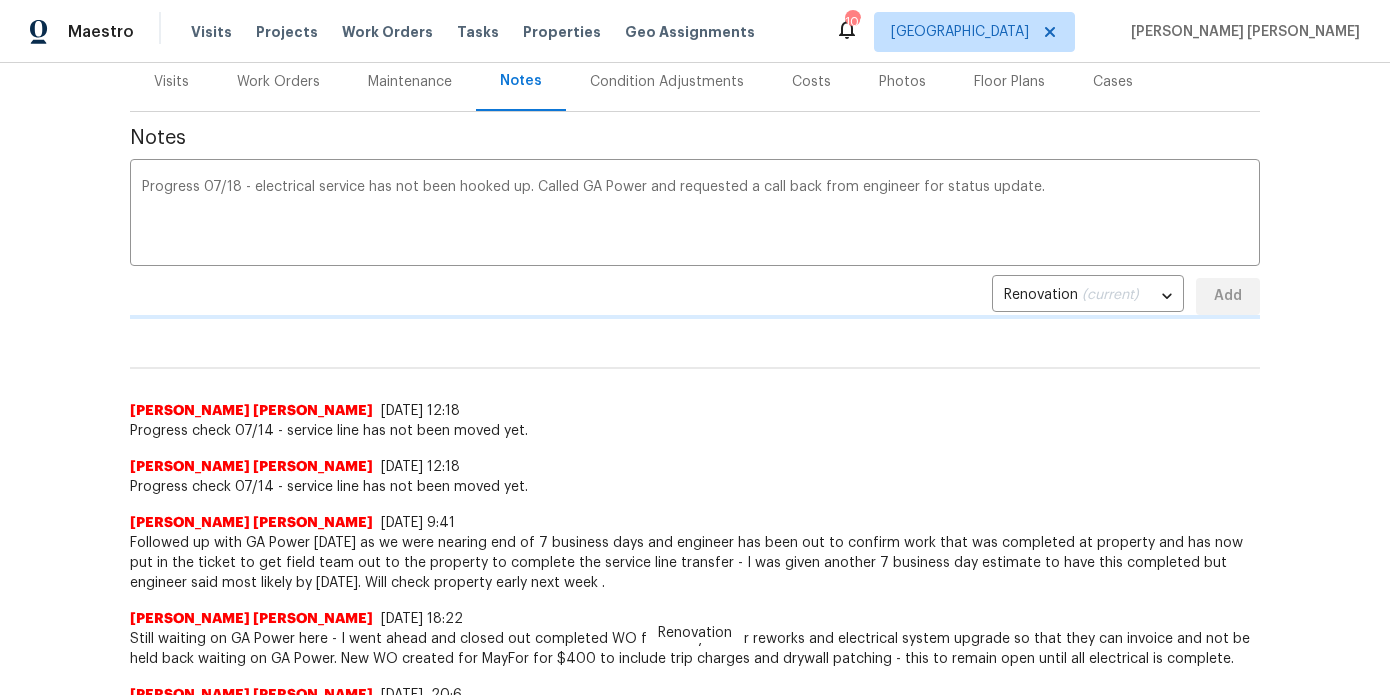 type 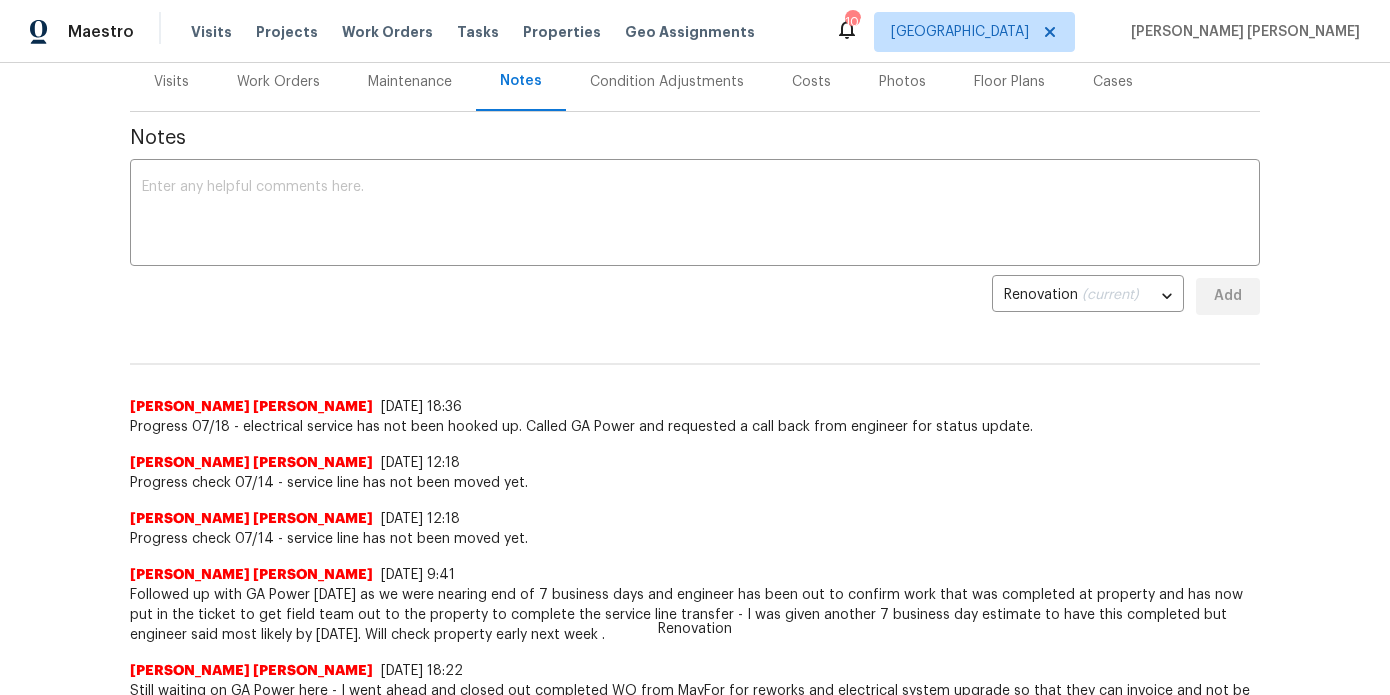 scroll, scrollTop: 0, scrollLeft: 0, axis: both 